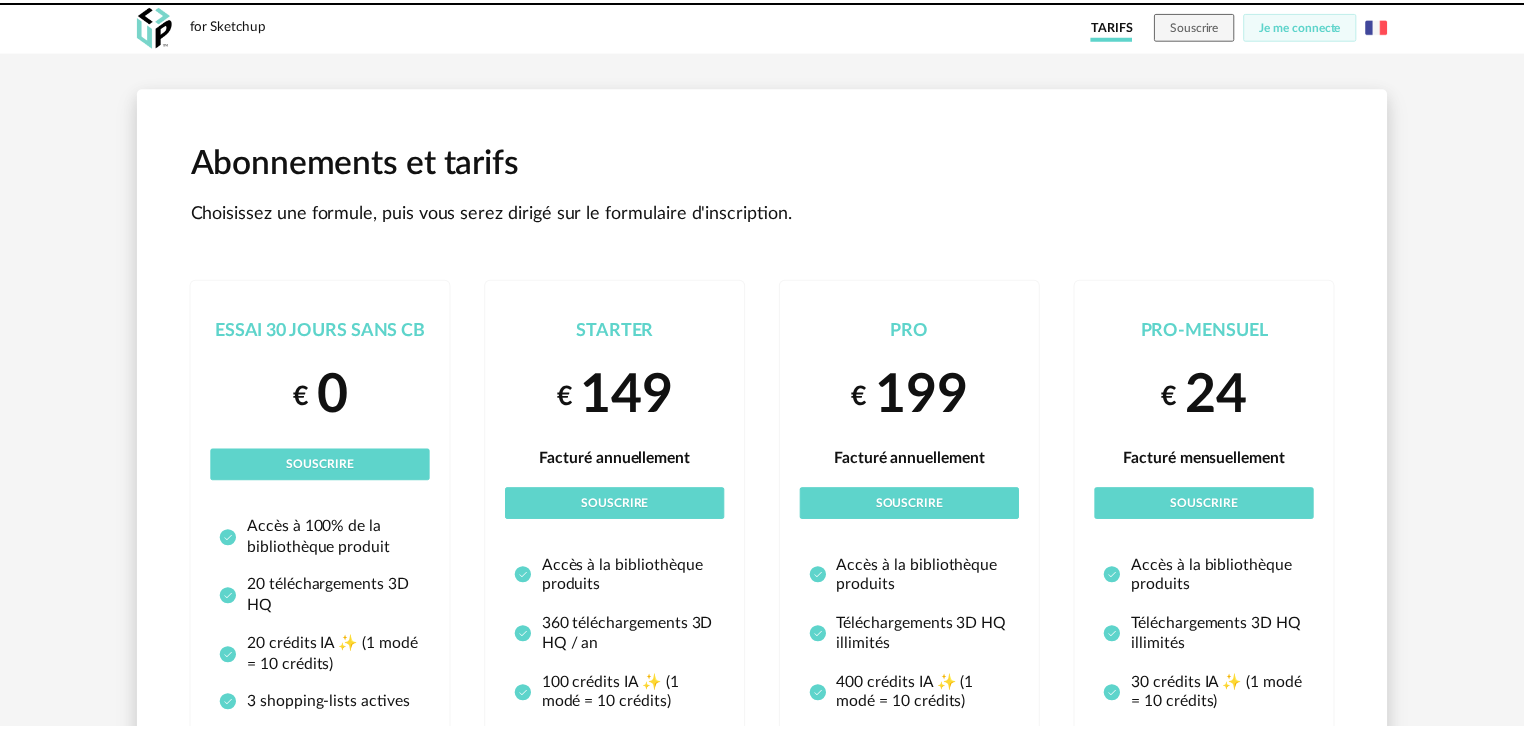 scroll, scrollTop: 0, scrollLeft: 0, axis: both 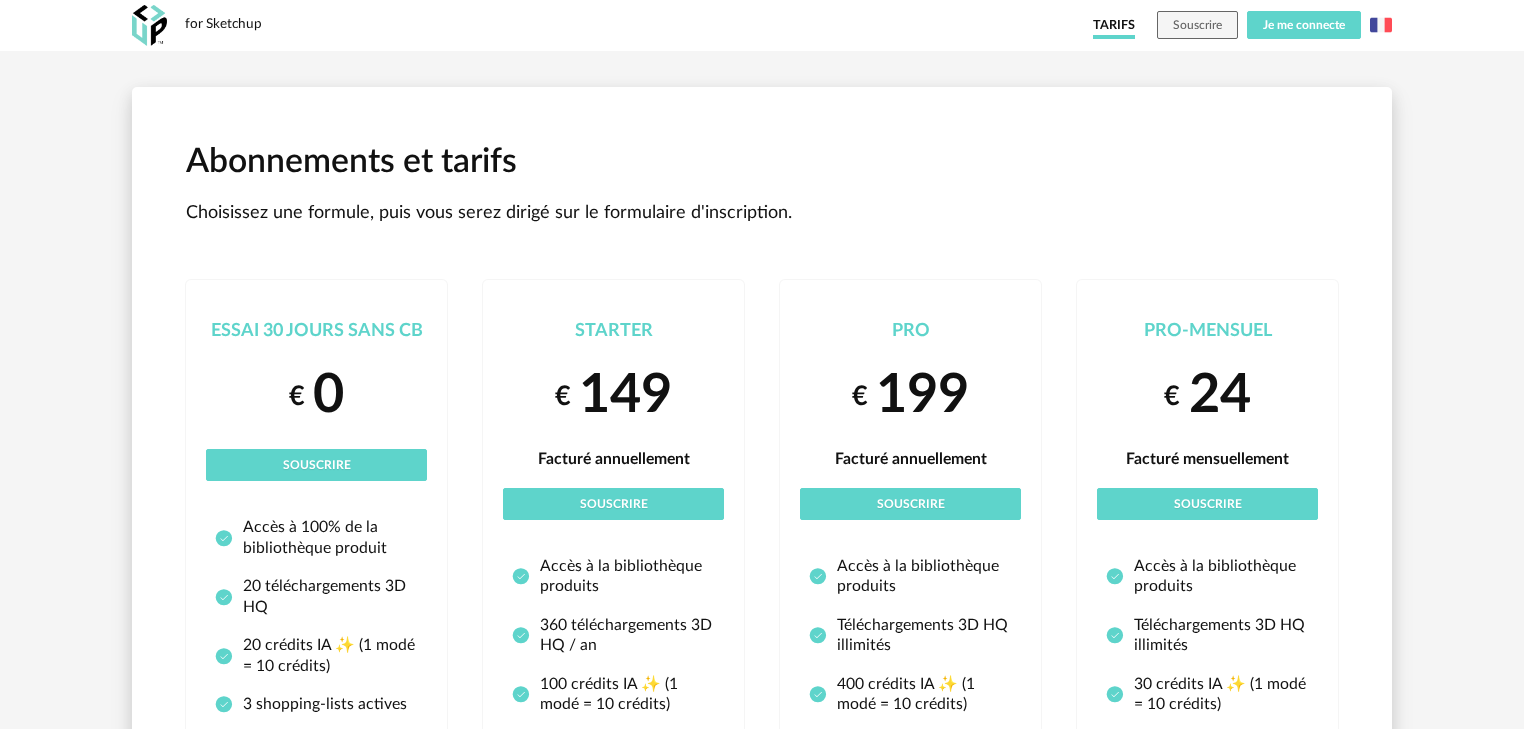 click on "Je me connecte" at bounding box center [1304, 25] 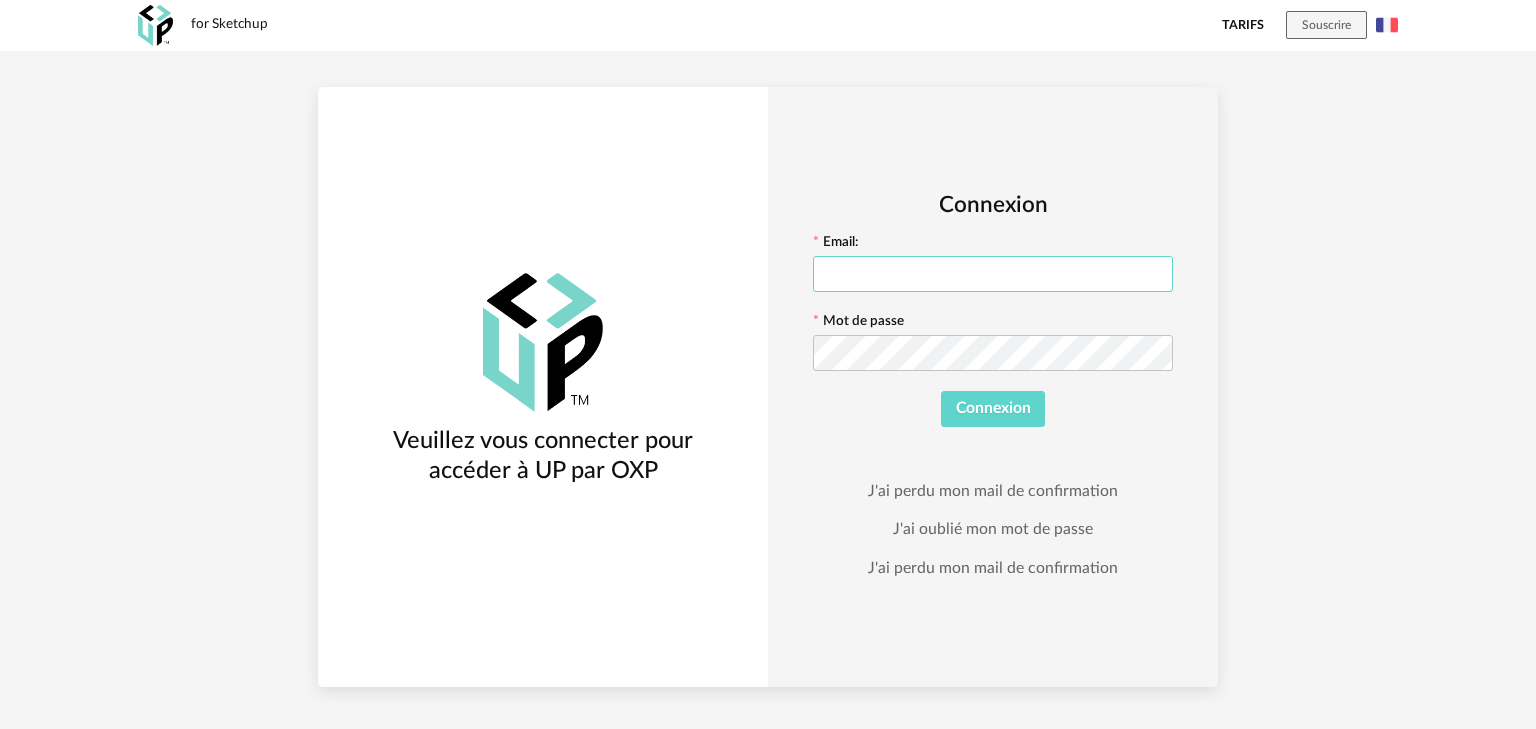 type on "**********" 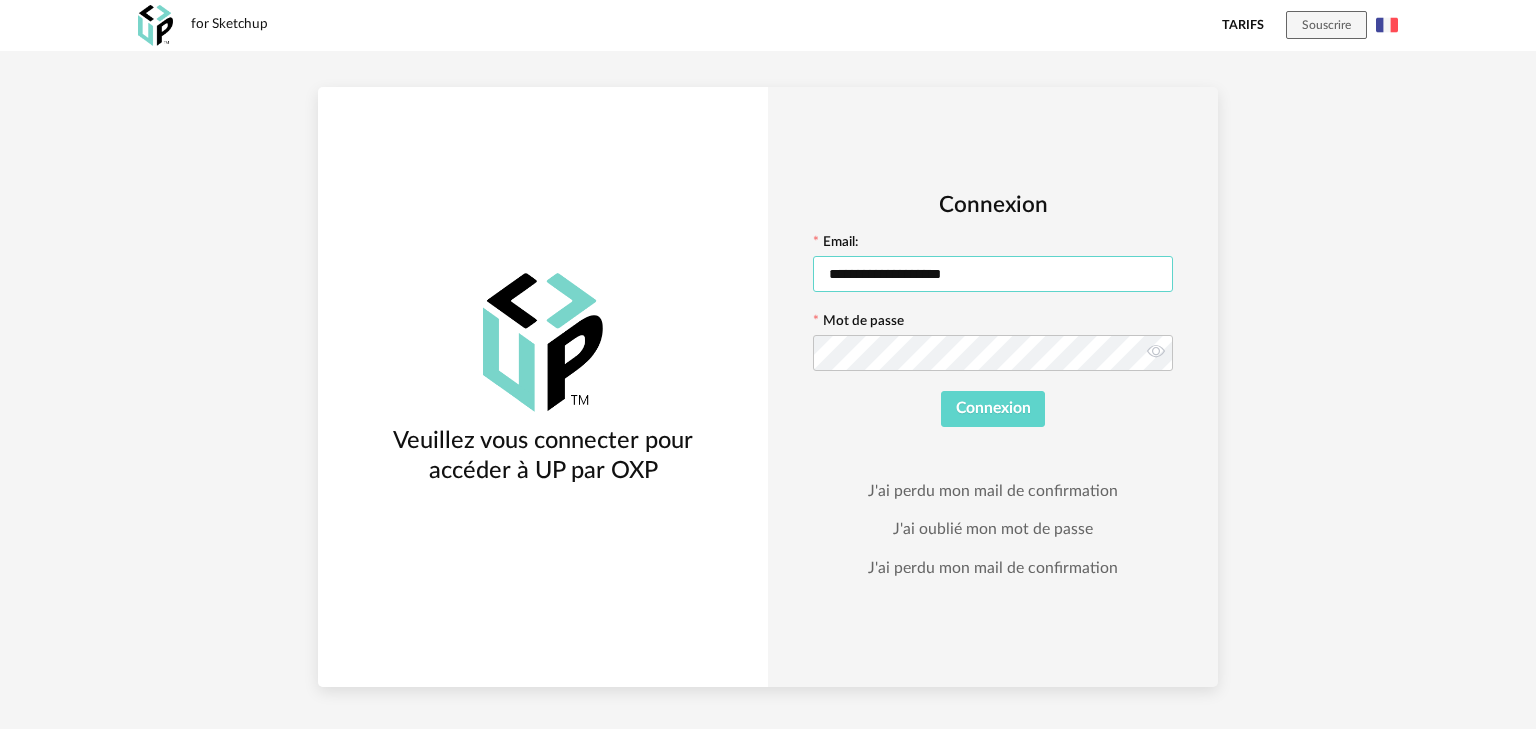 click on "**********" at bounding box center [993, 274] 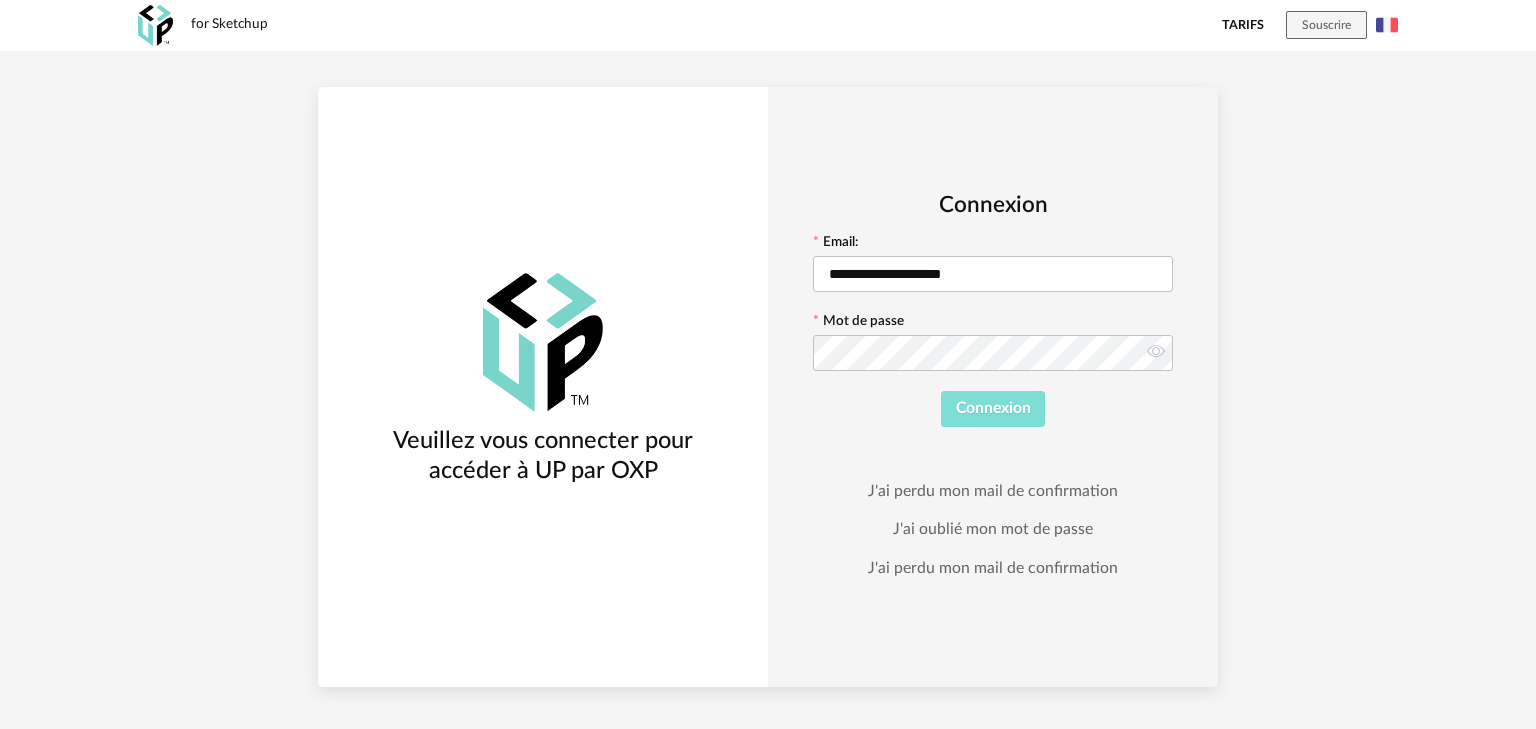 drag, startPoint x: 968, startPoint y: 407, endPoint x: 965, endPoint y: 394, distance: 13.341664 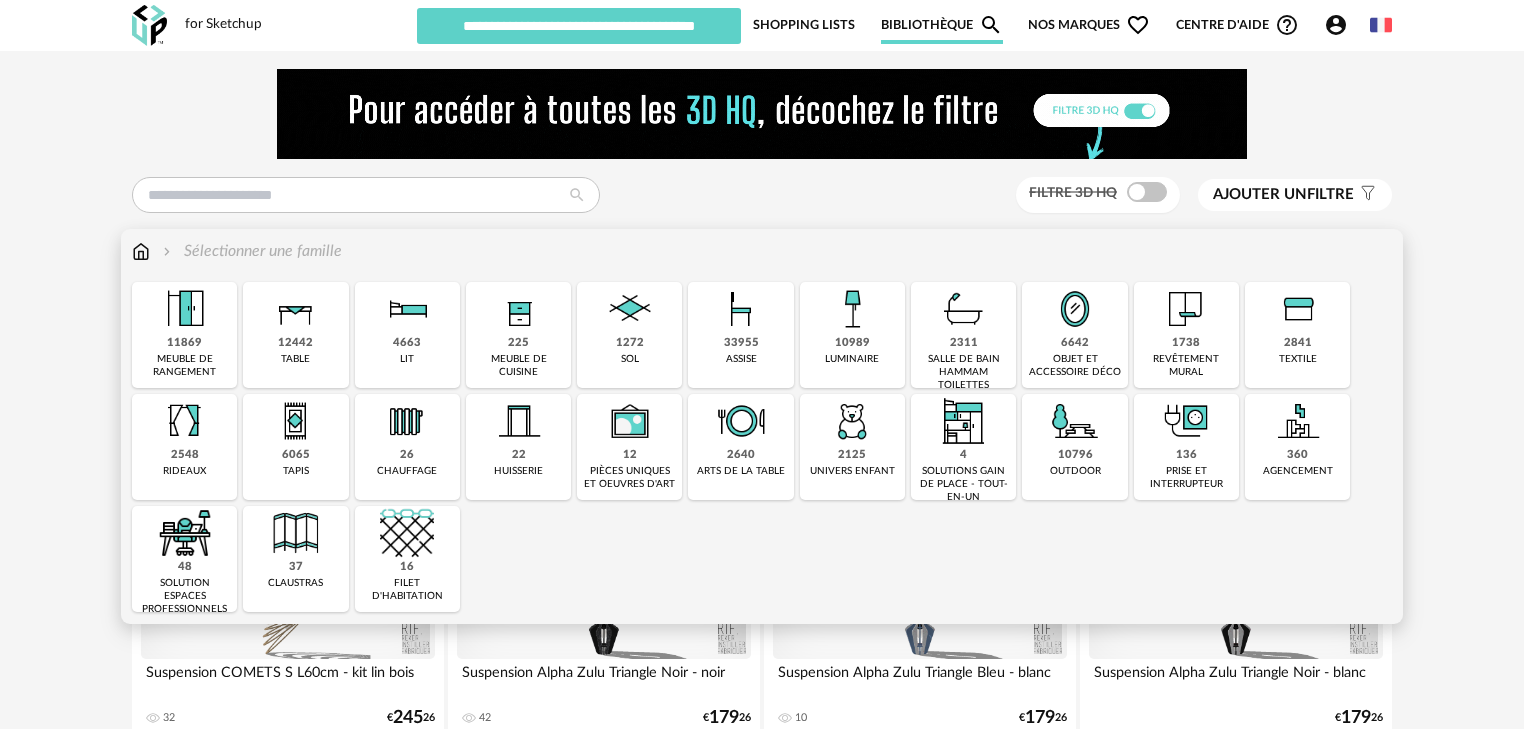 click on "assise" at bounding box center (741, 359) 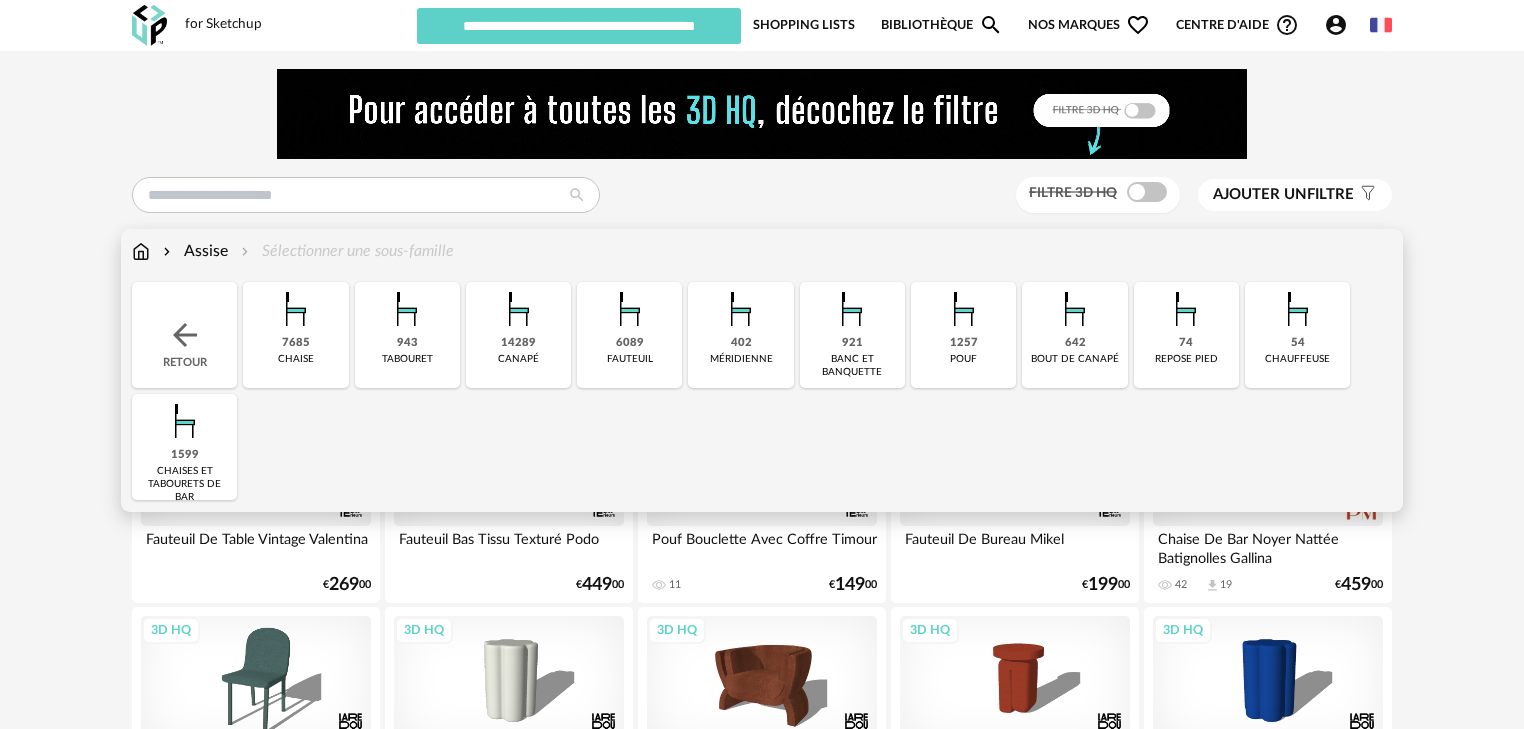 click on "canapé" at bounding box center [518, 359] 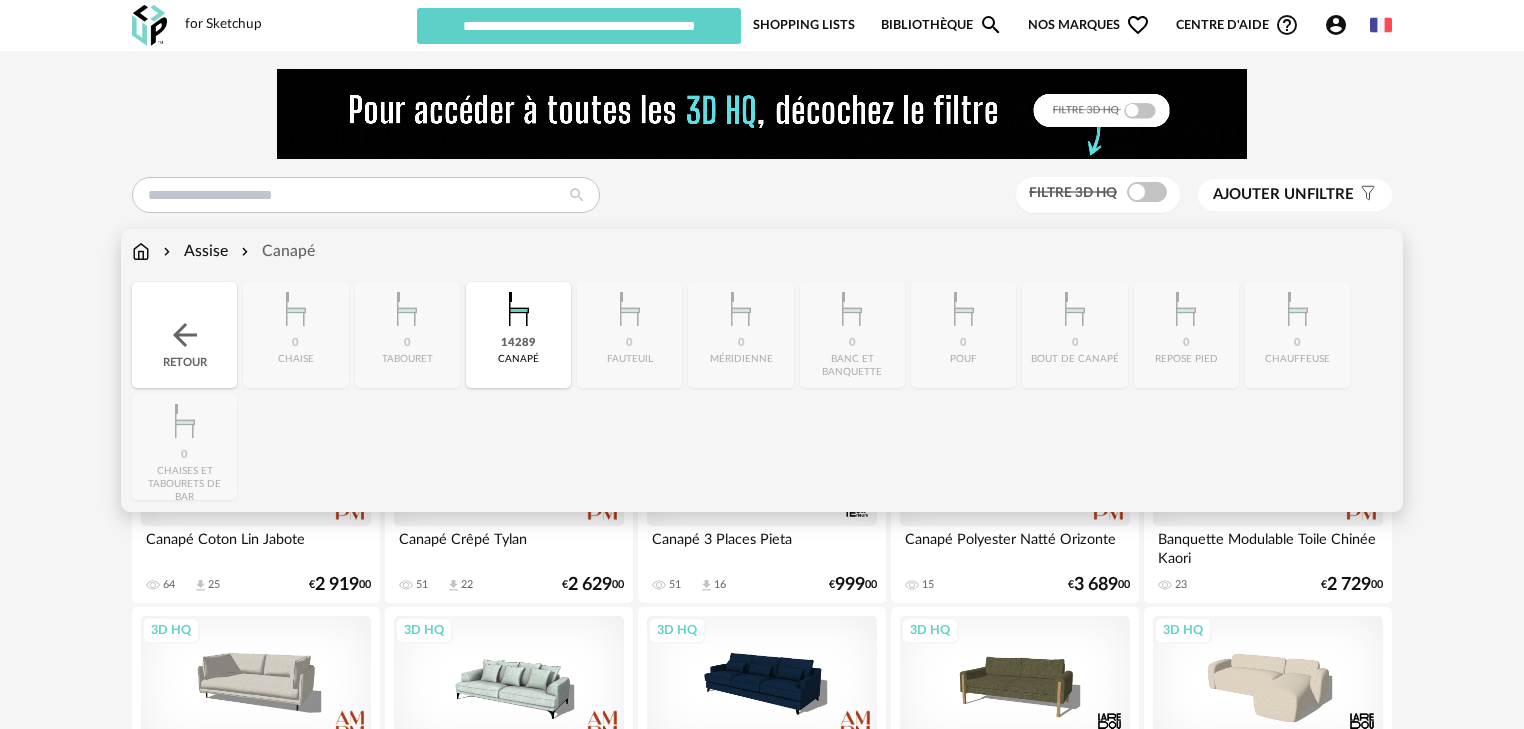 click on "14289
canapé" at bounding box center [518, 335] 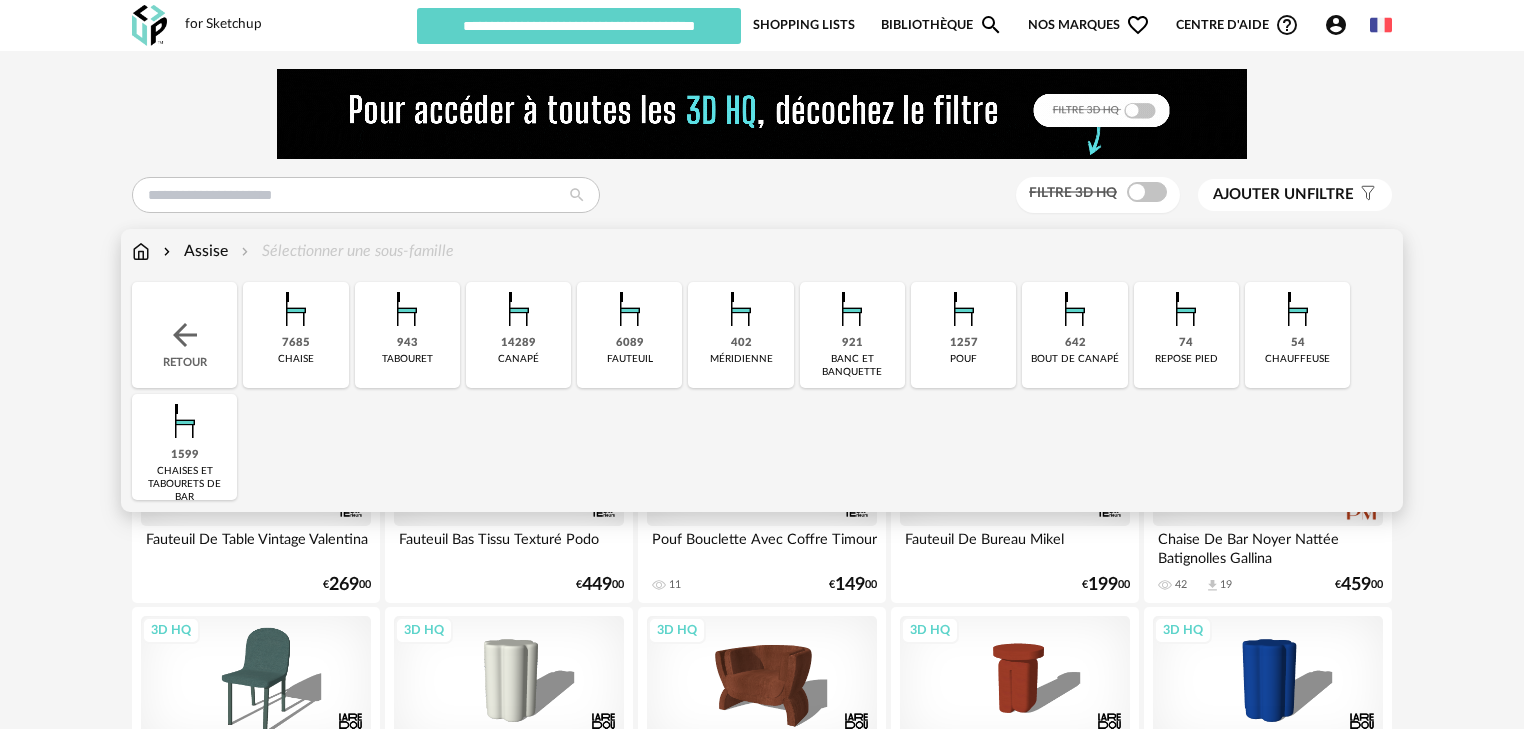 click on "14289
canapé" at bounding box center (518, 335) 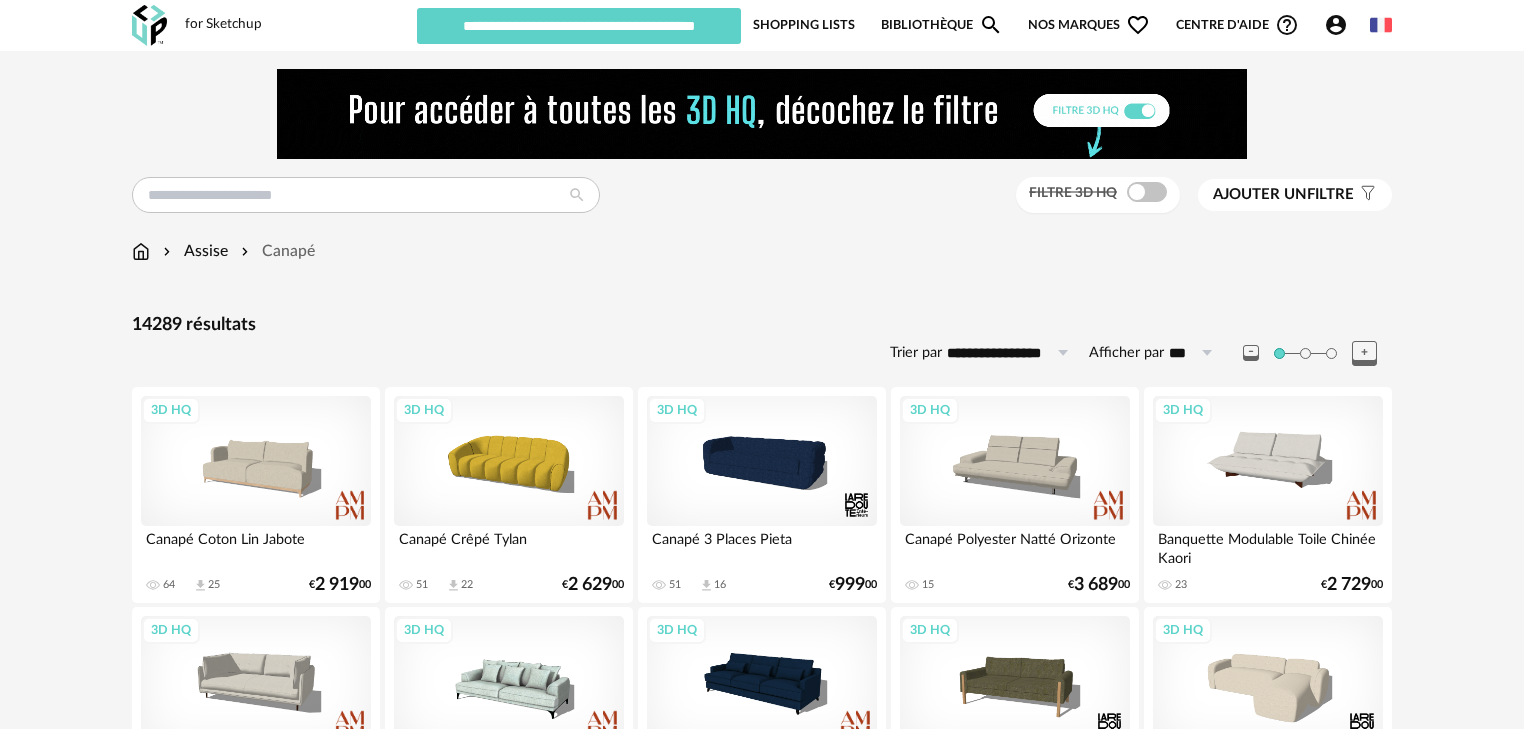click on "**********" at bounding box center (1011, 353) 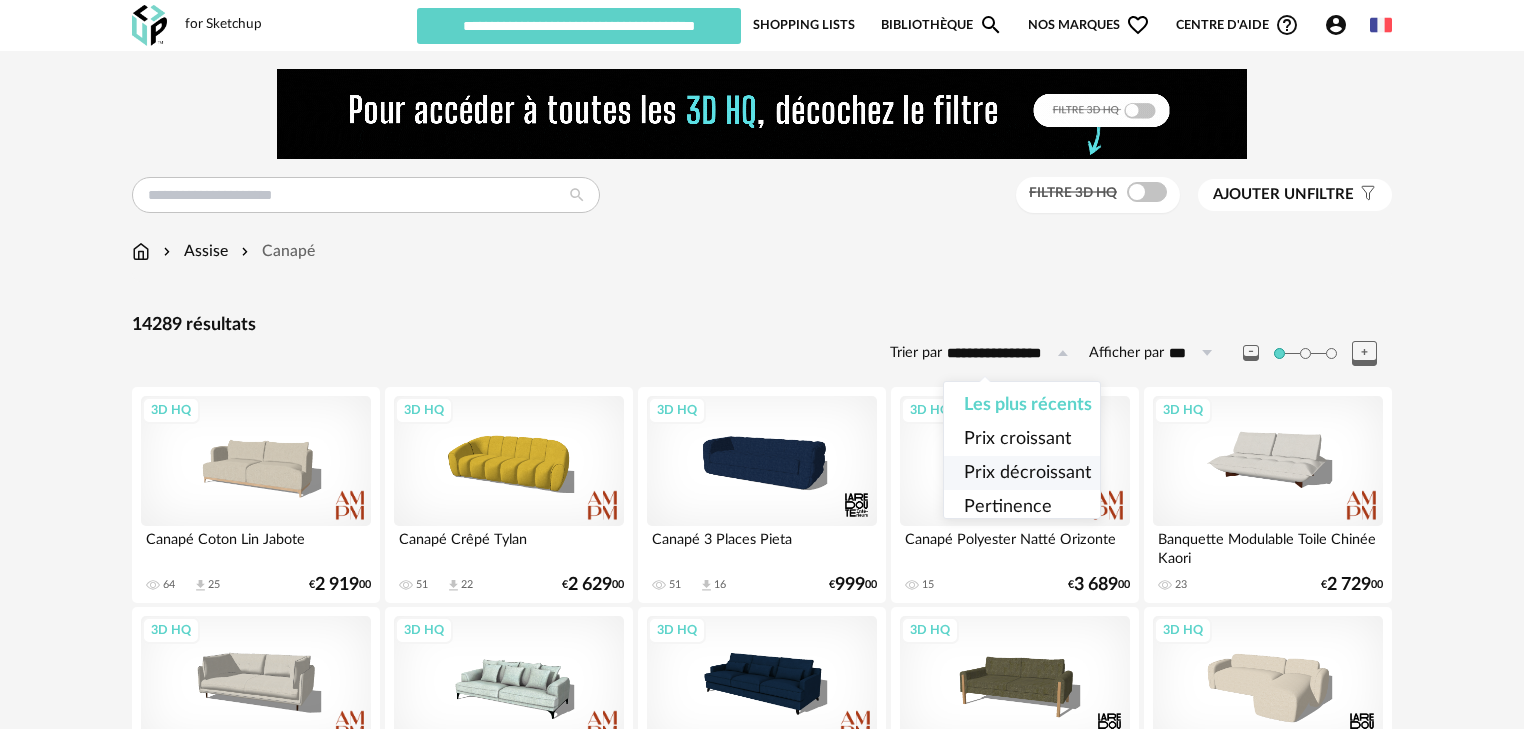 click on "Prix décroissant" at bounding box center (1027, 473) 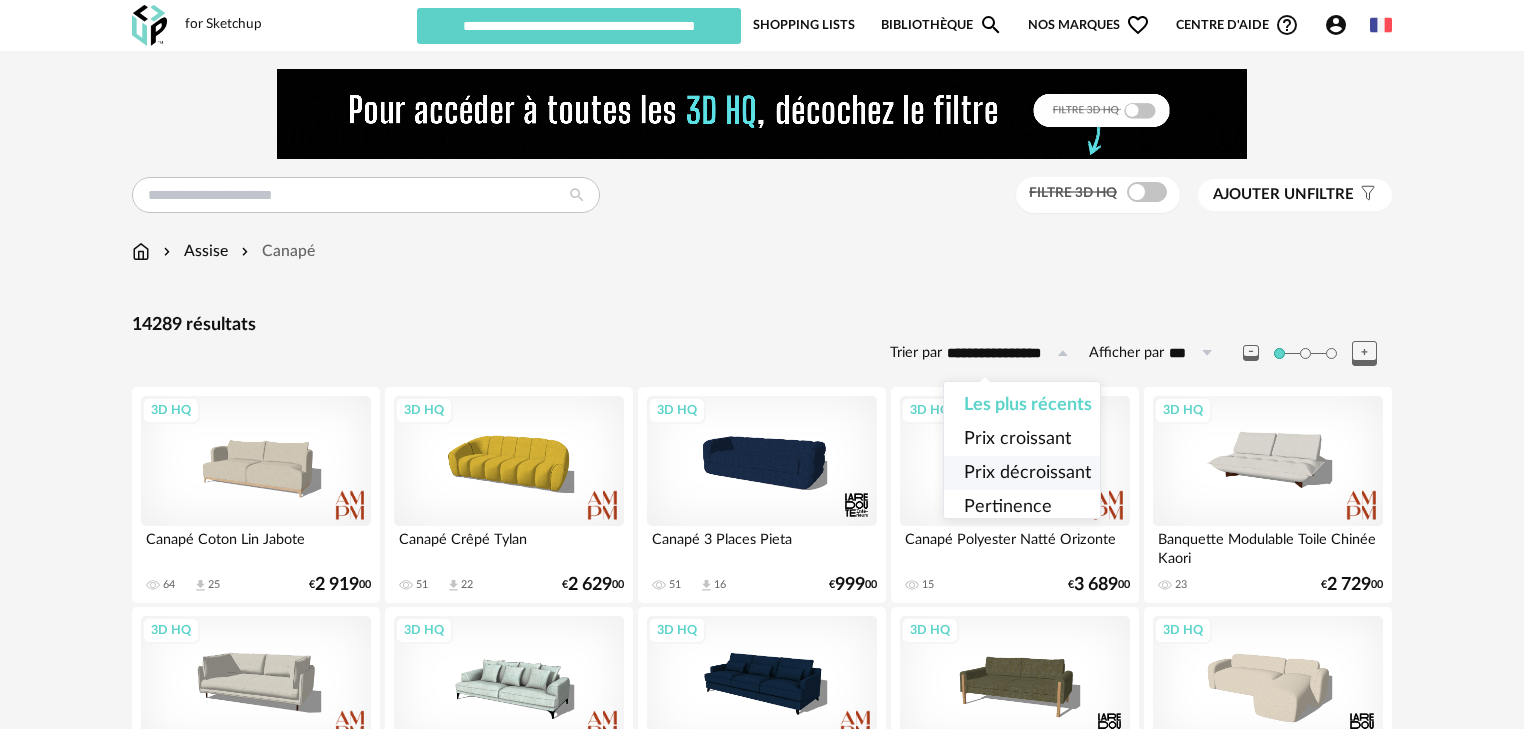 type on "**********" 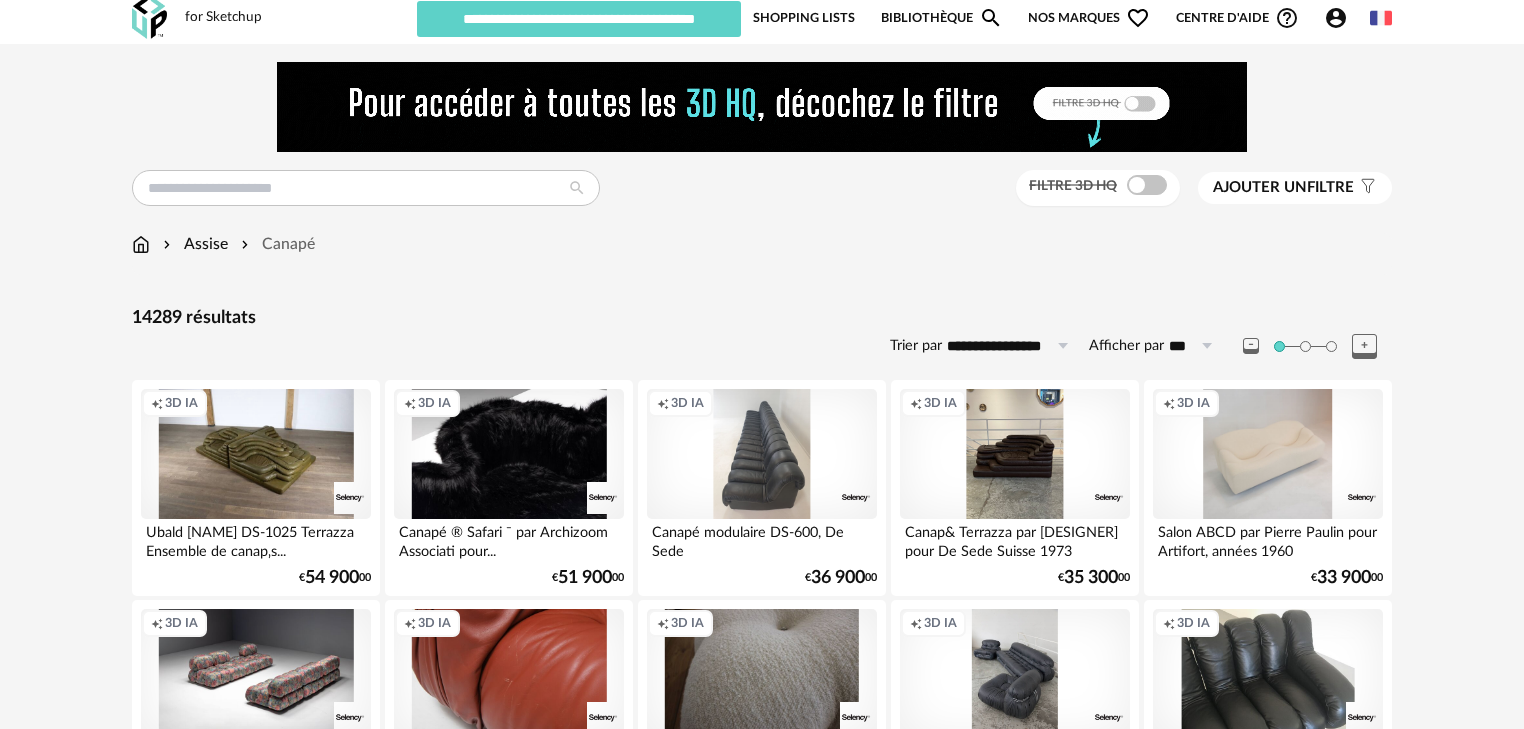 scroll, scrollTop: 0, scrollLeft: 0, axis: both 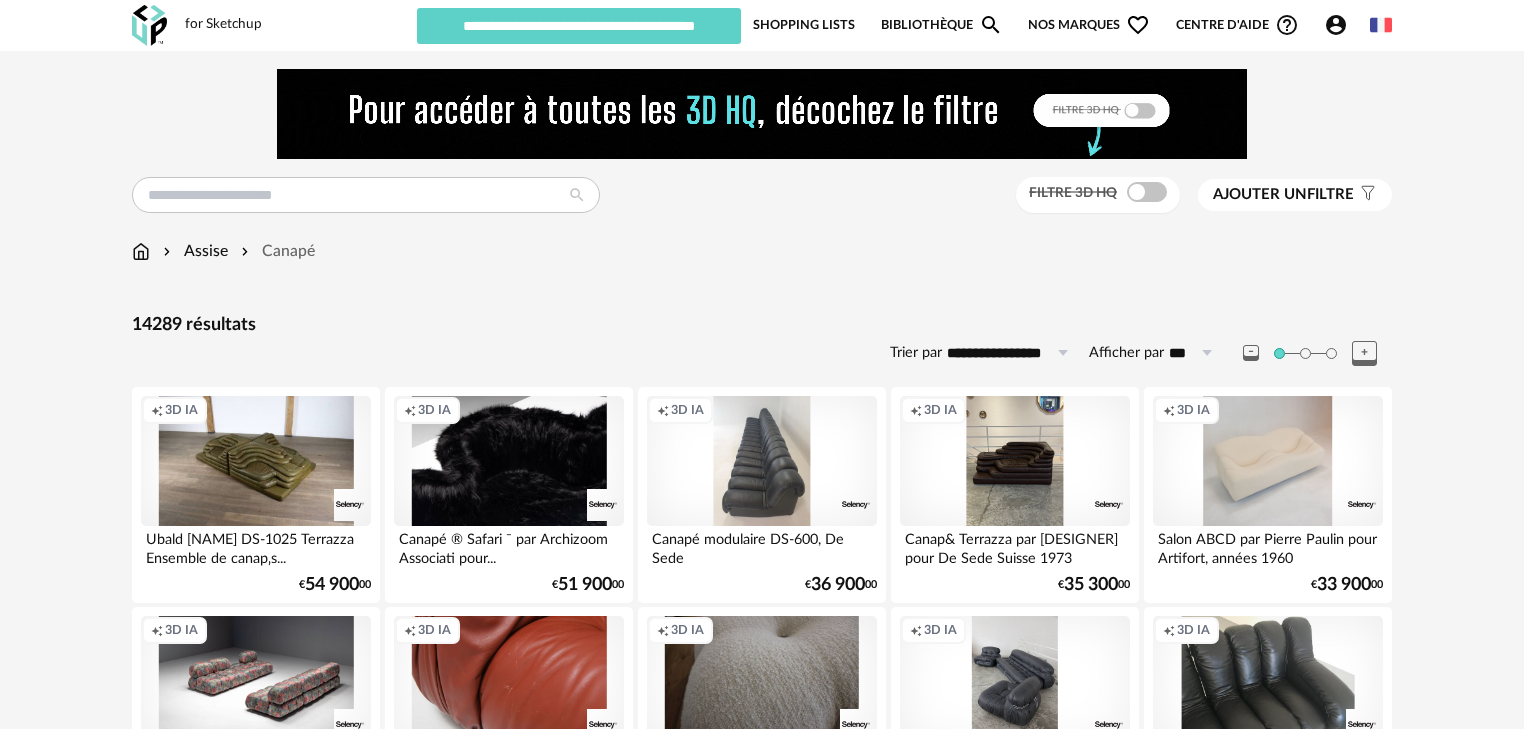 click on "Ajouter un" at bounding box center (1260, 194) 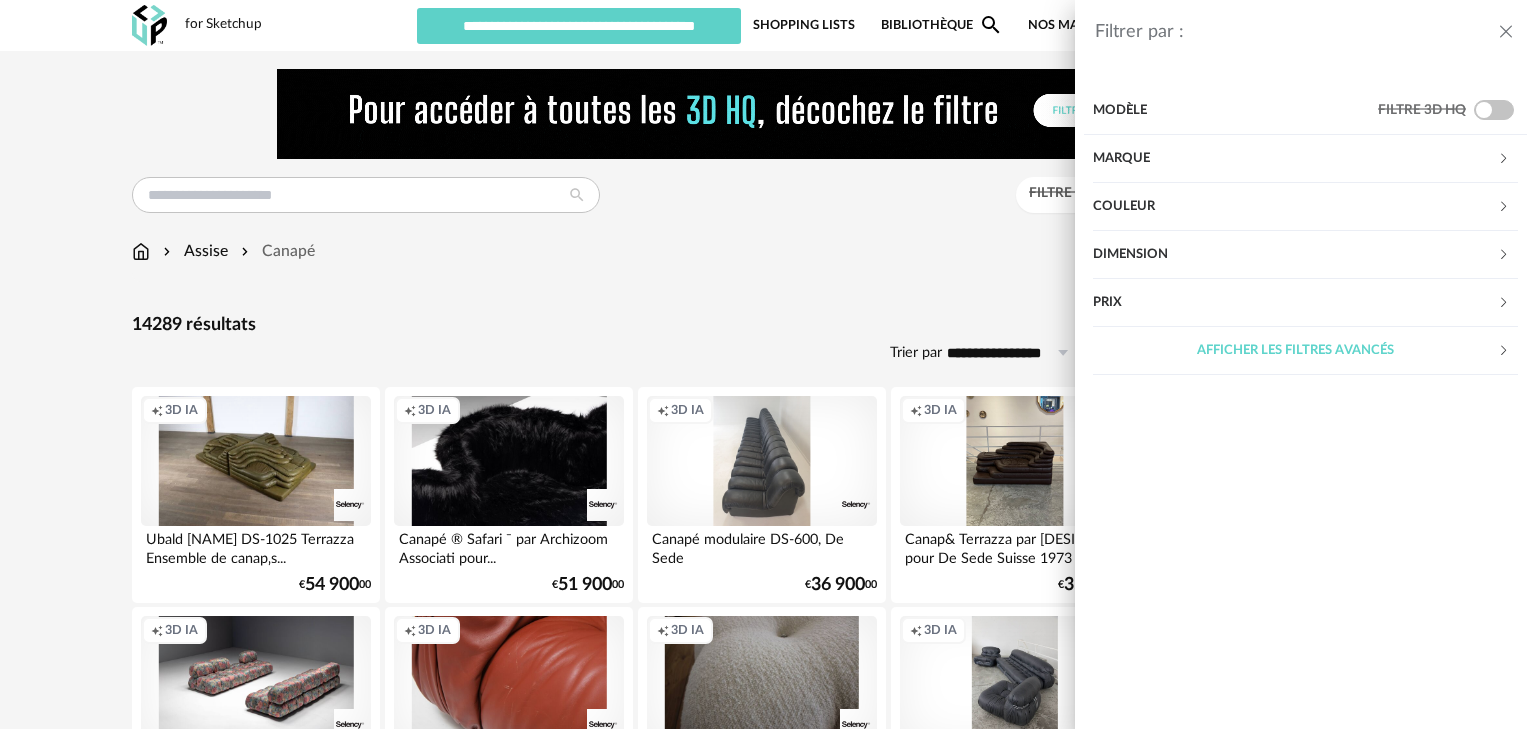 click on "Marque" at bounding box center (1295, 159) 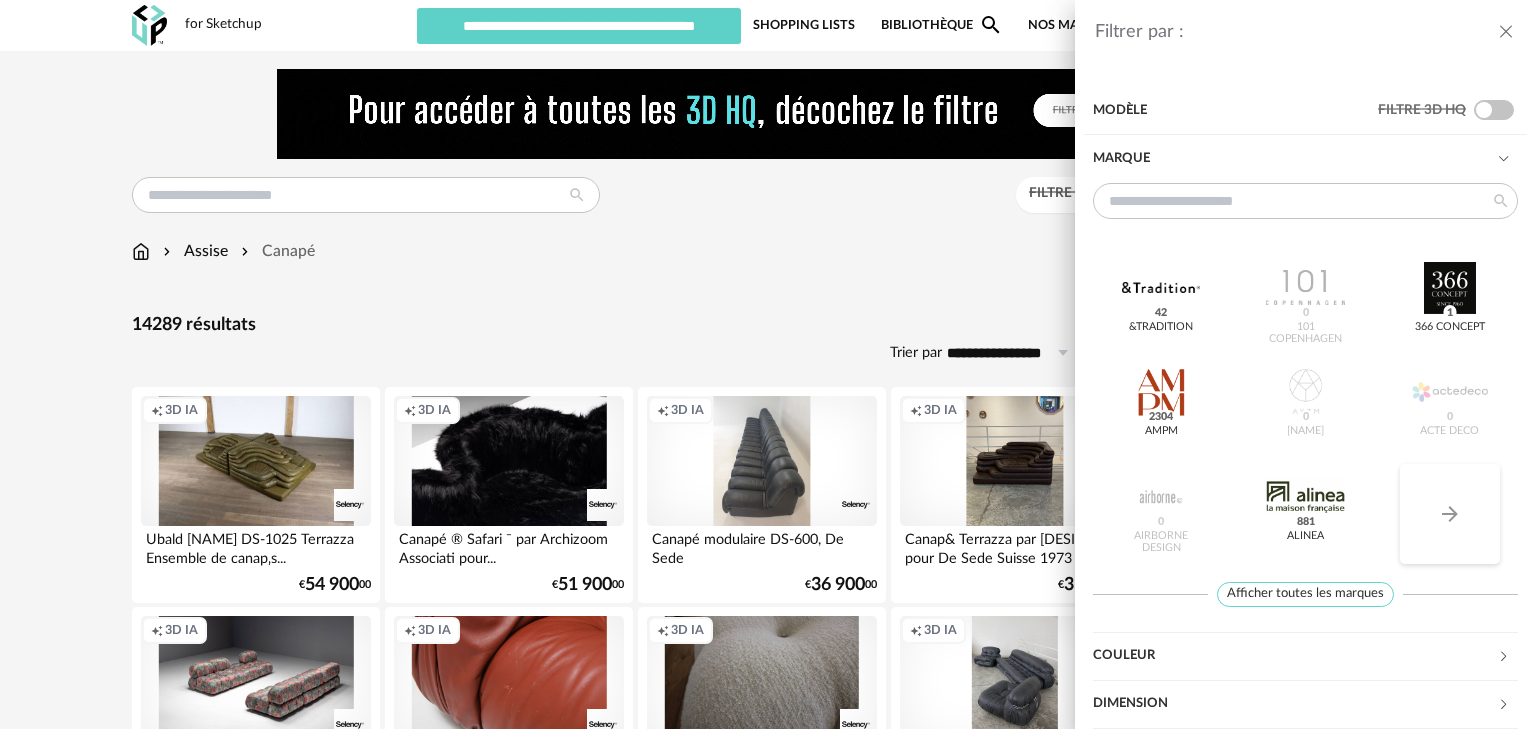 click on "Arrow Right icon" at bounding box center (1450, 514) 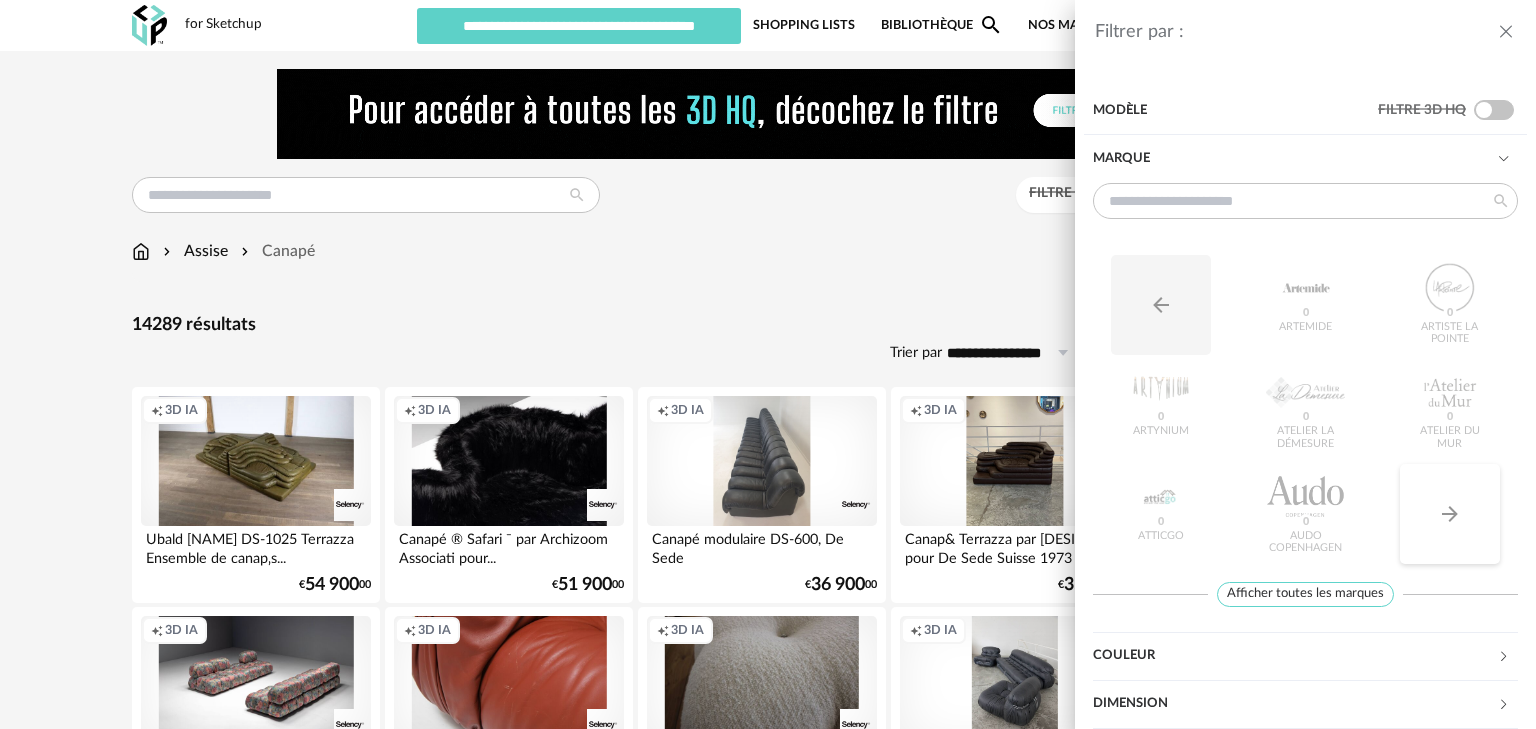 click on "Arrow Right icon" at bounding box center (1450, 514) 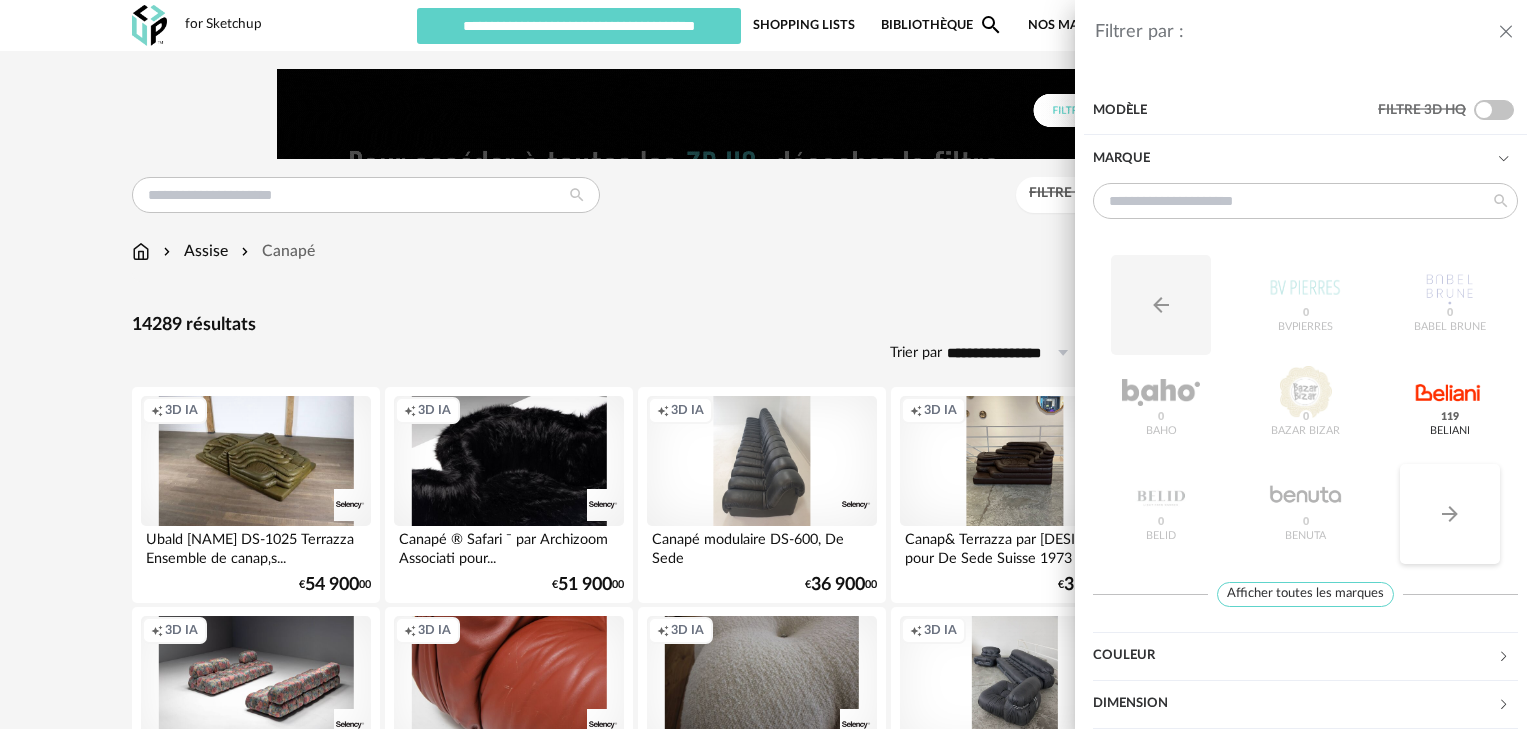 click on "Arrow Right icon" at bounding box center (1450, 514) 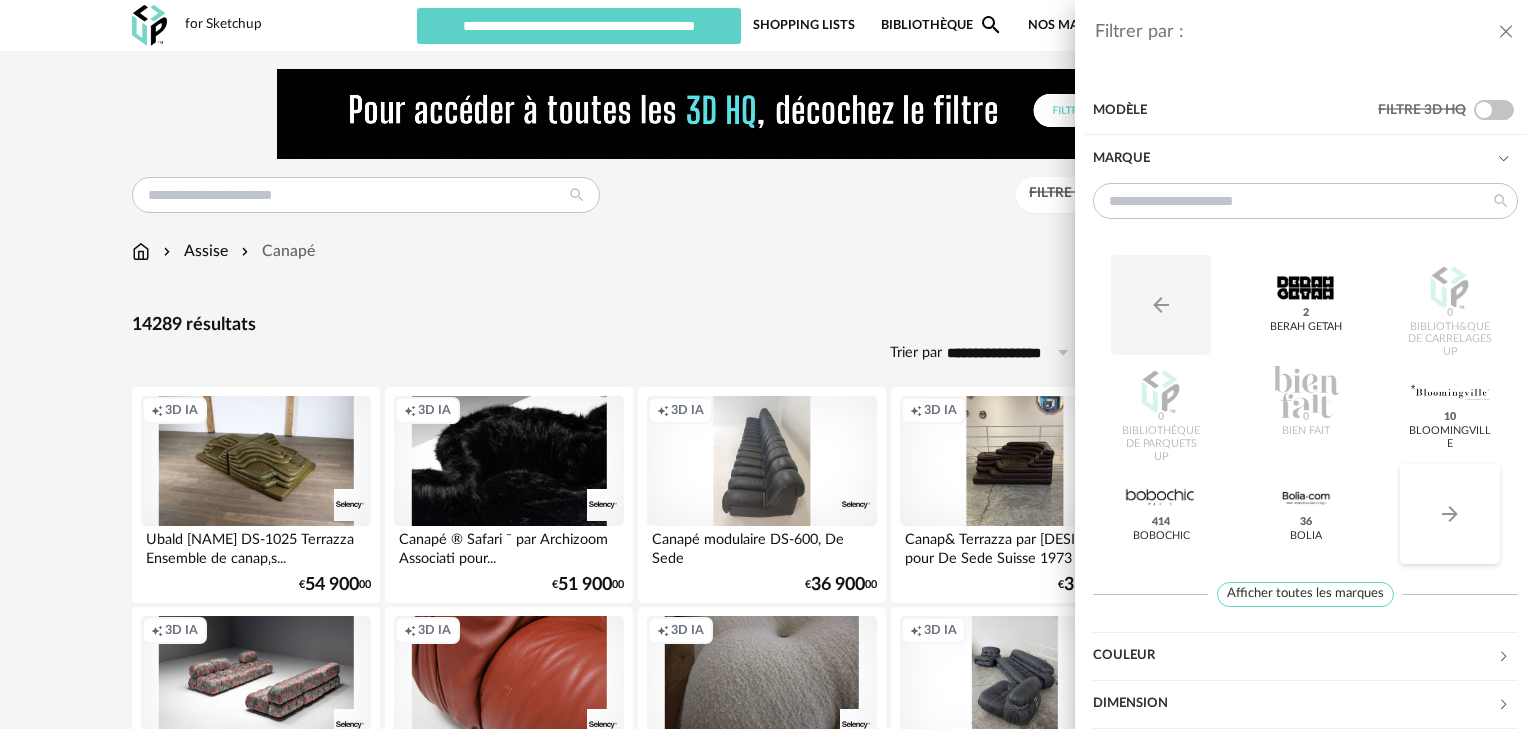 click on "Arrow Right icon" at bounding box center [1450, 514] 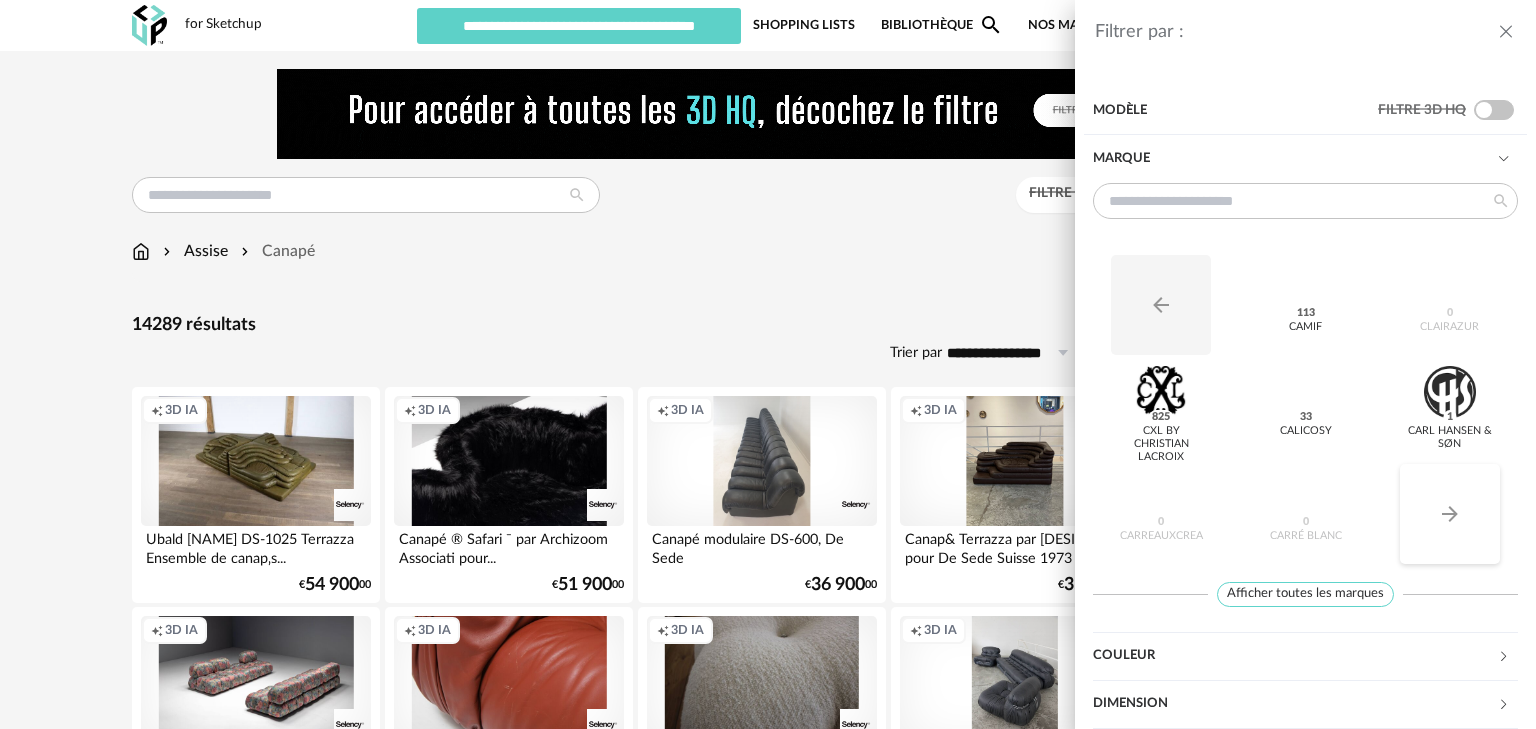 click on "Arrow Right icon" at bounding box center (1450, 514) 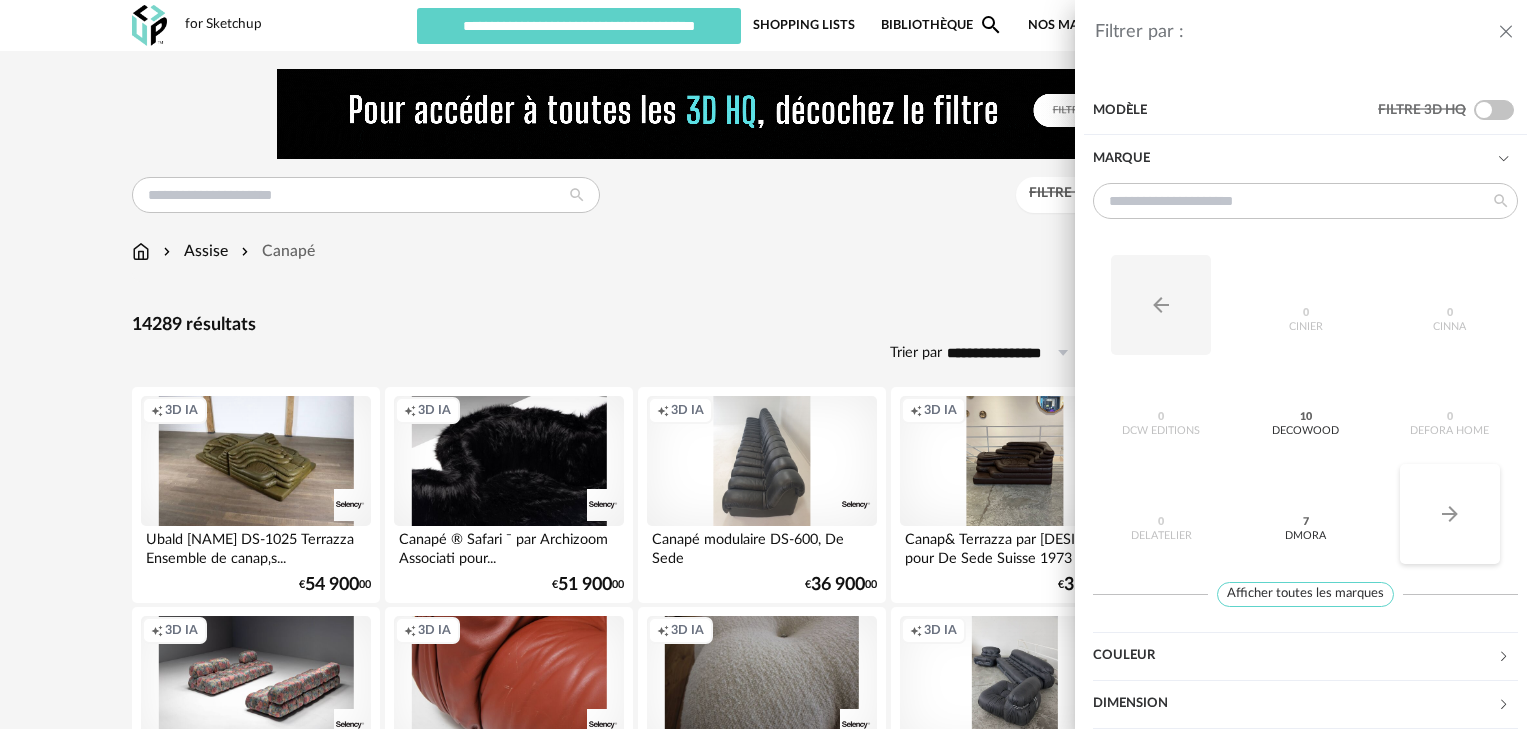 click on "Arrow Right icon" at bounding box center (1450, 514) 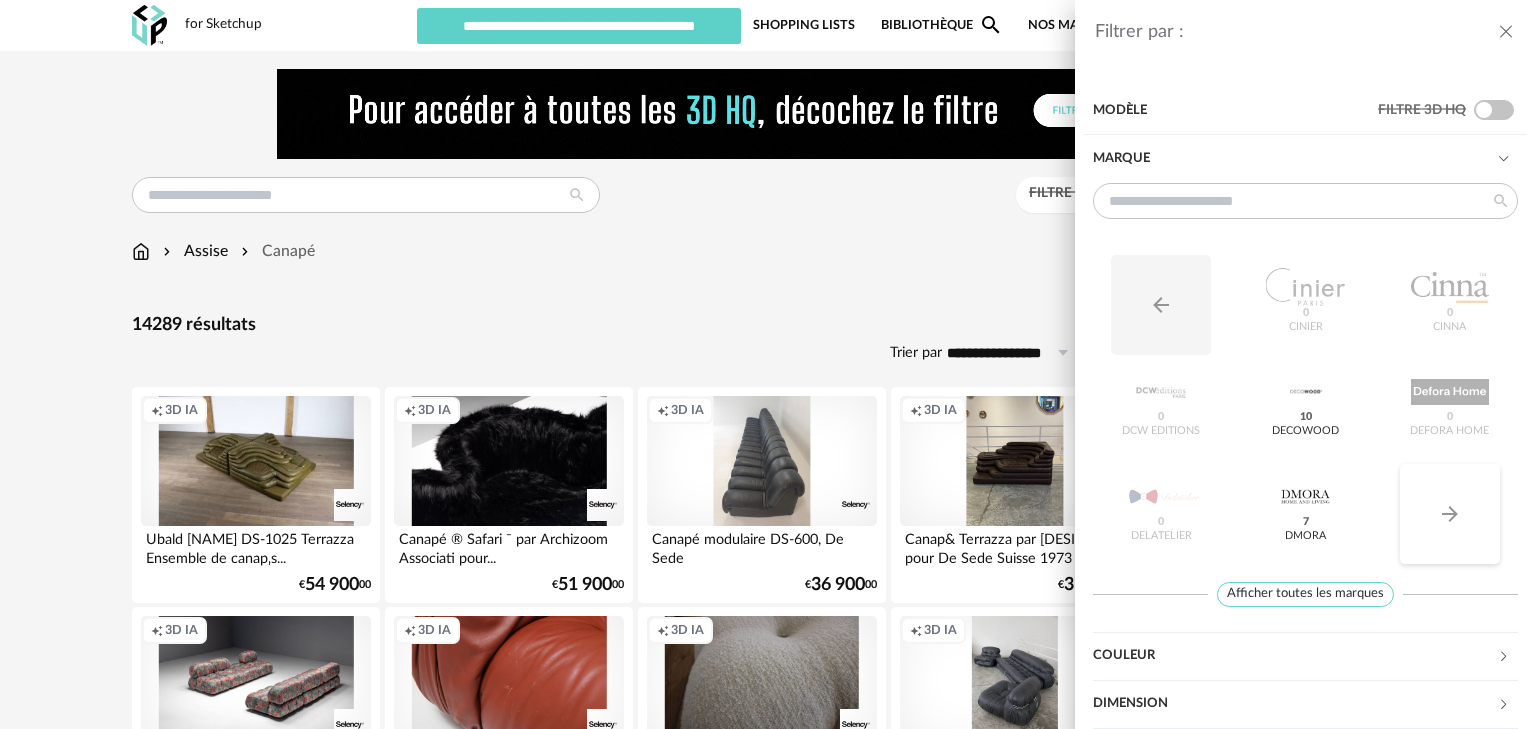 click on "Arrow Right icon" at bounding box center (1450, 514) 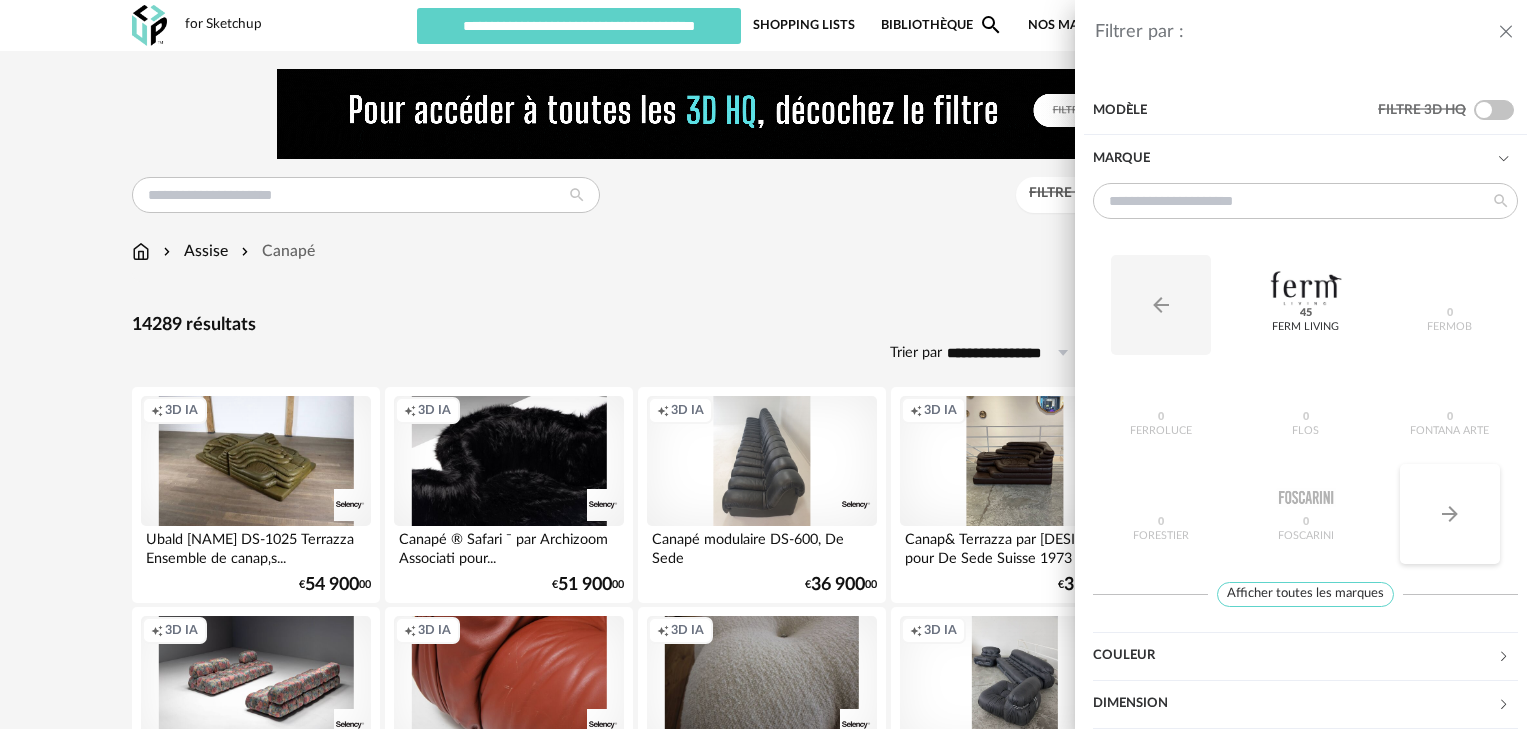 click on "Arrow Right icon" at bounding box center (1450, 514) 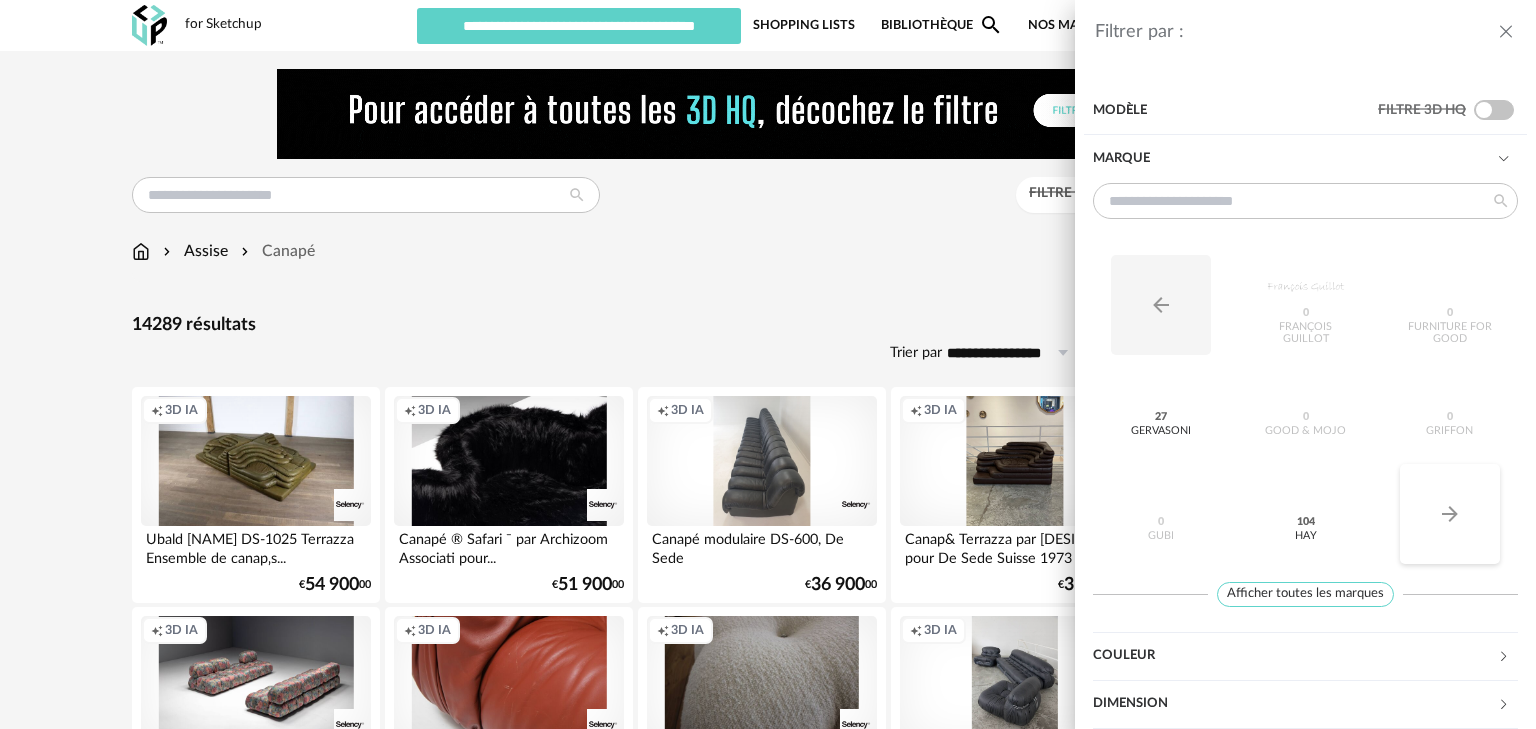 click on "Arrow Right icon" at bounding box center [1450, 514] 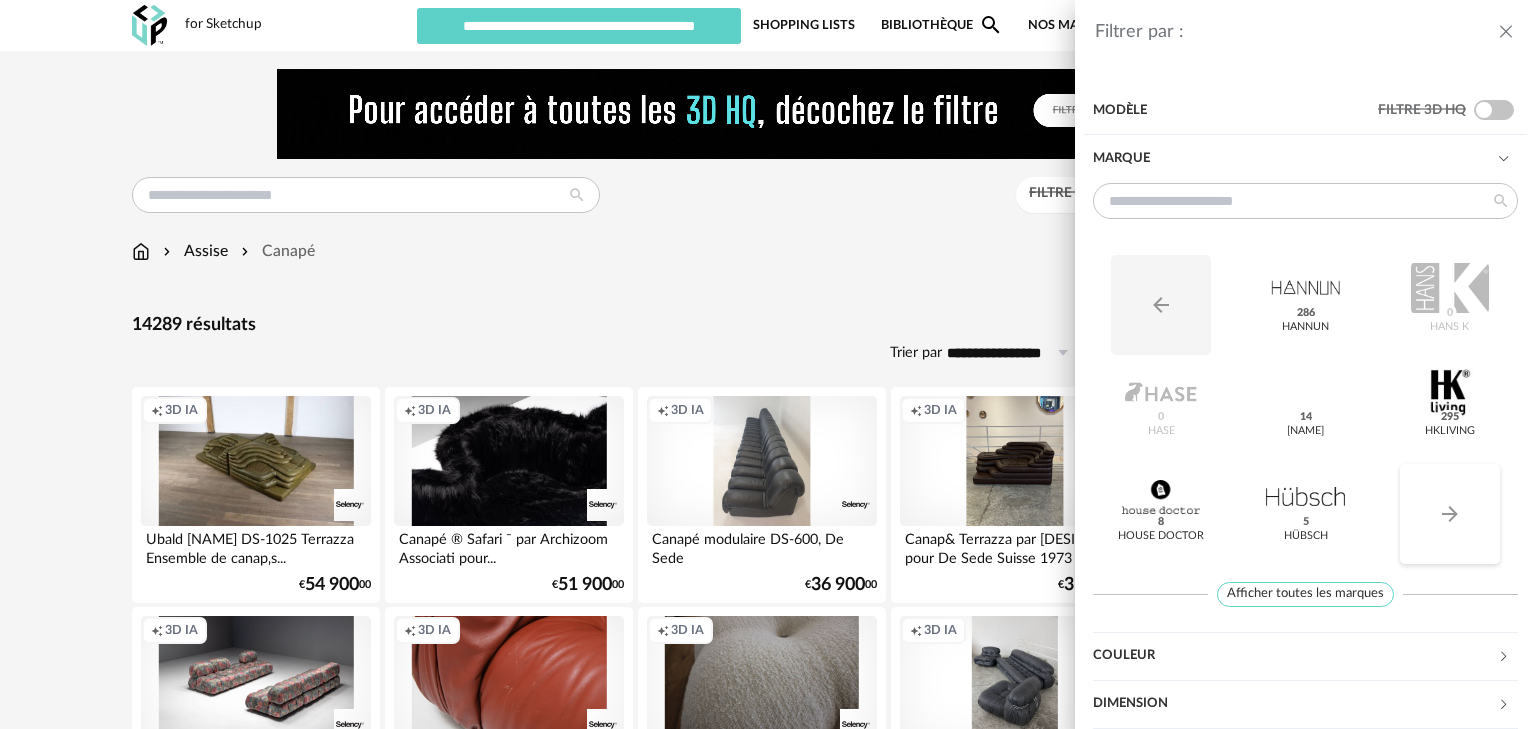 click on "Arrow Right icon" at bounding box center [1450, 514] 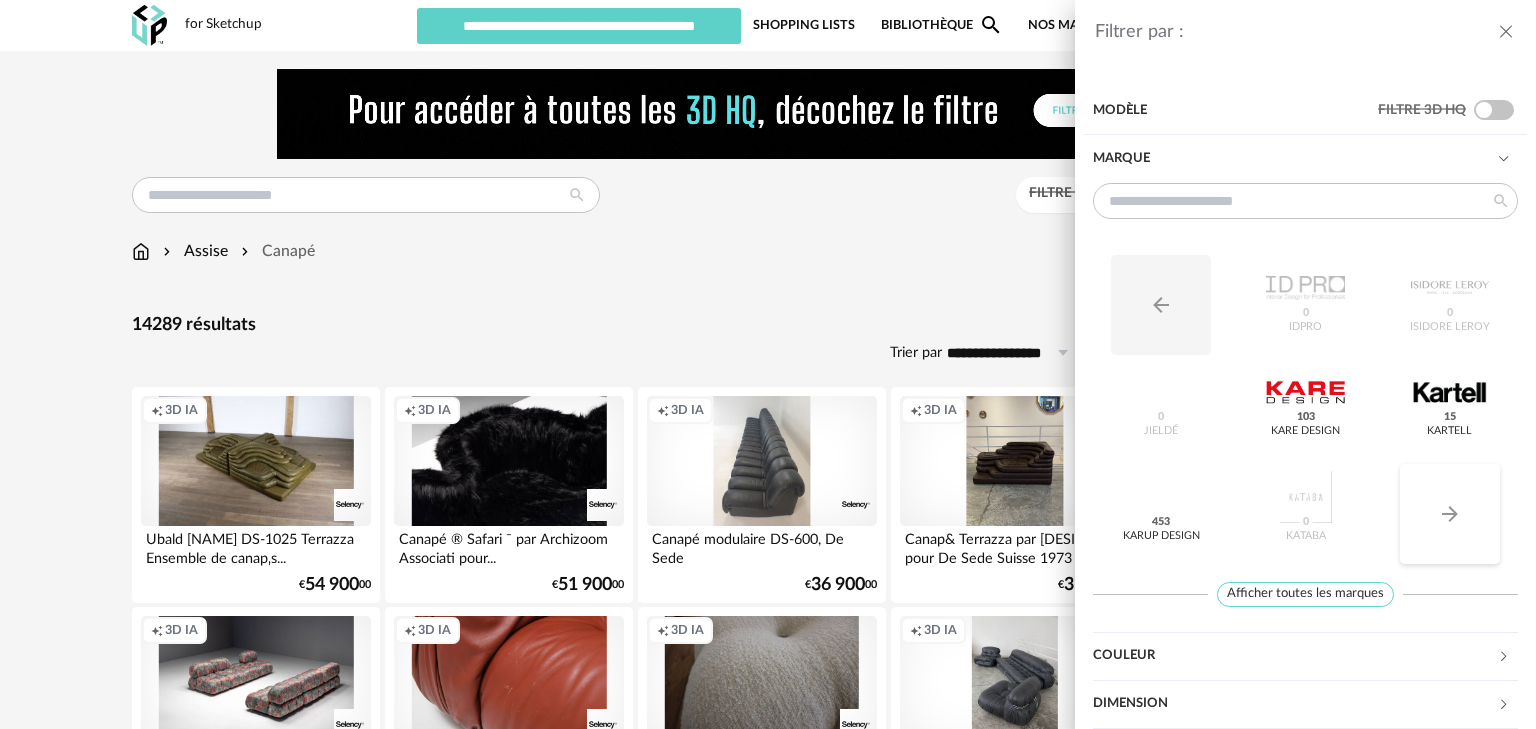 click on "Arrow Right icon" at bounding box center [1450, 514] 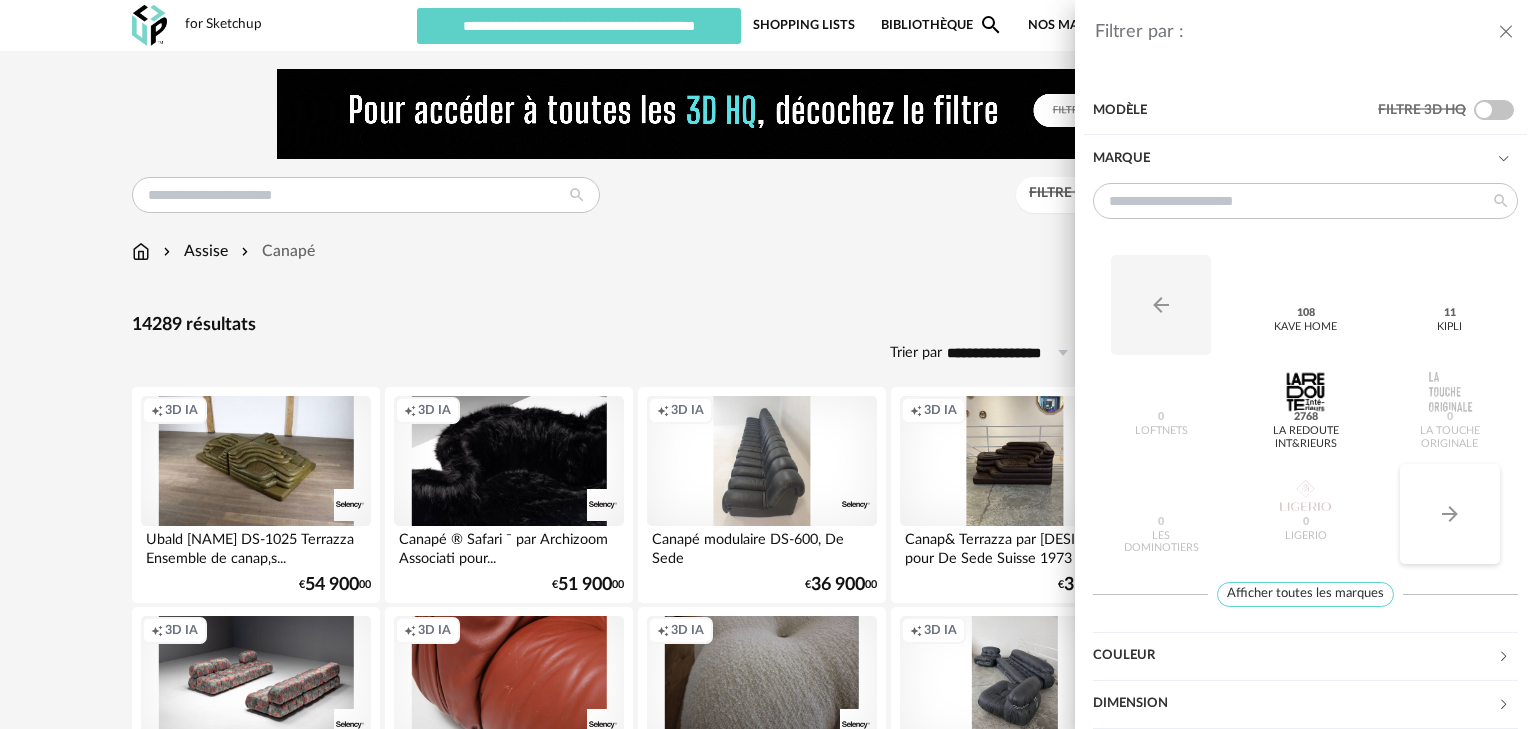 click on "Arrow Right icon" at bounding box center (1450, 514) 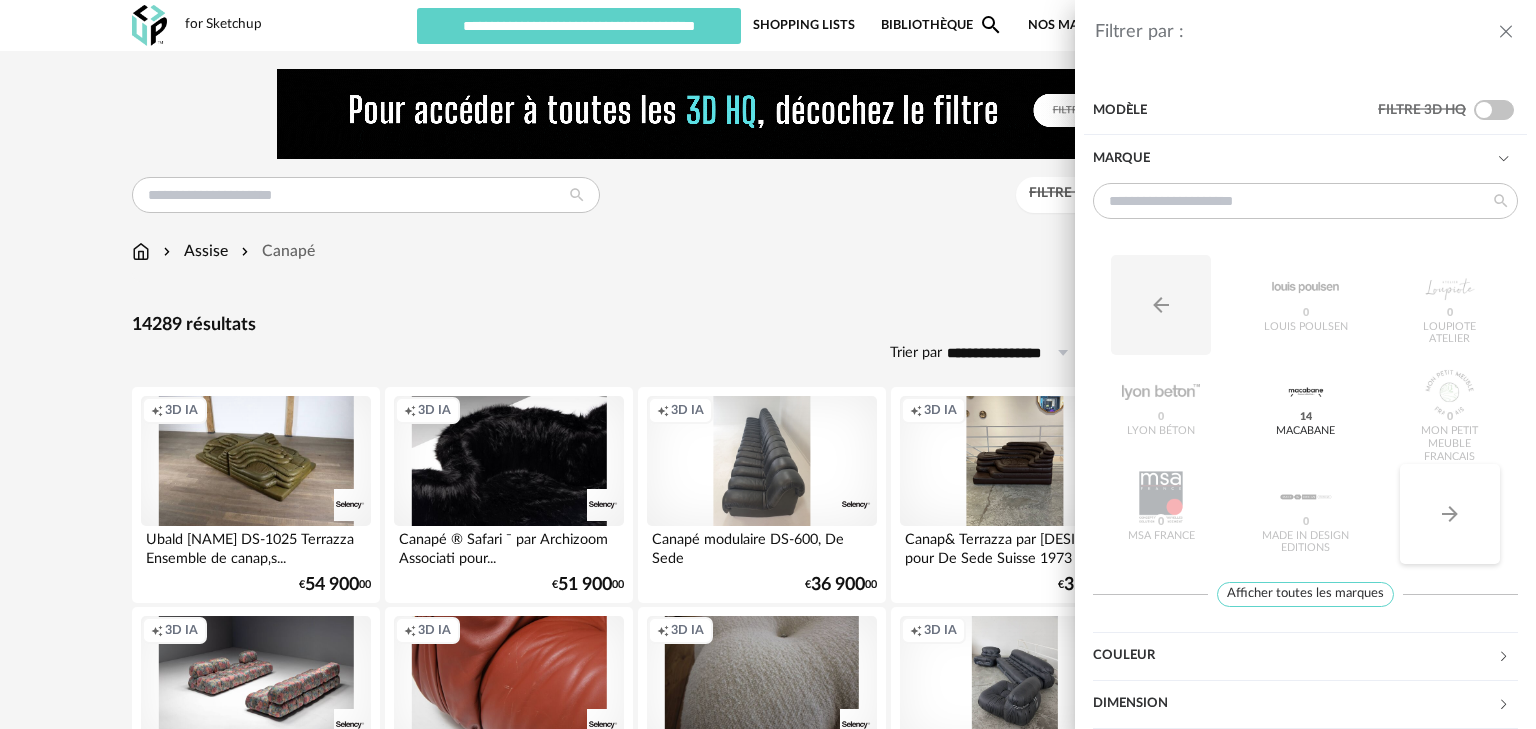 click on "Arrow Right icon" at bounding box center (1450, 514) 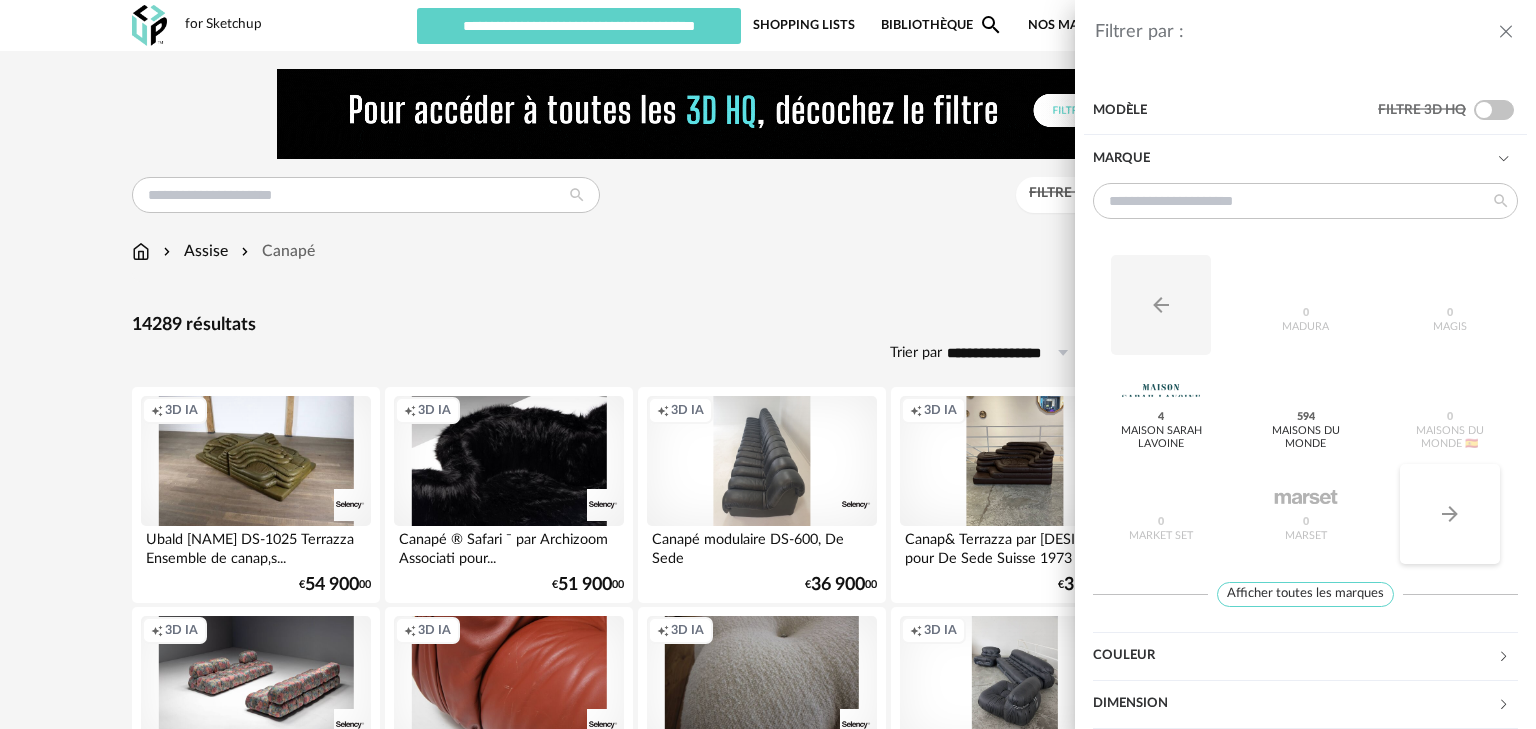 click on "Arrow Right icon" at bounding box center (1450, 514) 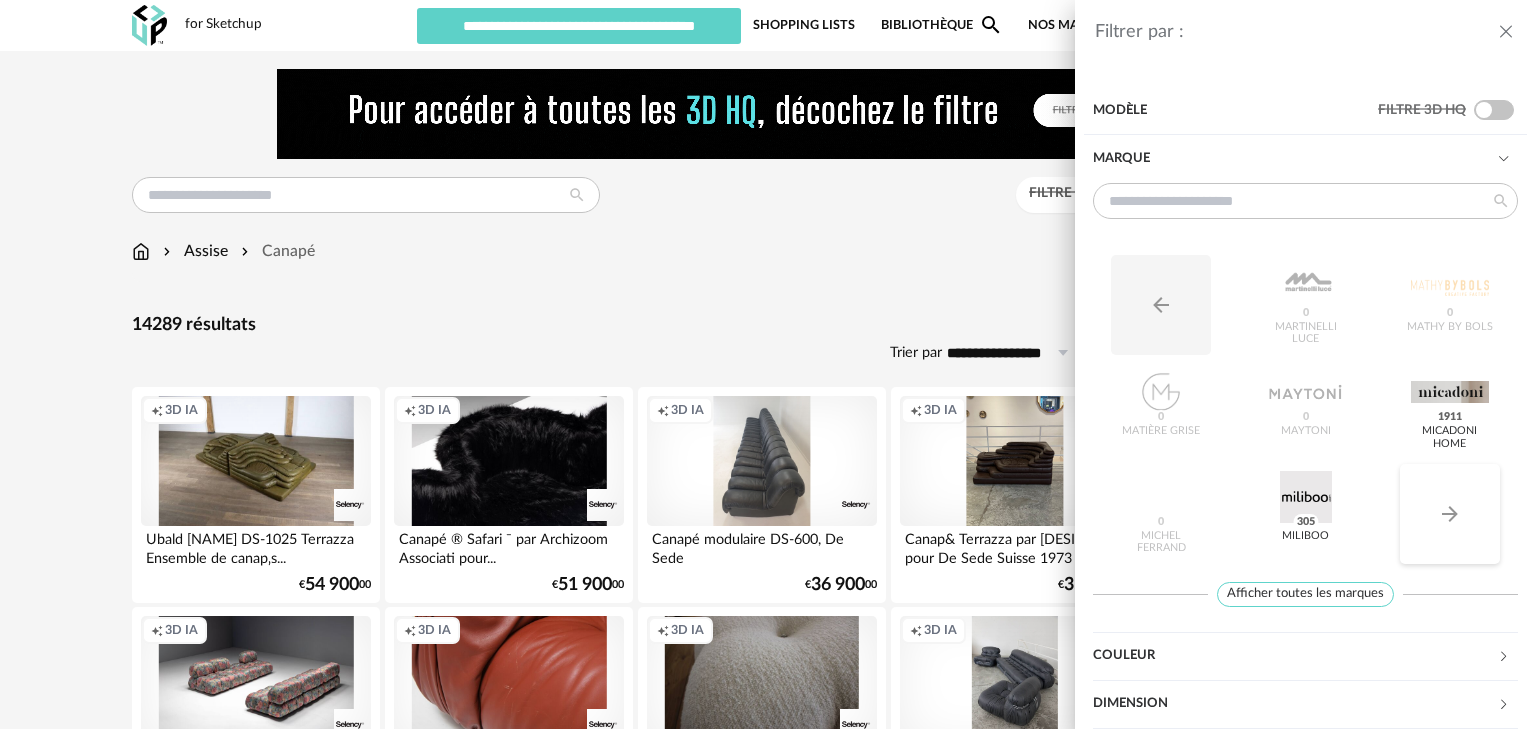 click on "Arrow Right icon" at bounding box center [1450, 514] 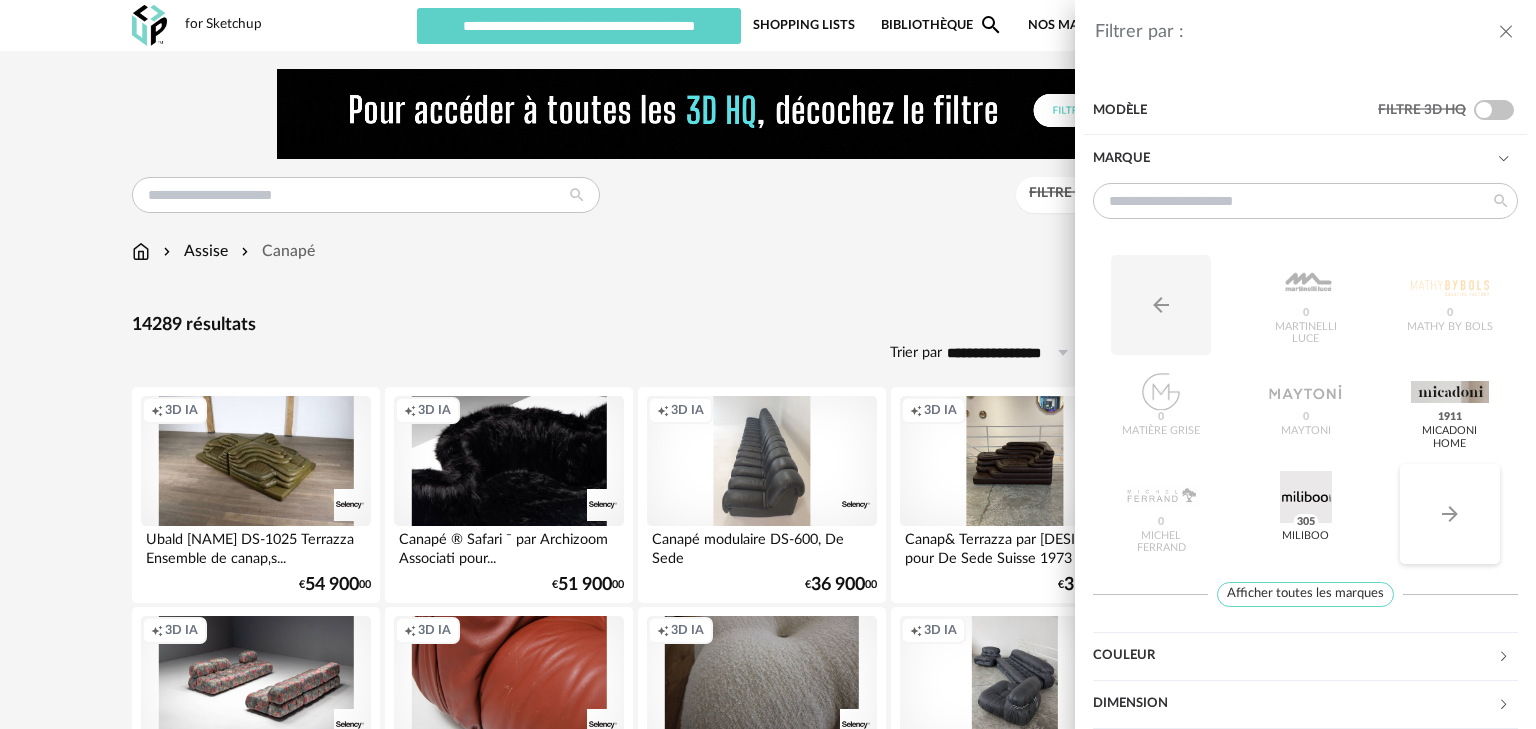 click on "Arrow Right icon" at bounding box center (1450, 514) 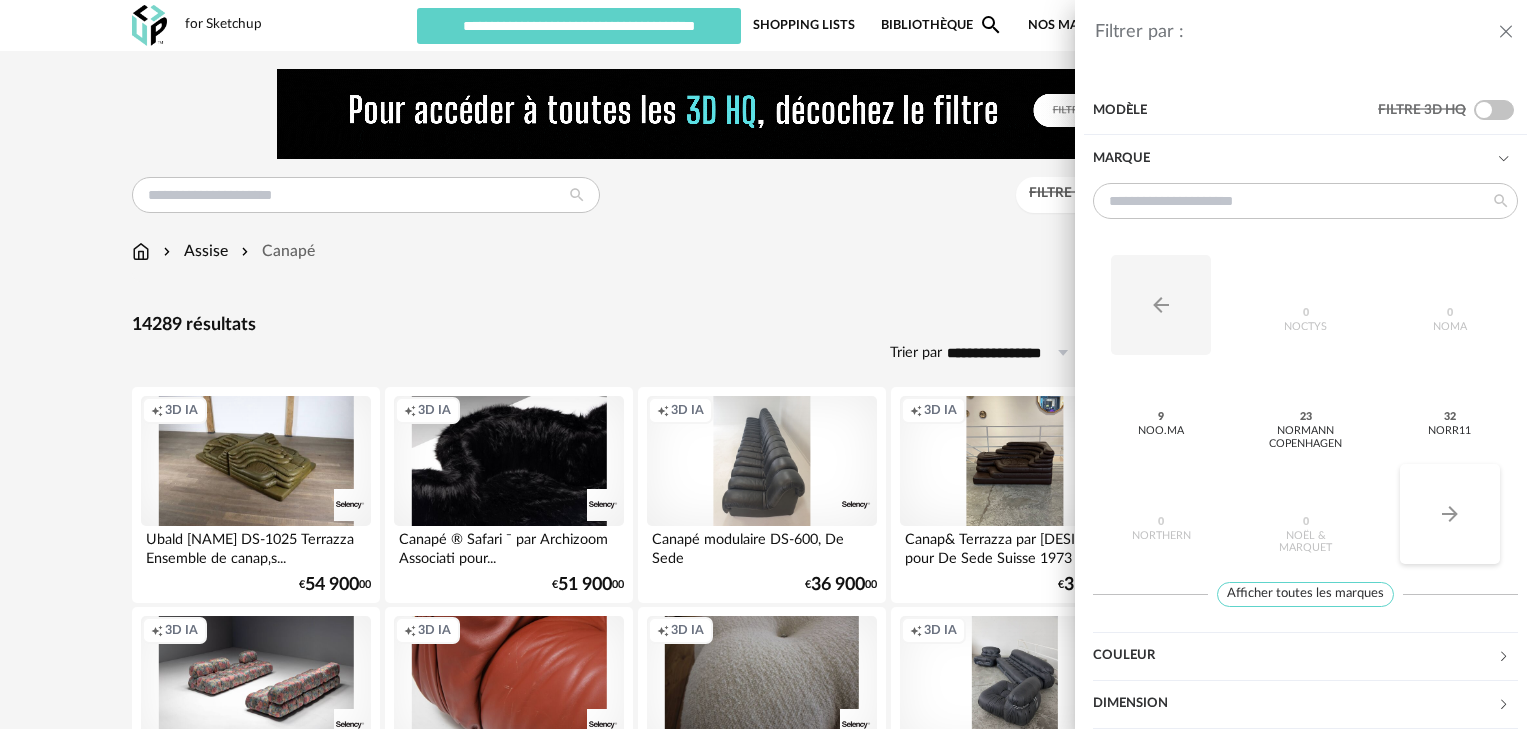 click on "Arrow Right icon" at bounding box center (1450, 514) 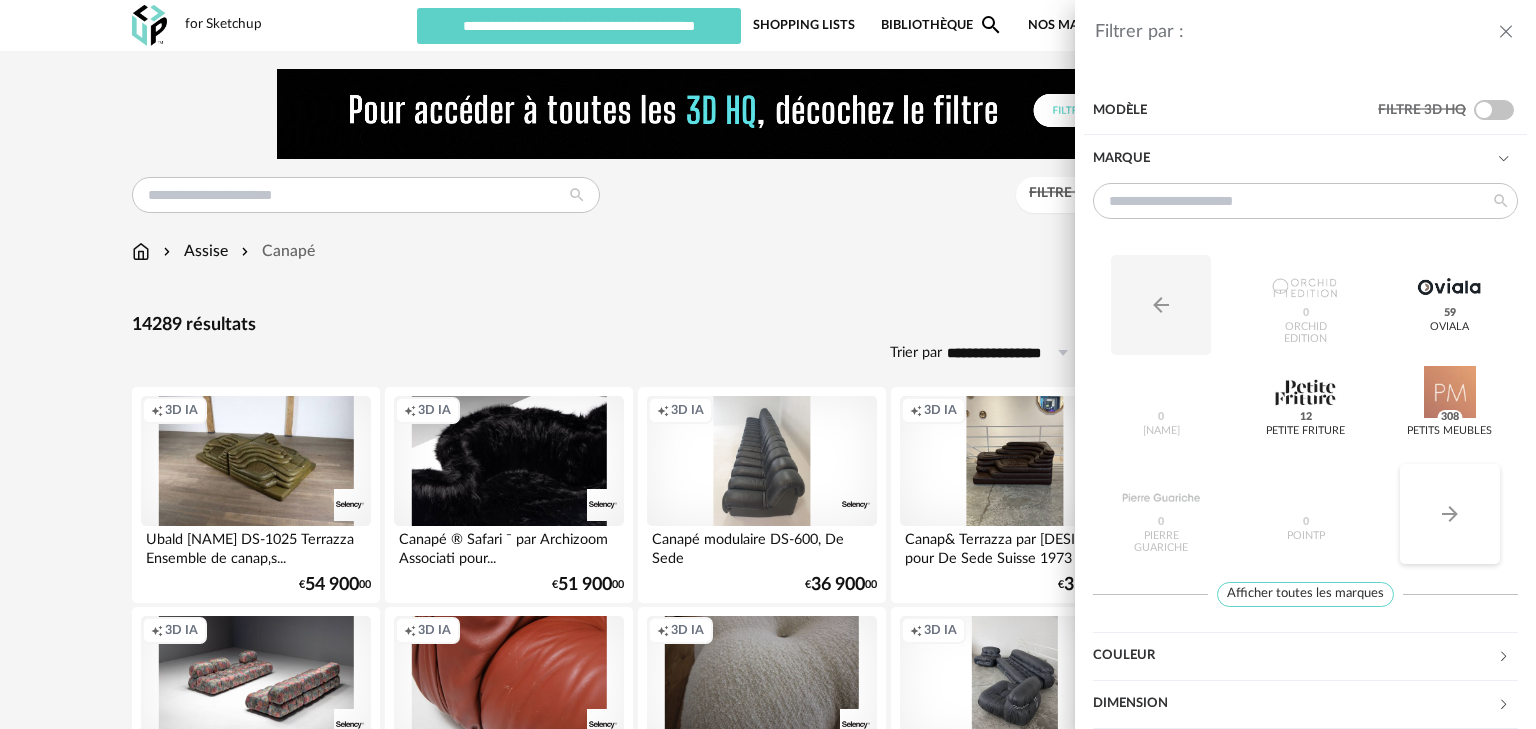 click on "Arrow Right icon" at bounding box center [1450, 514] 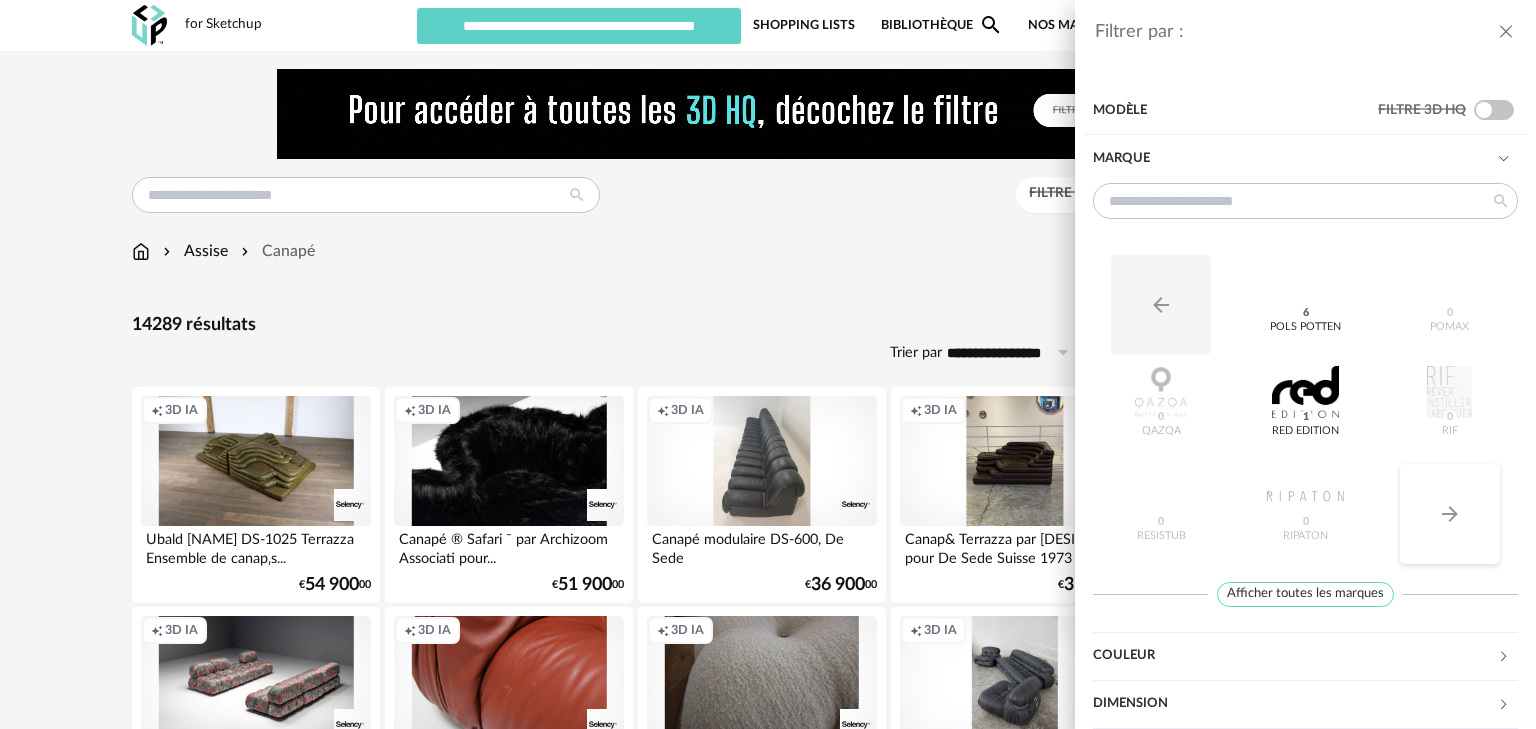 click on "Arrow Right icon" at bounding box center (1450, 514) 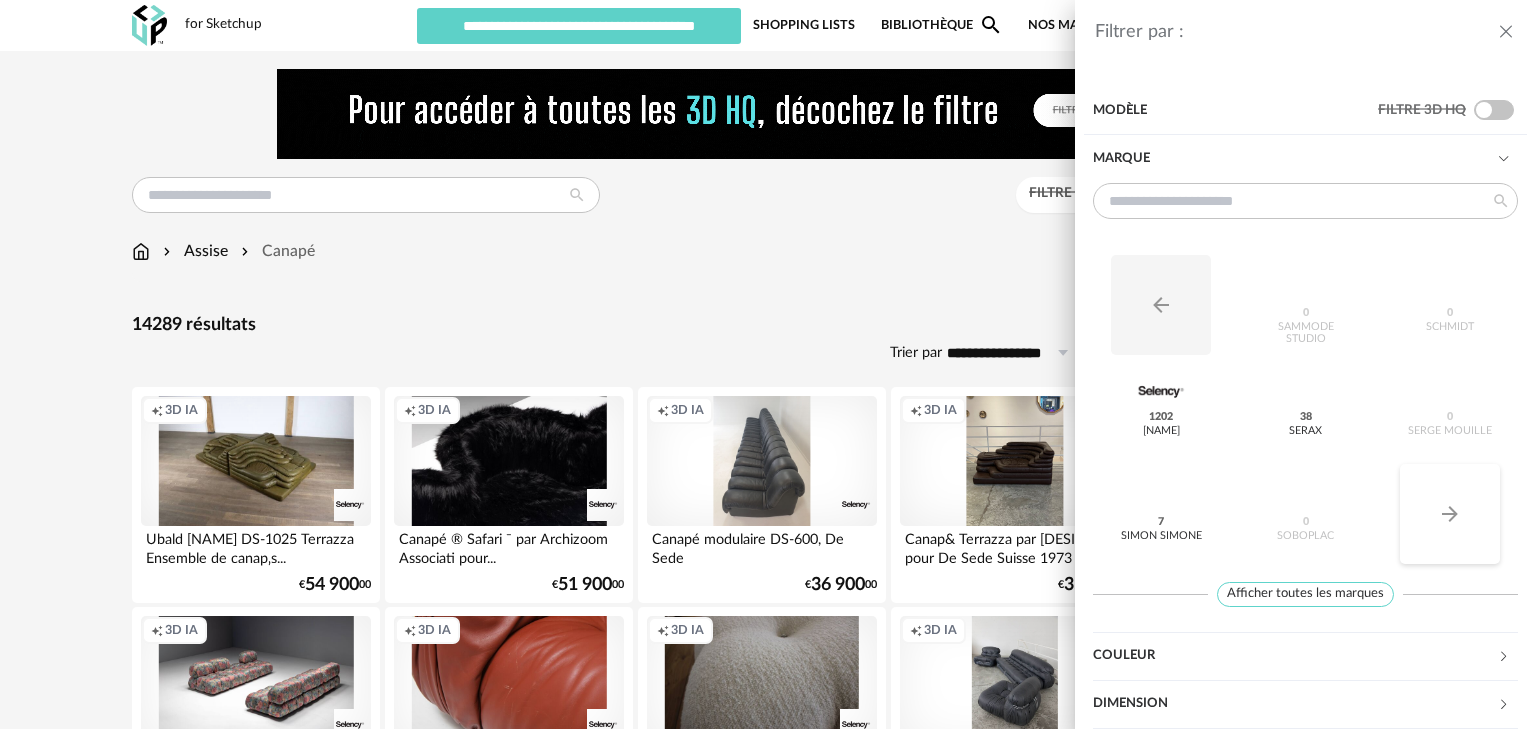 click on "Arrow Right icon" at bounding box center [1450, 514] 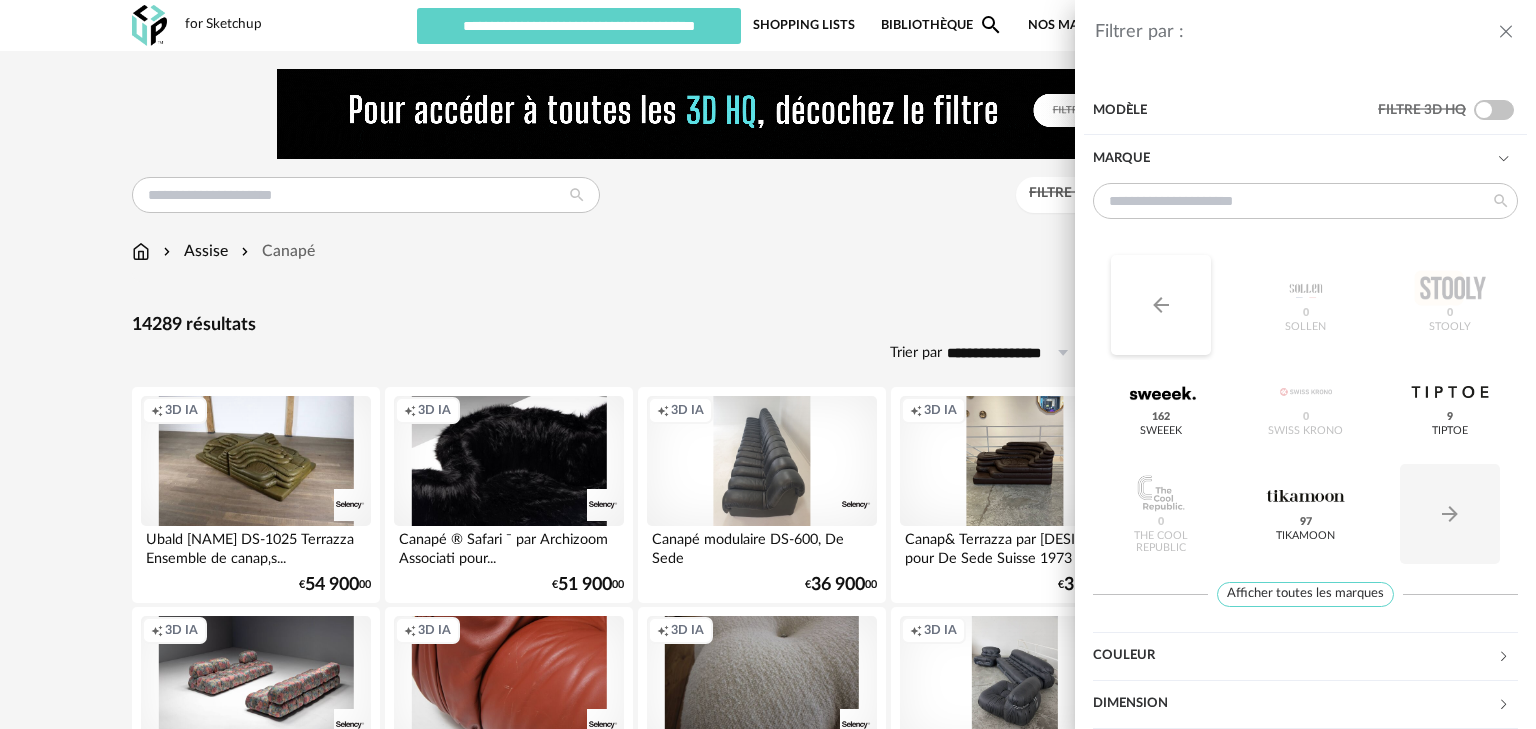 click on "Arrow Left icon" at bounding box center (1161, 305) 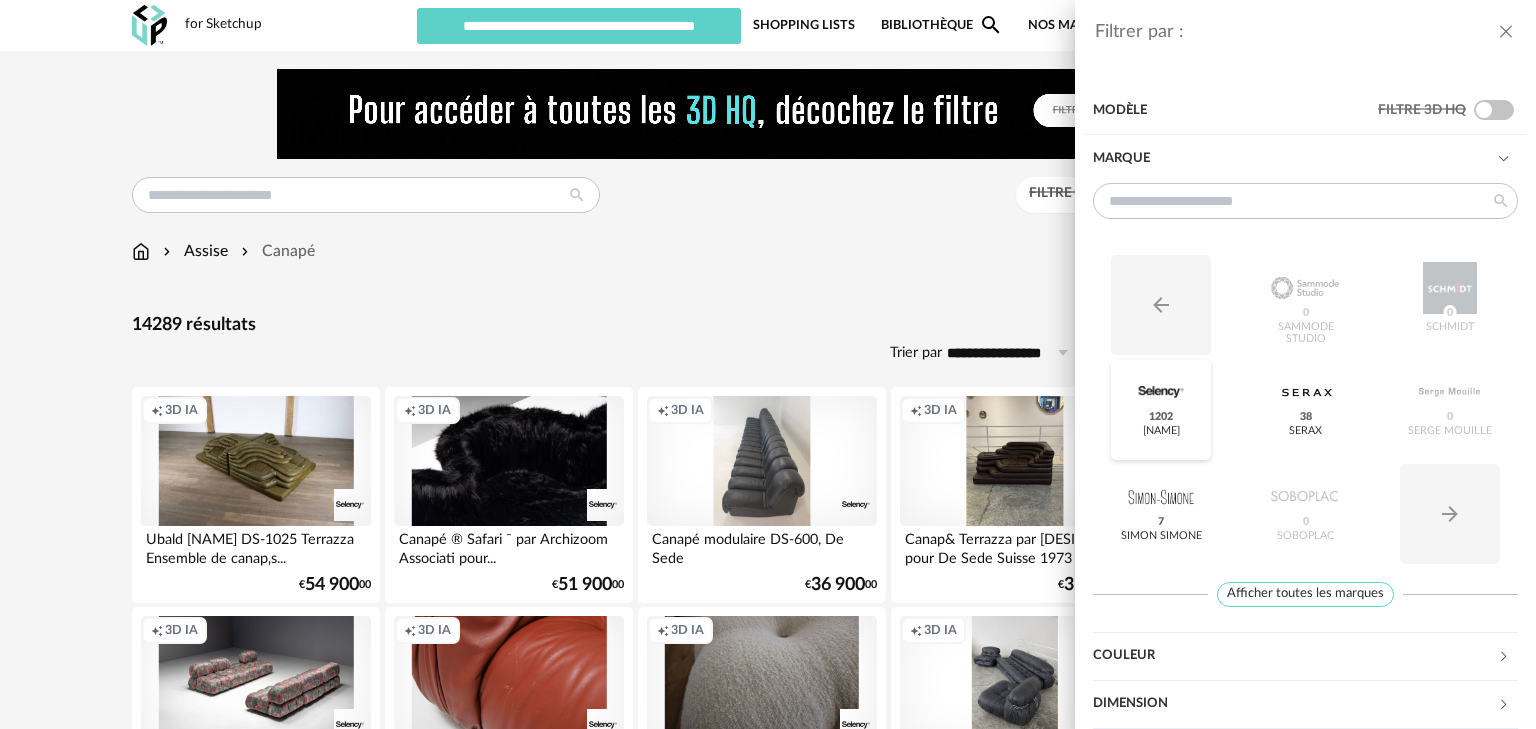 click at bounding box center [1161, 392] 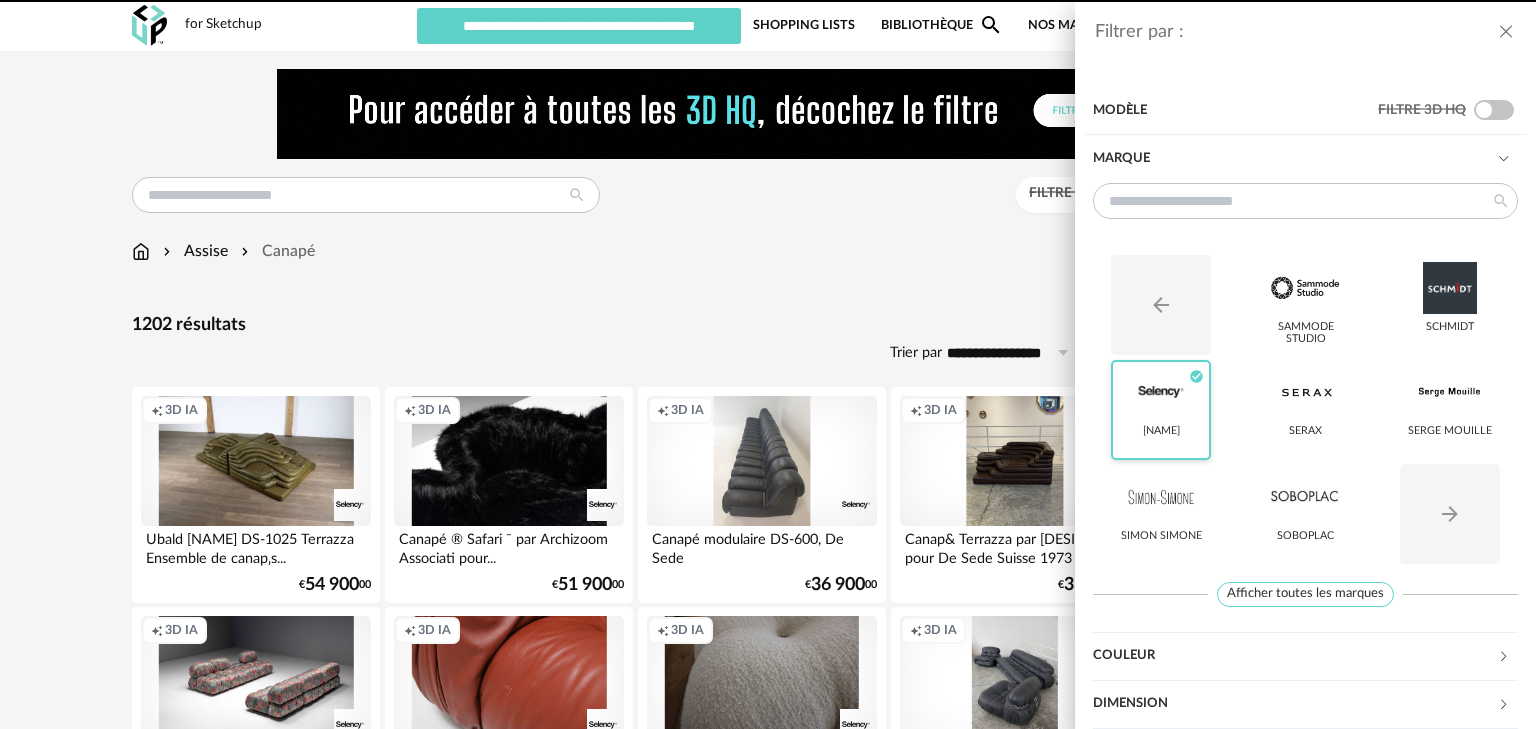 click on "Selency
Check Circle icon" at bounding box center (1161, 410) 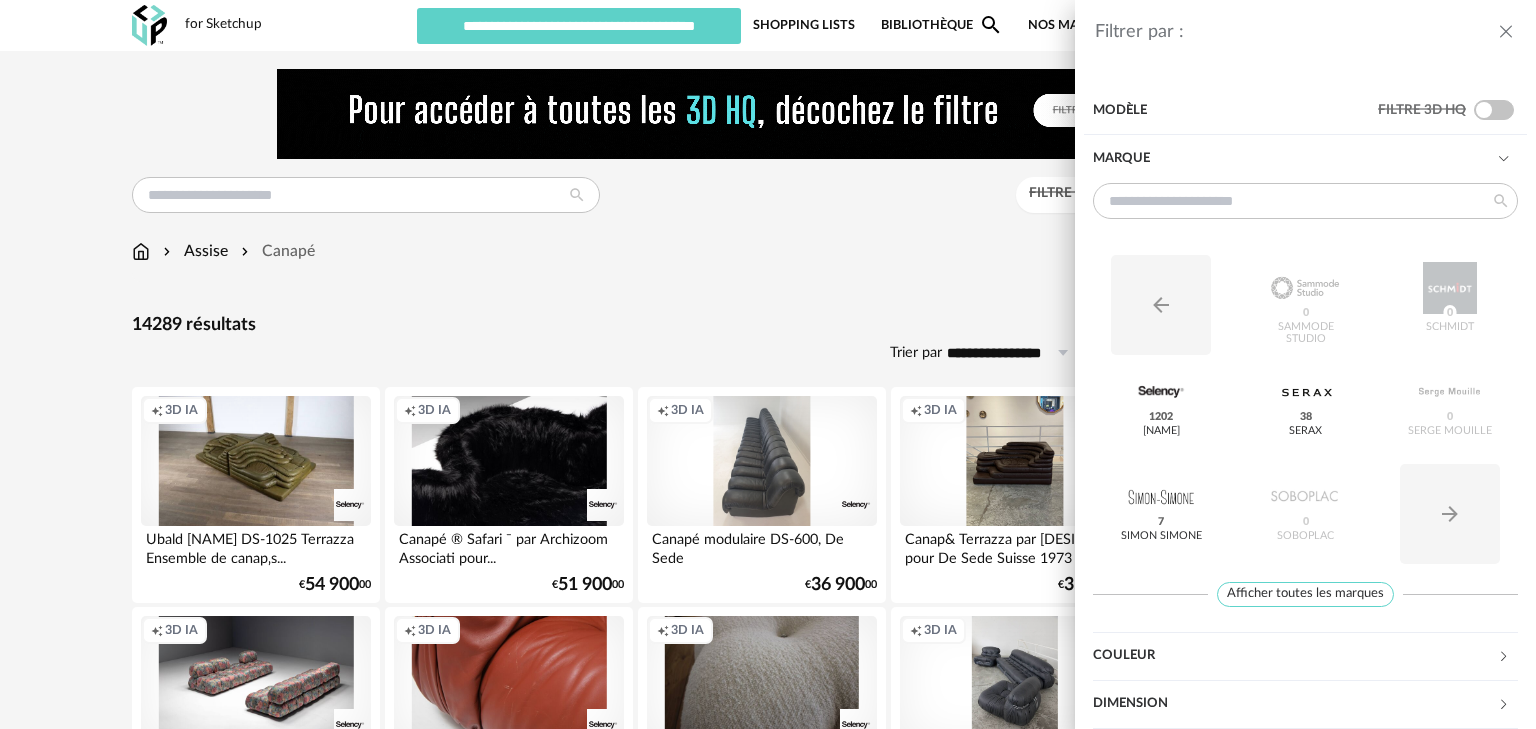 click on "Filtrer par :   Modèle
Filtre 3D HQ
Marque
Arrow Left icon
SAMMODE STUDIO
0
Schmidt
0
Selency
1202
Serax
38
Serge Mouille
0
Simon Simone
7
Soboplac
0     Arrow Right icon
Afficher toutes les marques
Toutes les marques   Close icon
Couleur
noir
556
acier
0
beige
0
blanc
1211
gris
2786
brun
3935
jaune
515
orange
175
rouge
370
rose
122
violet
86
bleu
1589
vert
2011
transparent
1
argenté
48
doré - laiton
186
bois
50
multicolore
50
Dimension
Hauteur    *** 0% 10% 20% 30% 40% 50% 60% 70% 80% 90% 100%     ** 0% 10% 20% 30%" at bounding box center [768, 364] 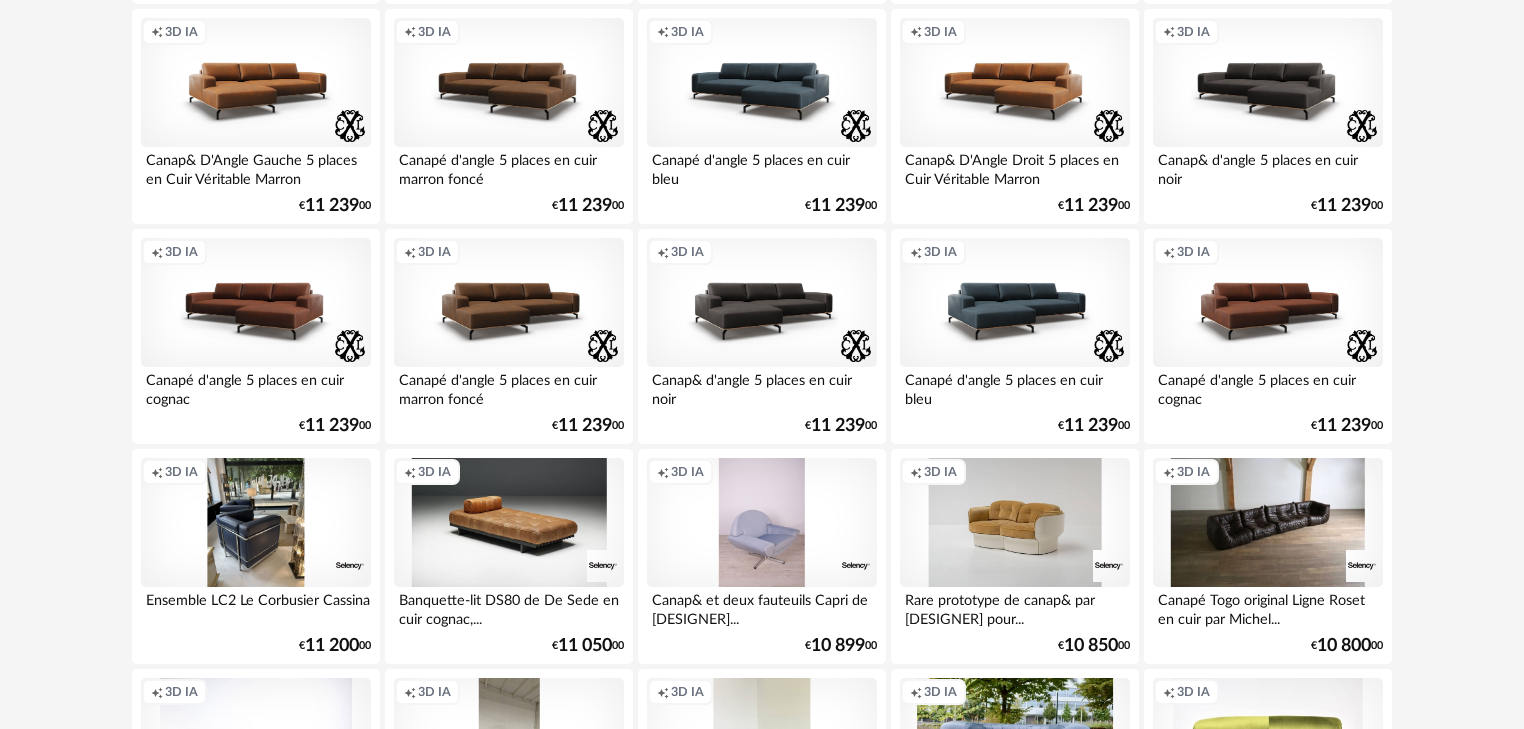 scroll, scrollTop: 4160, scrollLeft: 0, axis: vertical 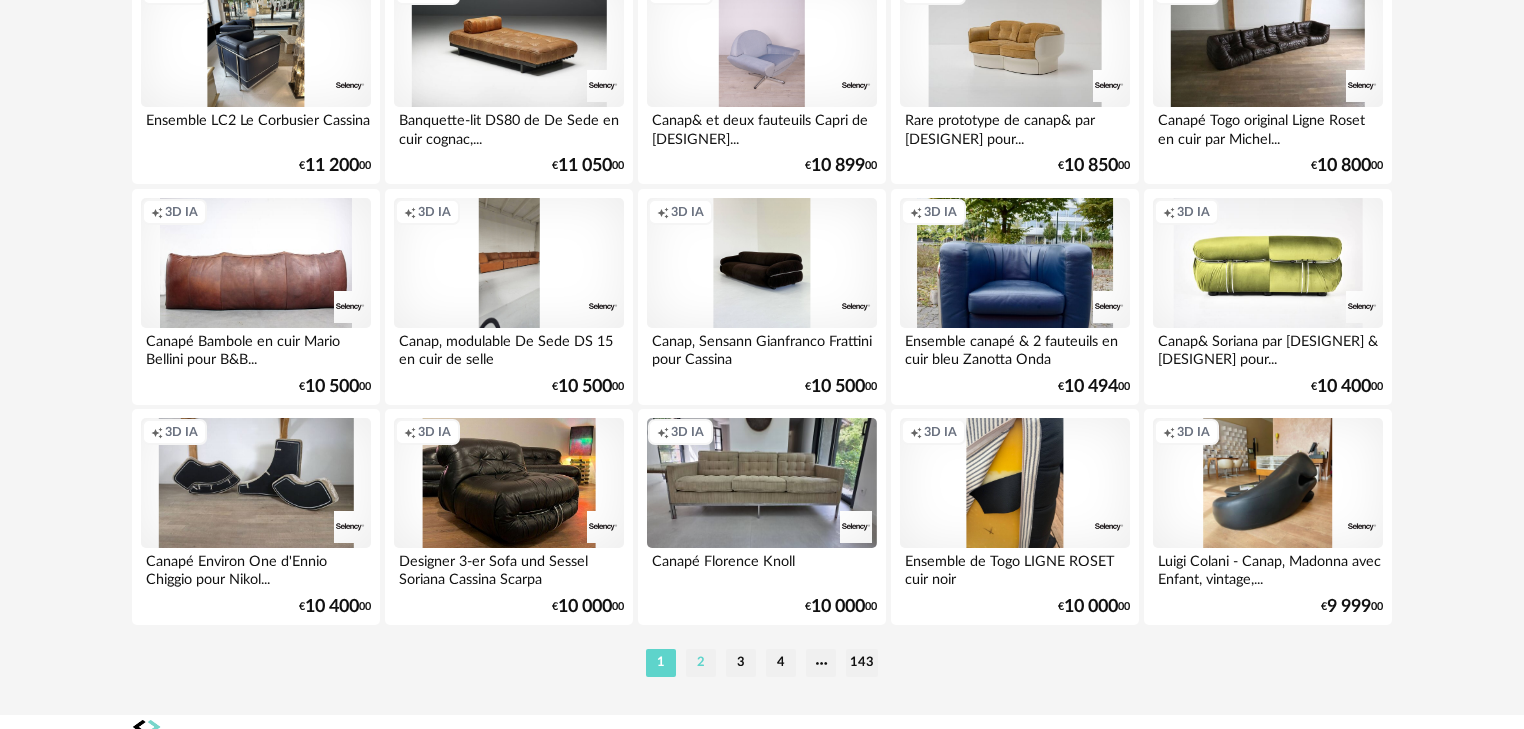 click on "2" at bounding box center [701, 663] 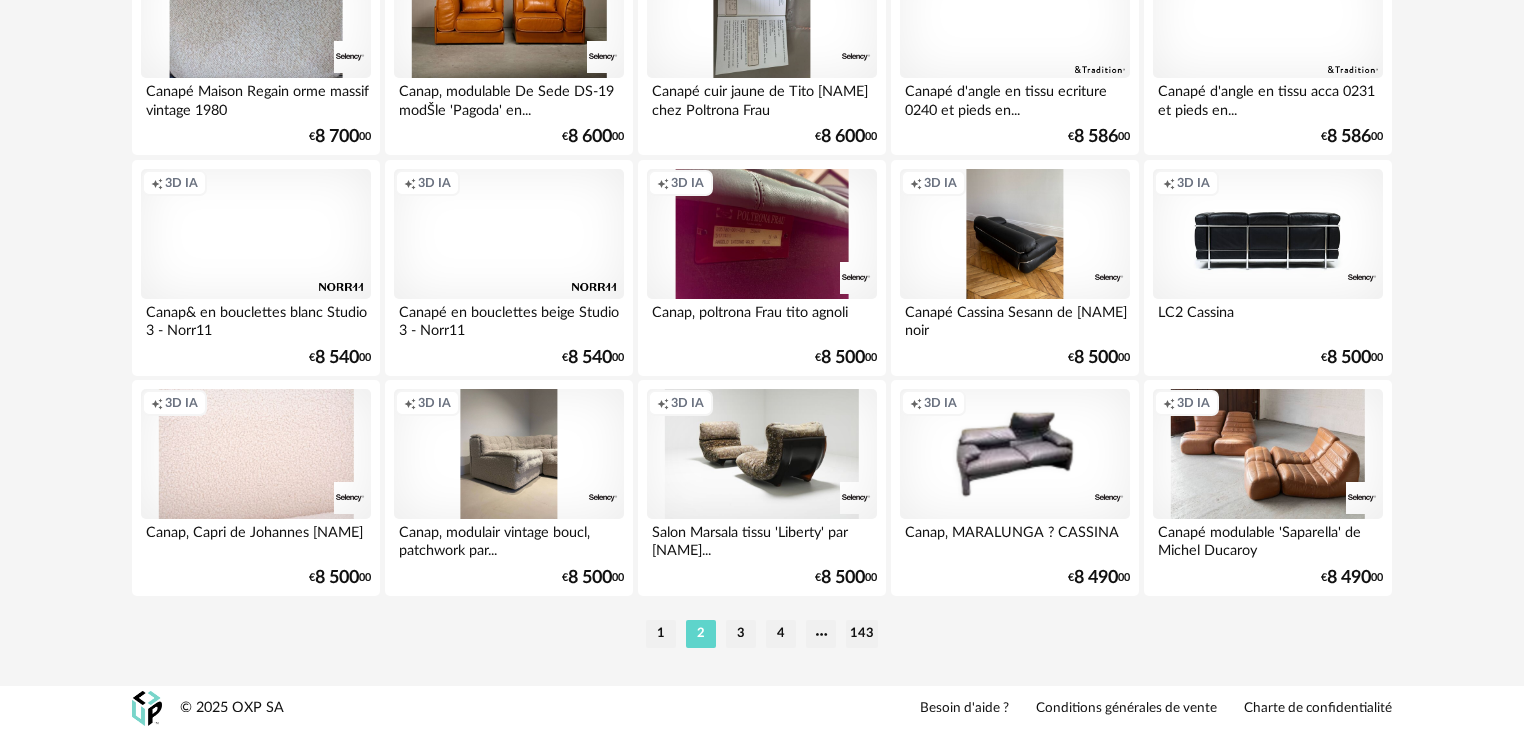 scroll, scrollTop: 4191, scrollLeft: 0, axis: vertical 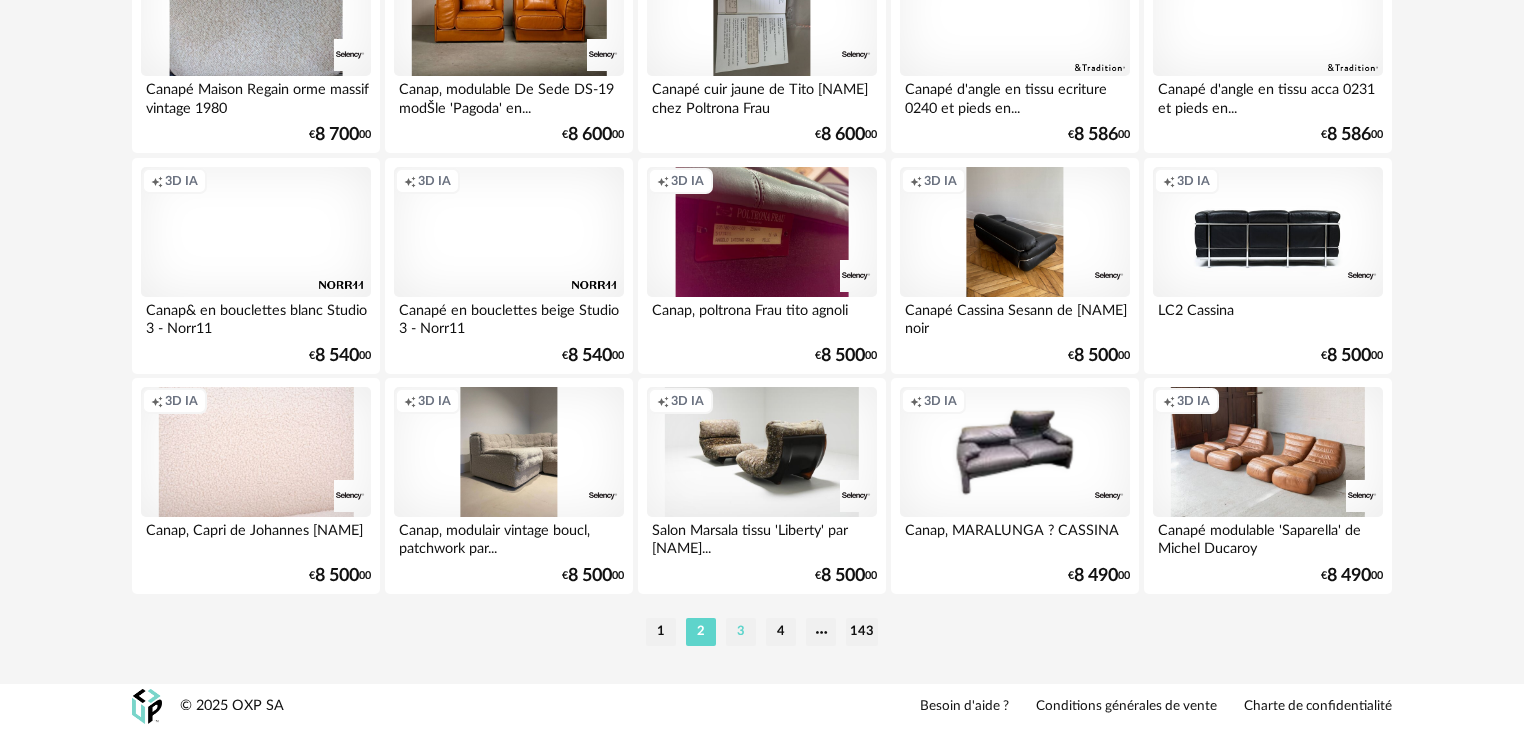 click on "3" at bounding box center (741, 632) 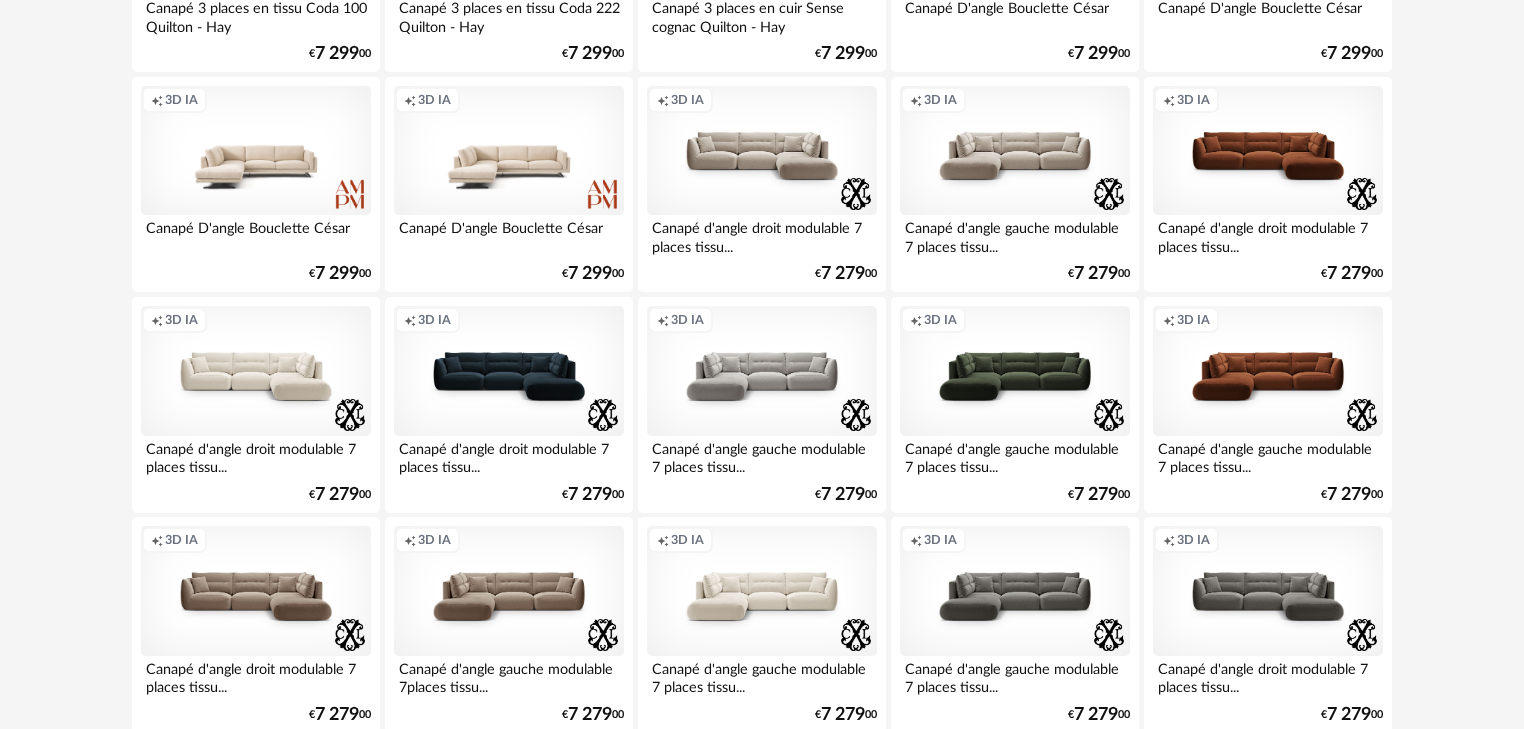 scroll, scrollTop: 4191, scrollLeft: 0, axis: vertical 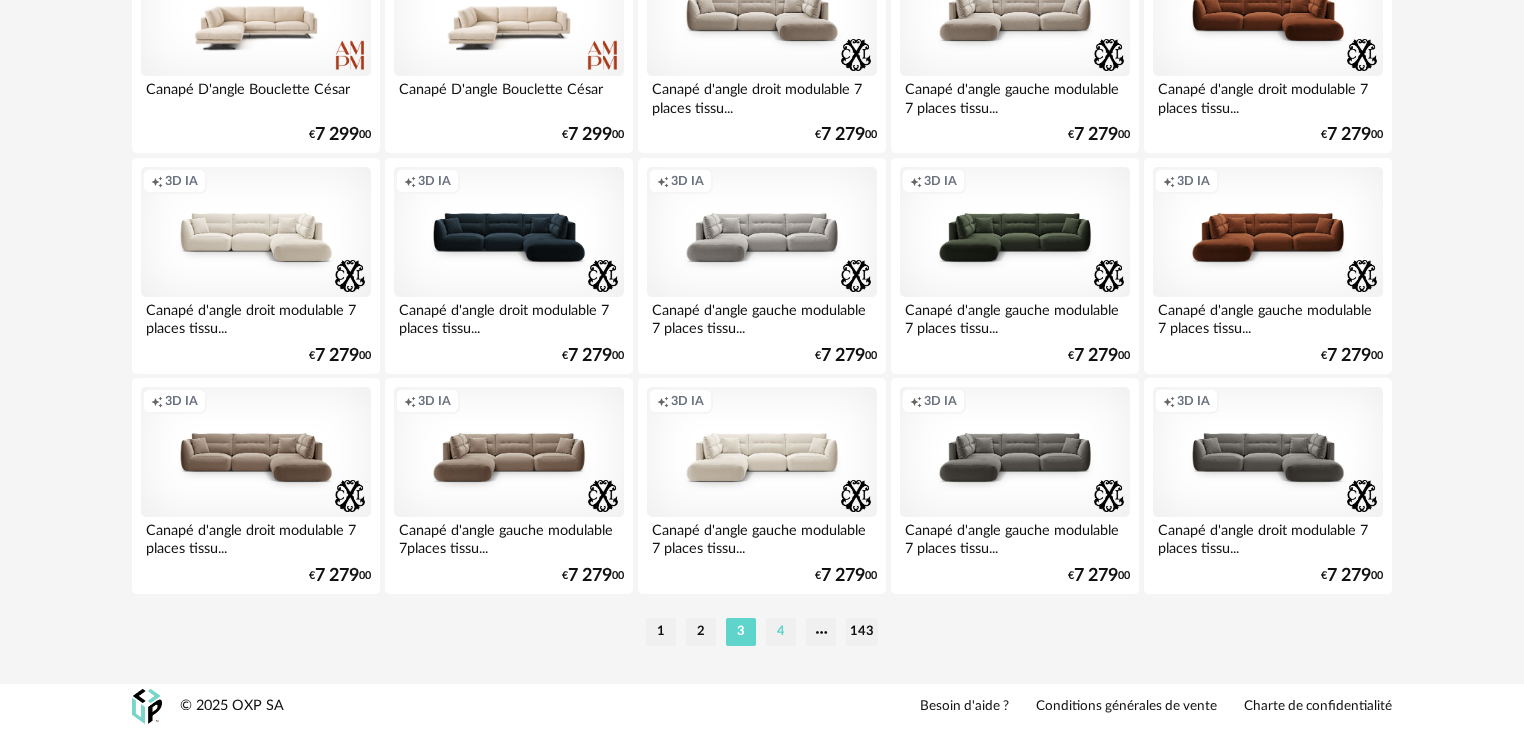 click on "4" at bounding box center [781, 632] 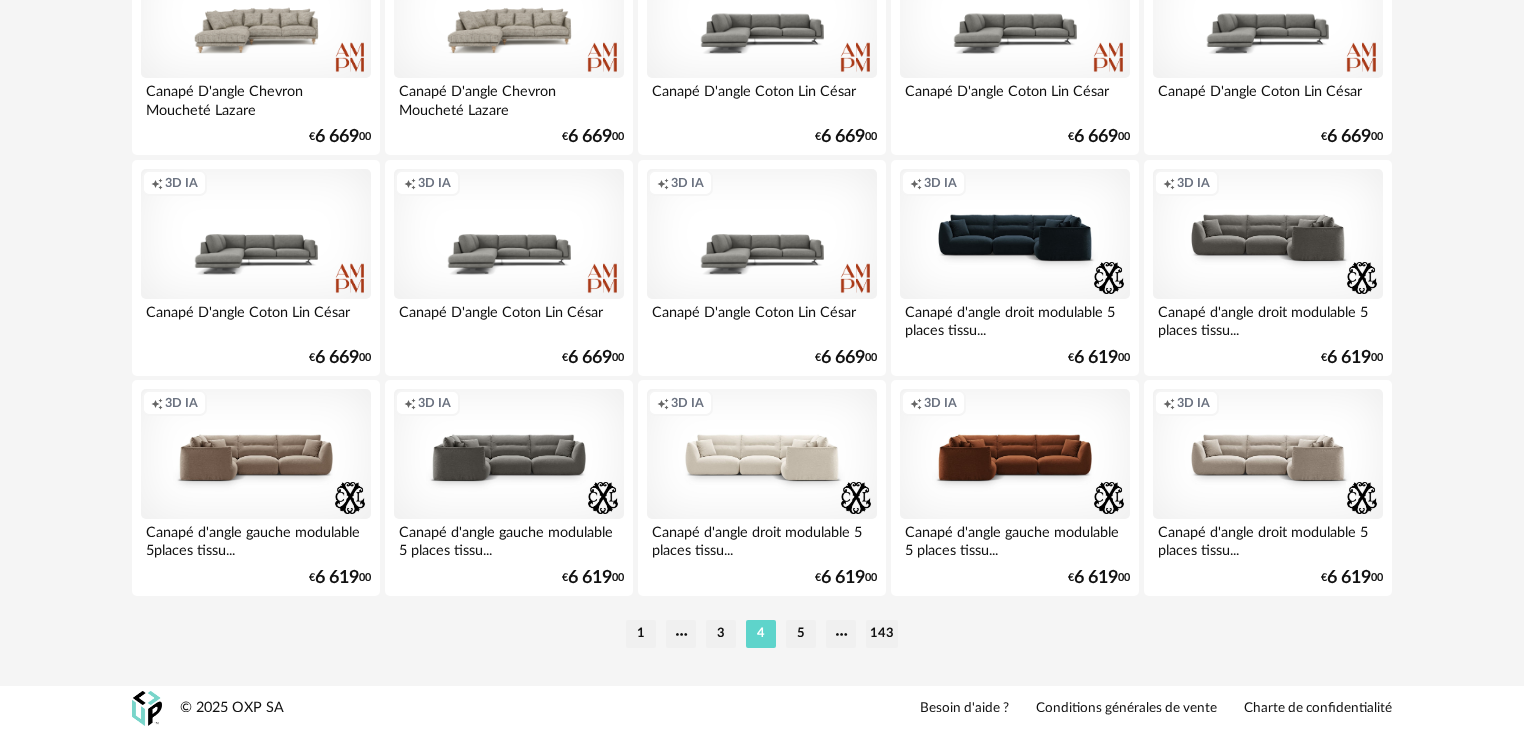 scroll, scrollTop: 4191, scrollLeft: 0, axis: vertical 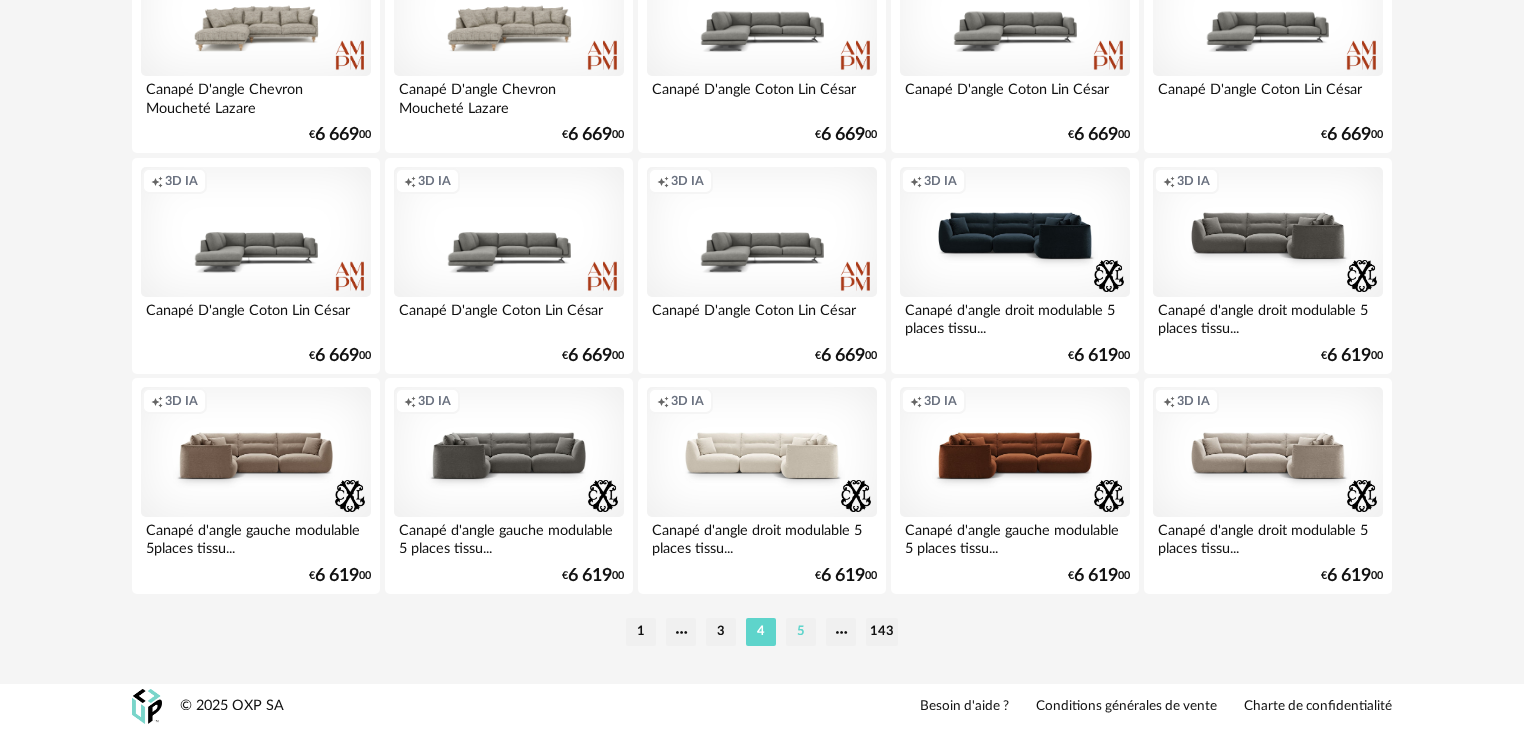 click on "5" at bounding box center [801, 632] 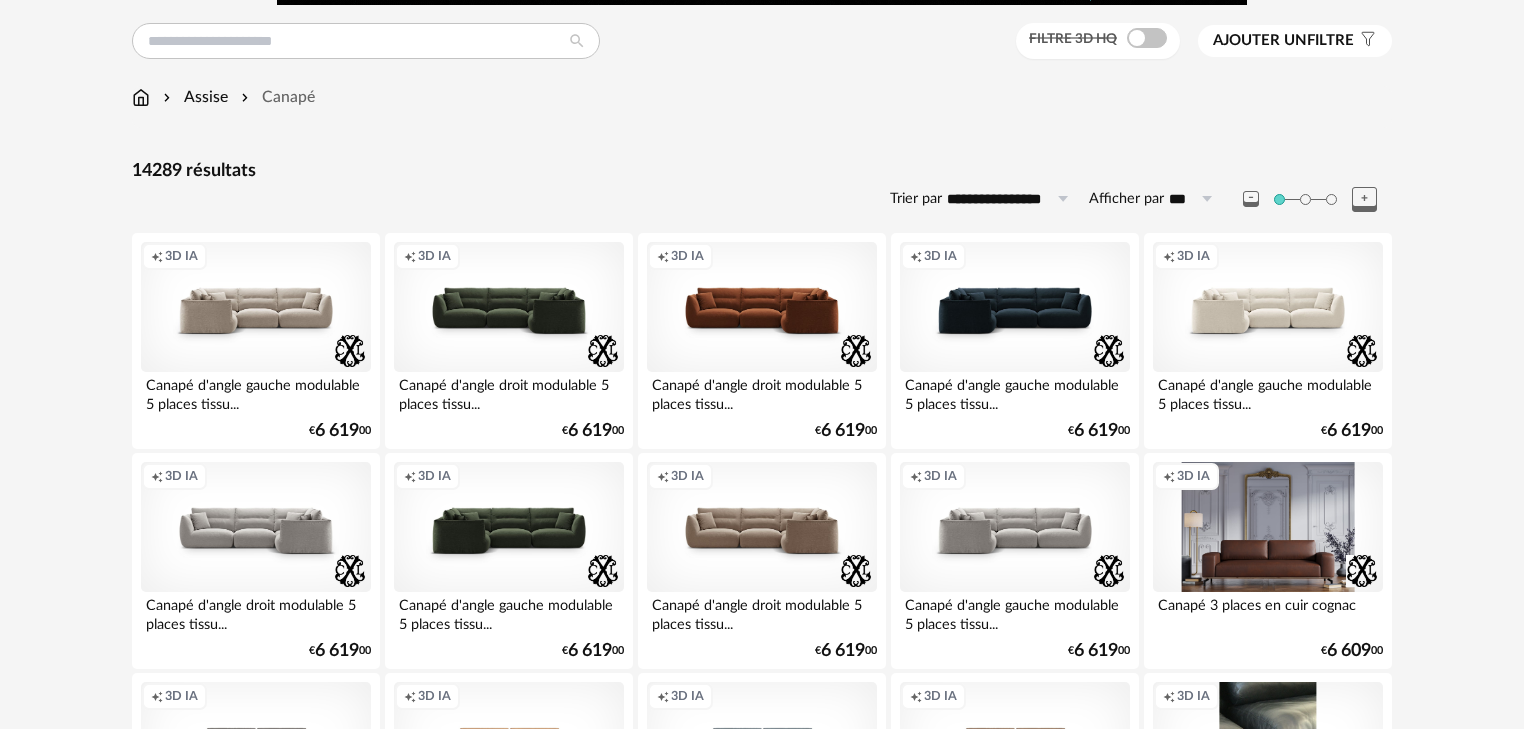 scroll, scrollTop: 160, scrollLeft: 0, axis: vertical 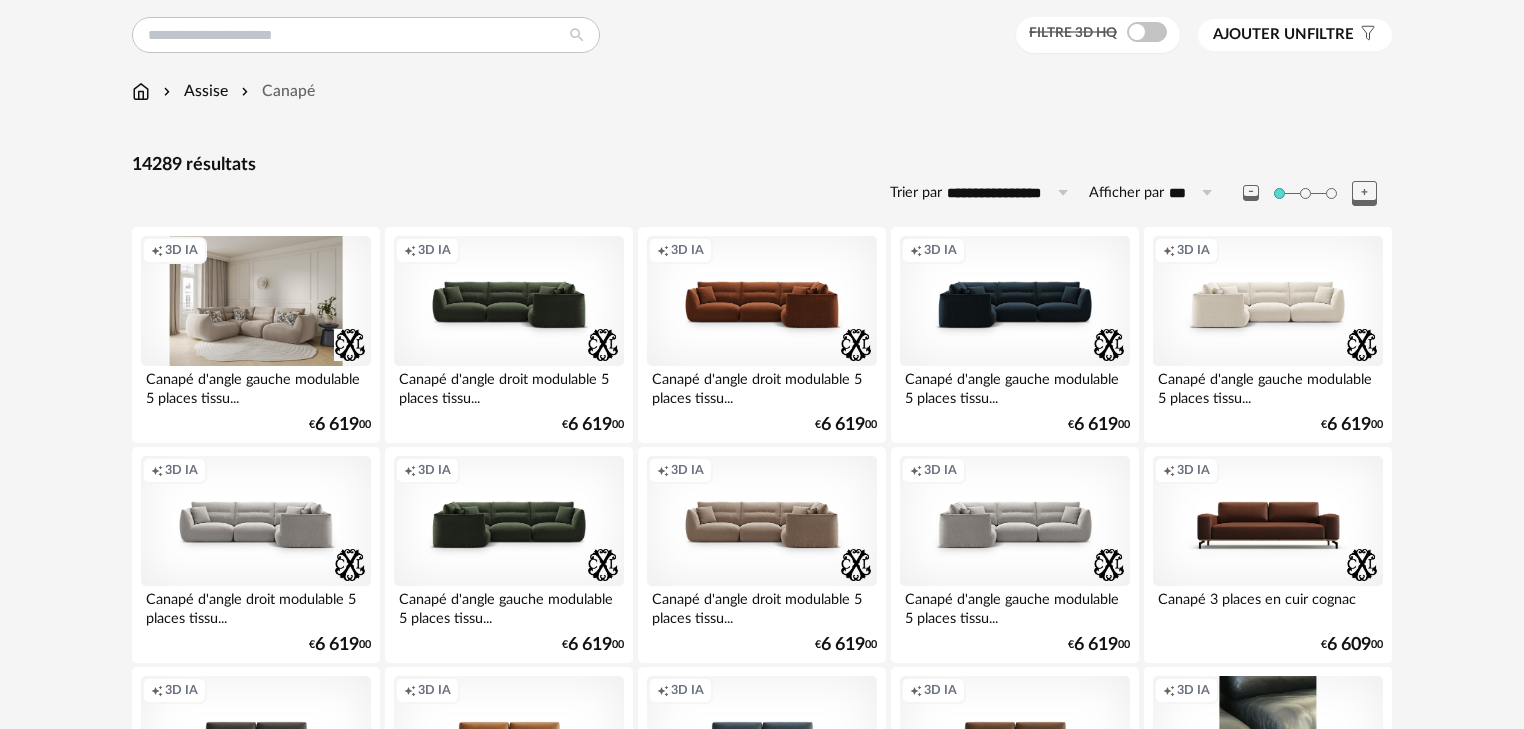 click on "Creation icon 3D IA" at bounding box center [256, 301] 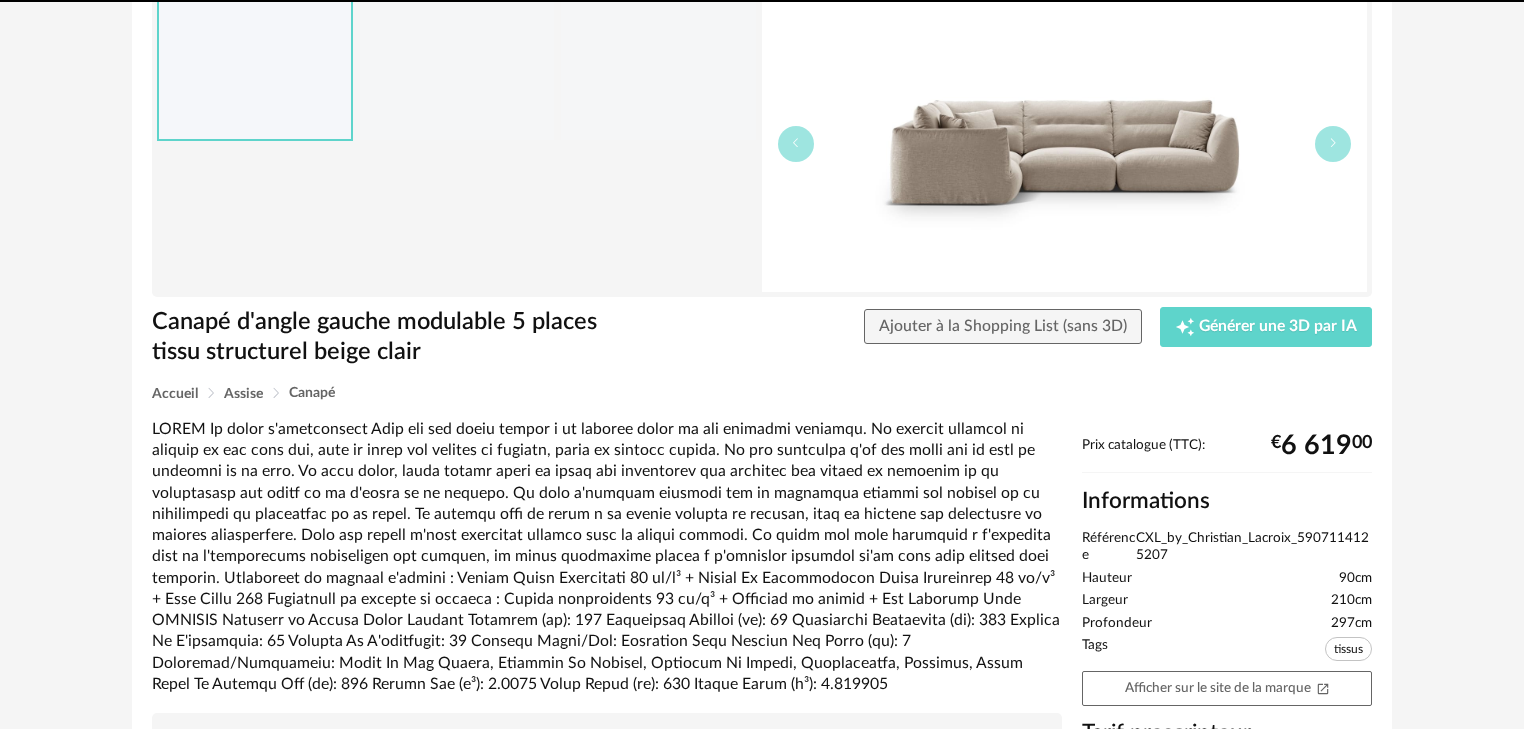 scroll, scrollTop: 0, scrollLeft: 0, axis: both 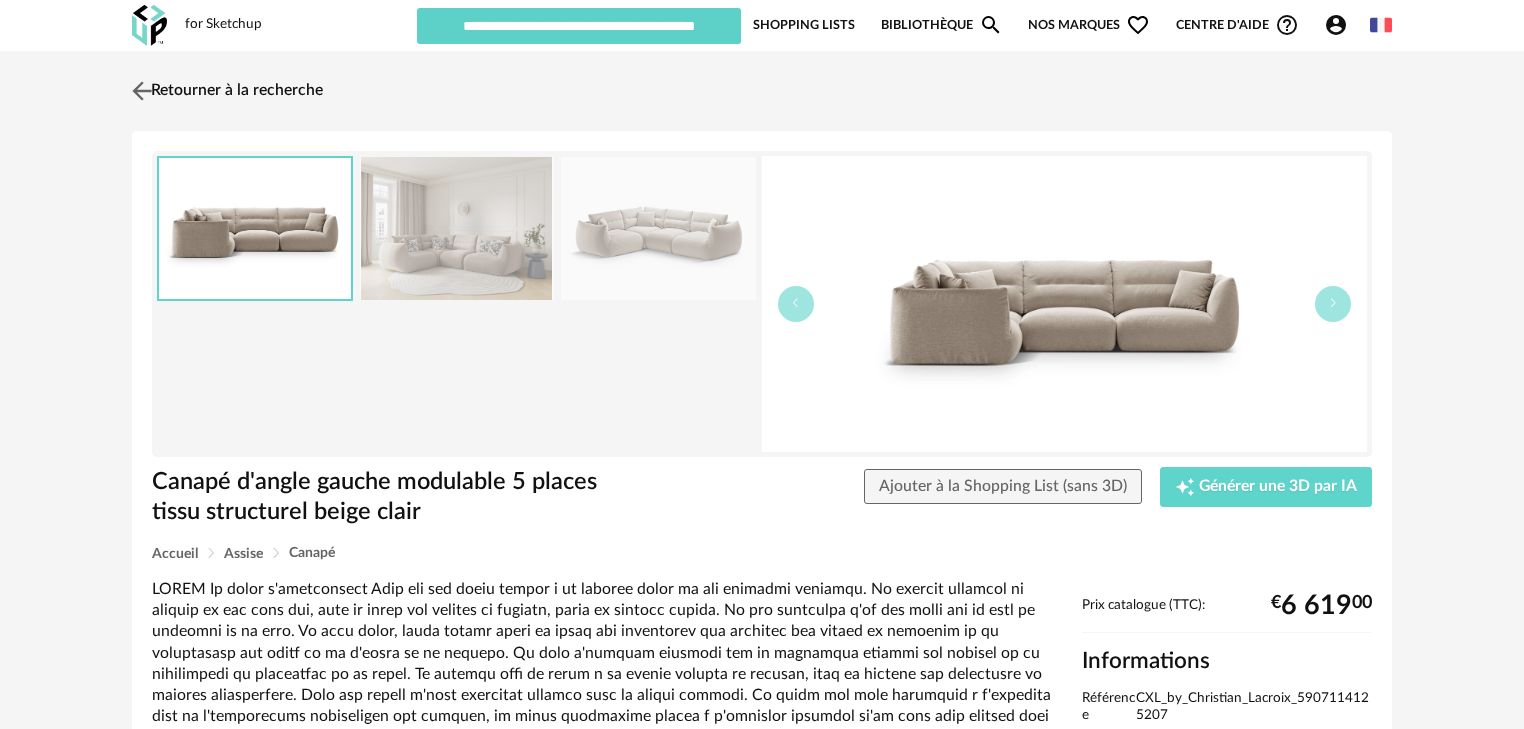 click on "Retourner à la recherche" at bounding box center (225, 91) 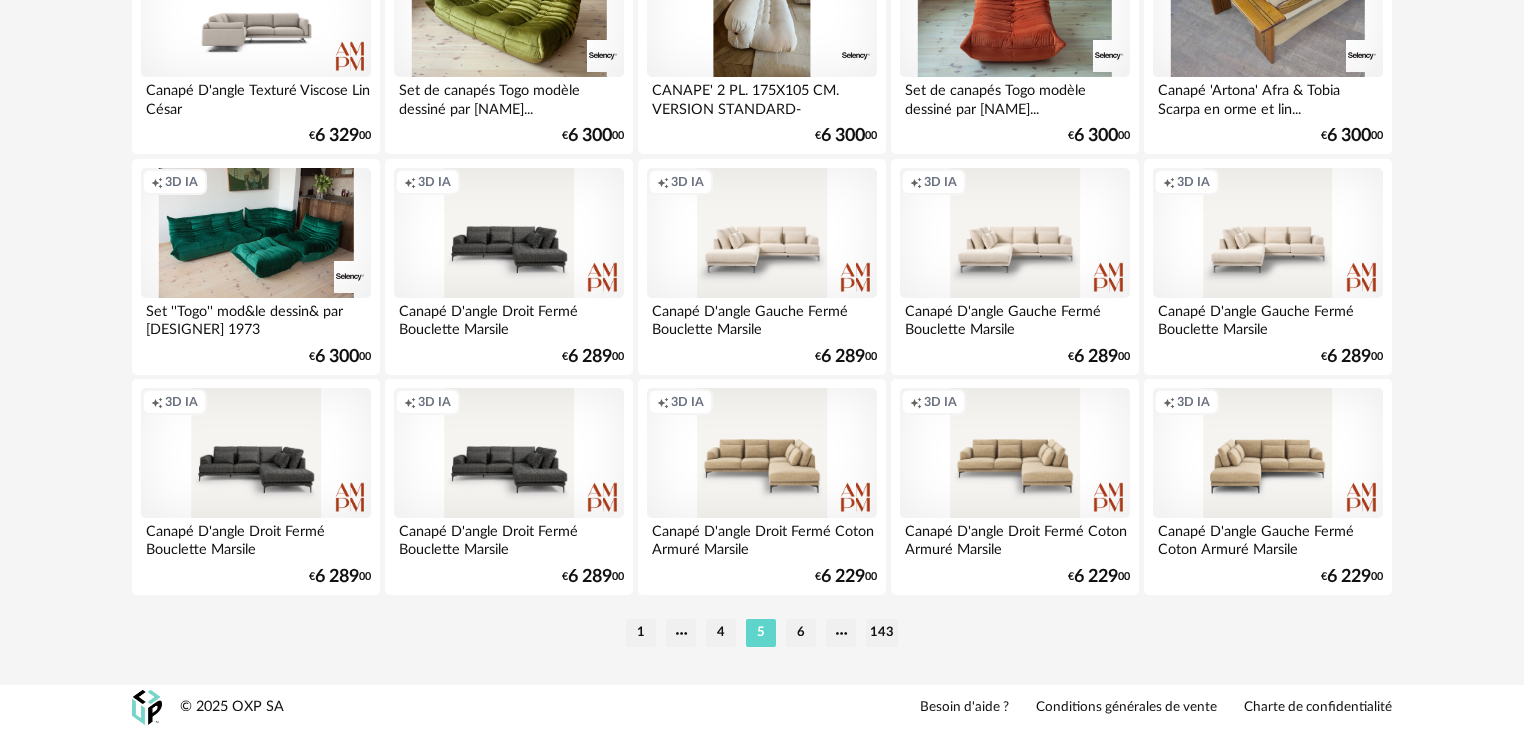 scroll, scrollTop: 4191, scrollLeft: 0, axis: vertical 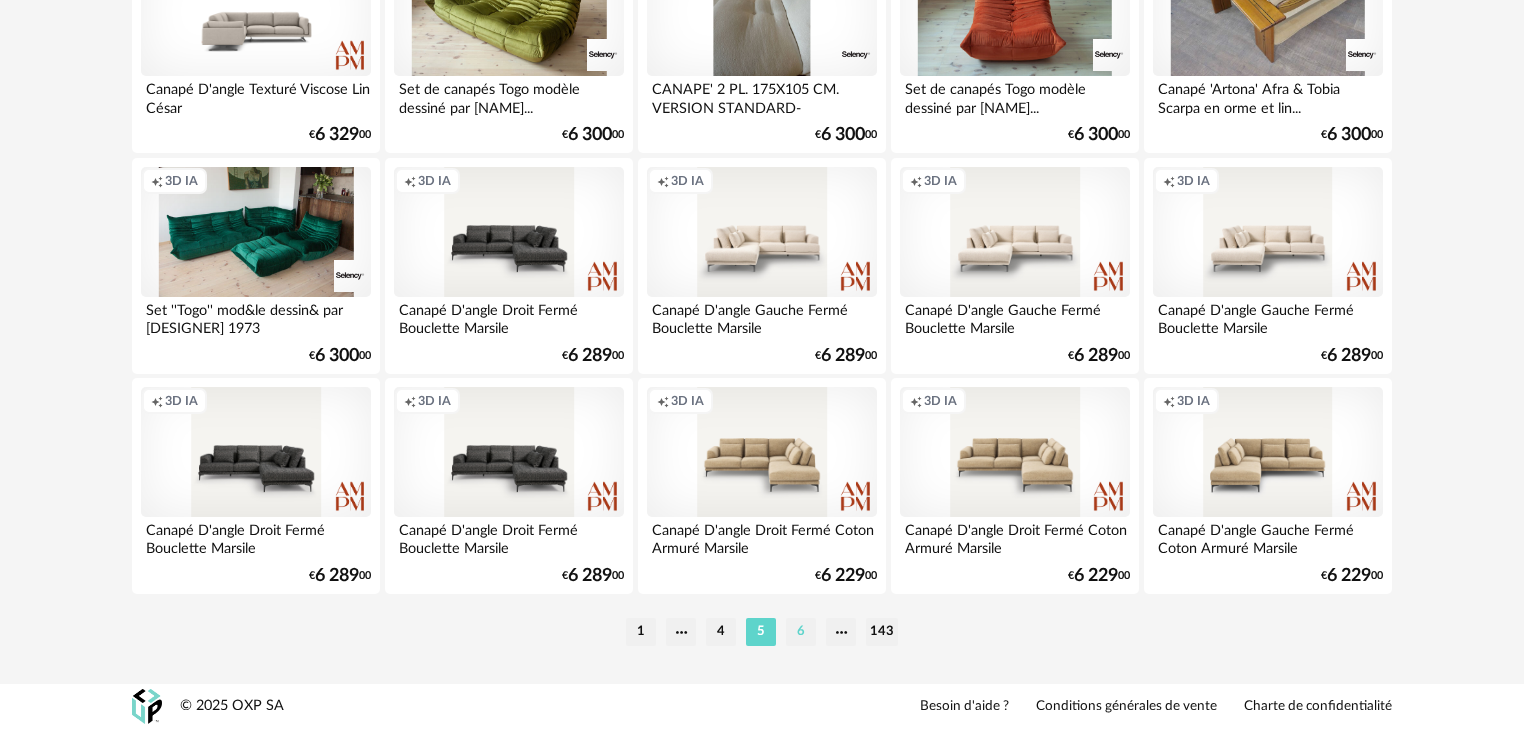 click on "6" at bounding box center [801, 632] 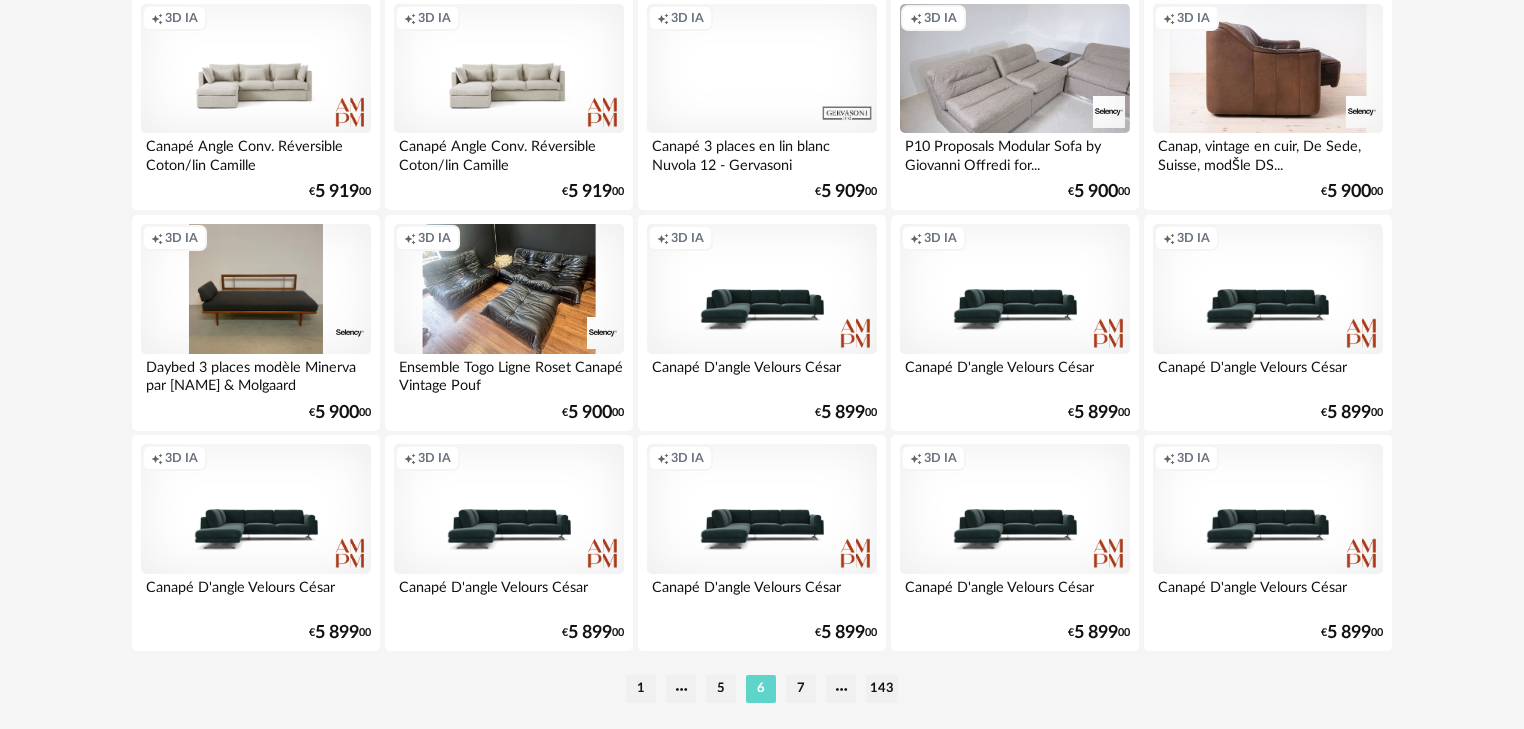 scroll, scrollTop: 4191, scrollLeft: 0, axis: vertical 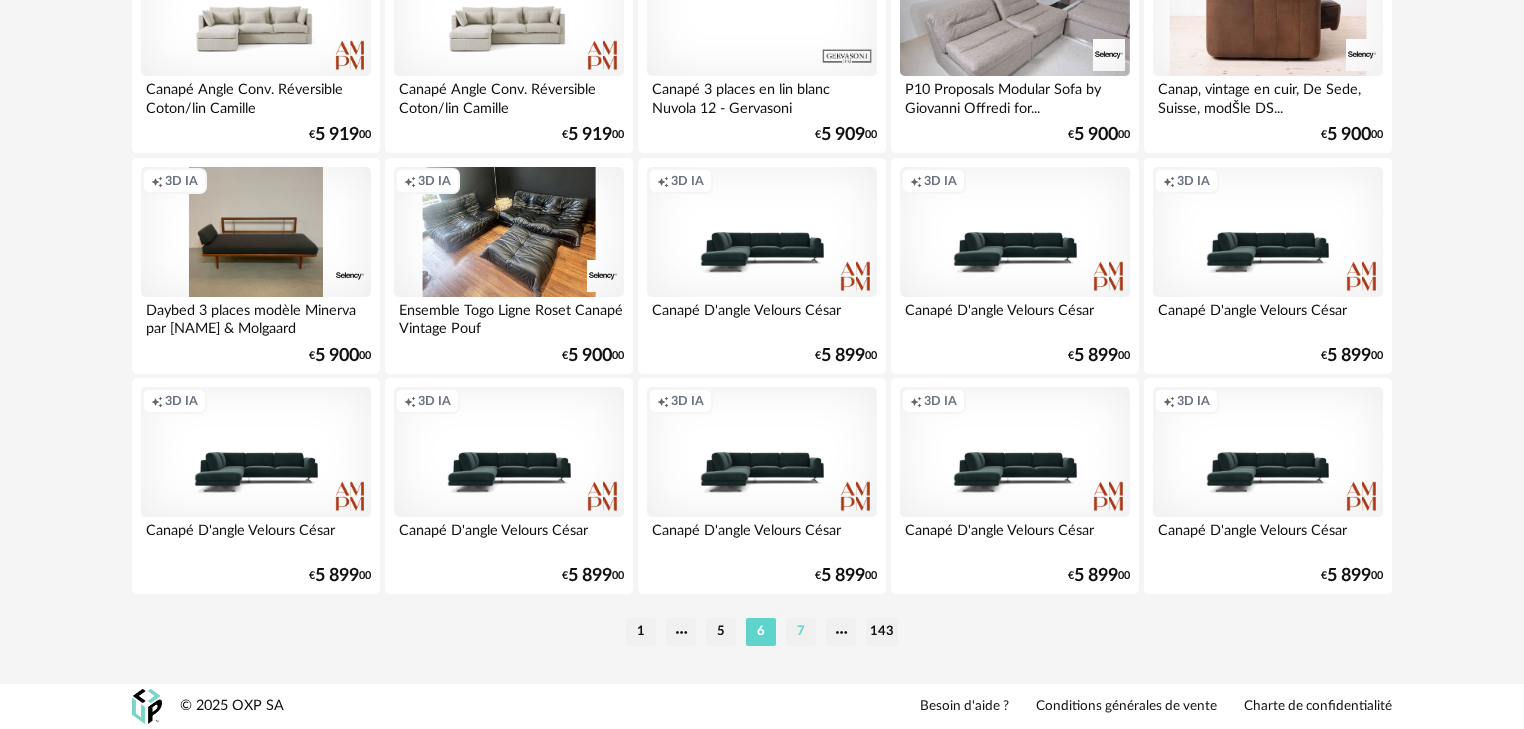 click on "7" at bounding box center [801, 632] 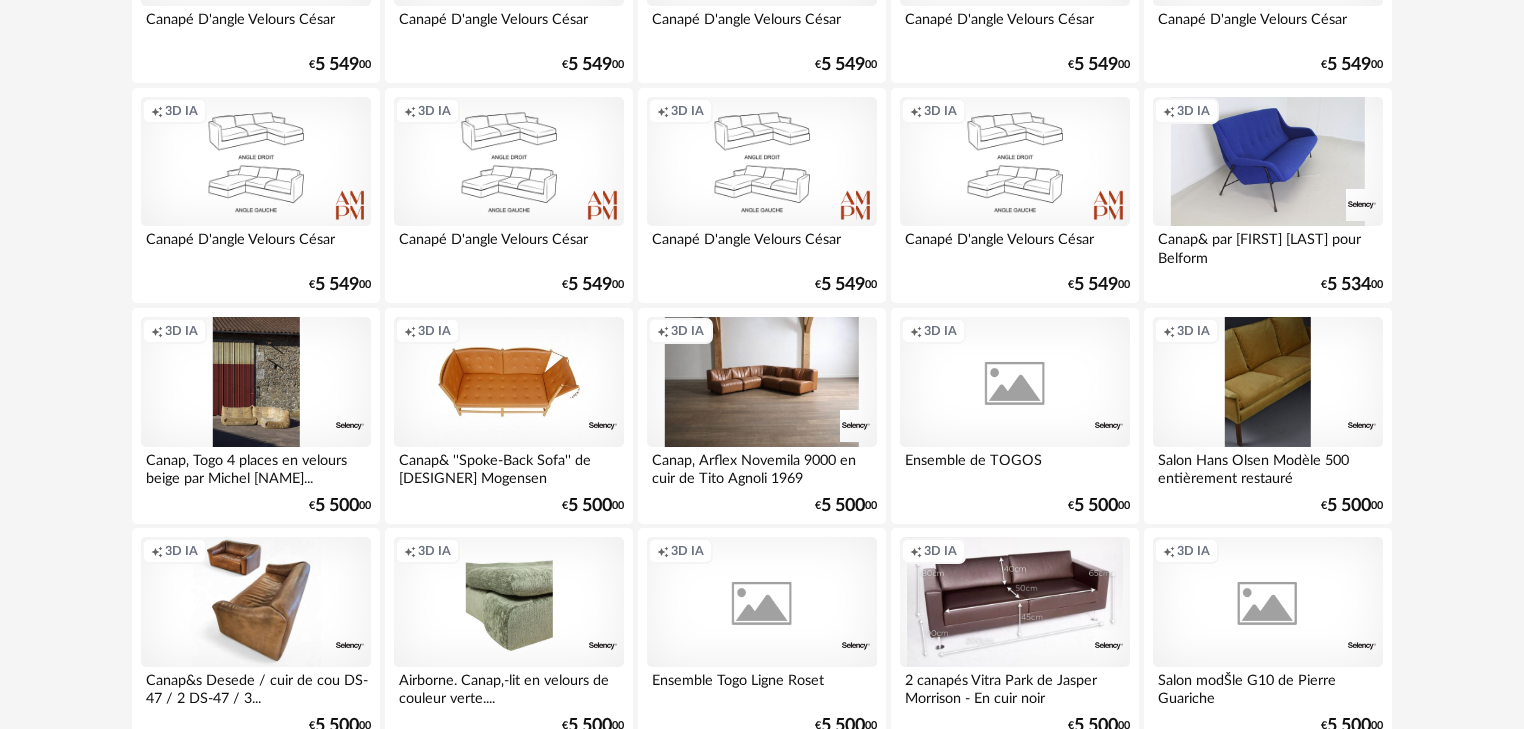 scroll, scrollTop: 4191, scrollLeft: 0, axis: vertical 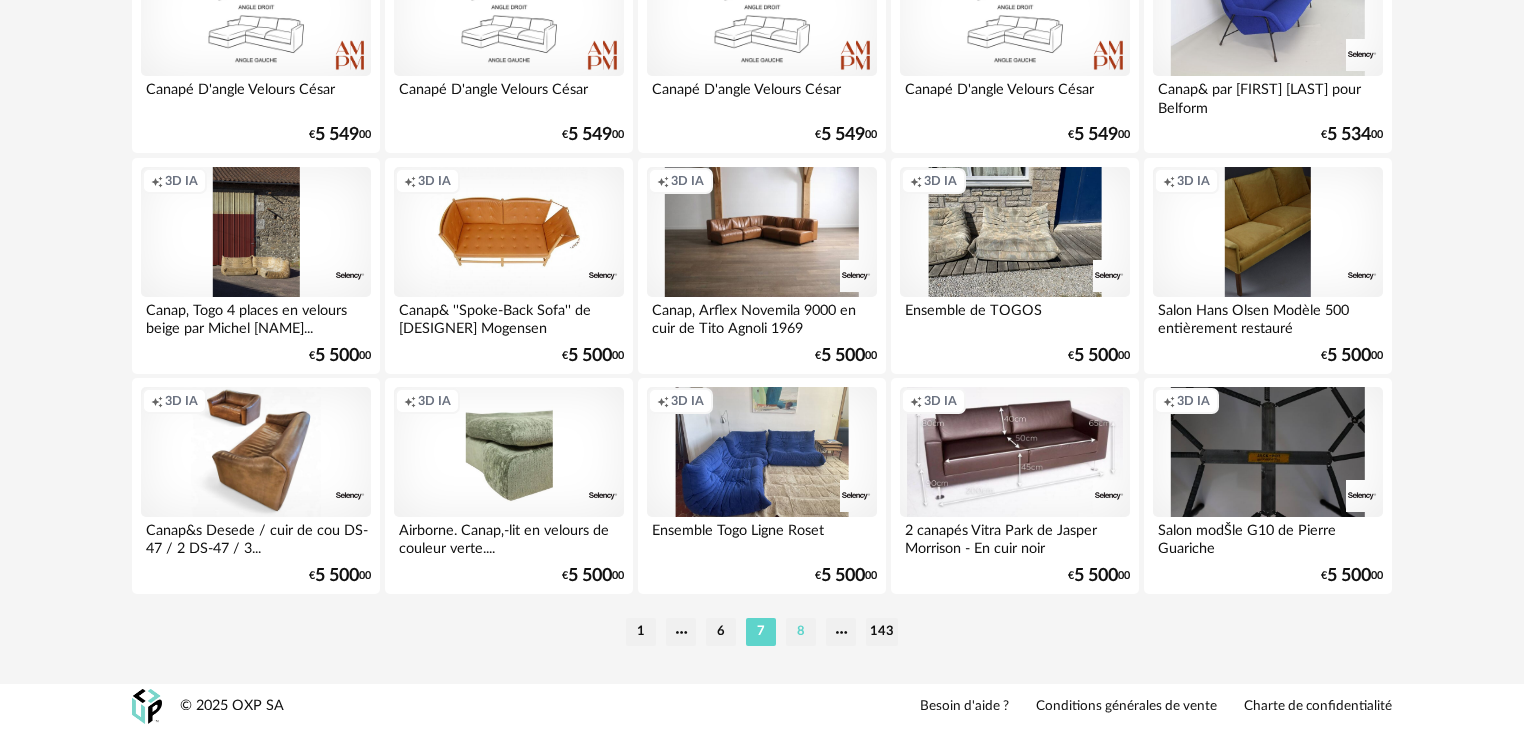 click on "8" at bounding box center (801, 632) 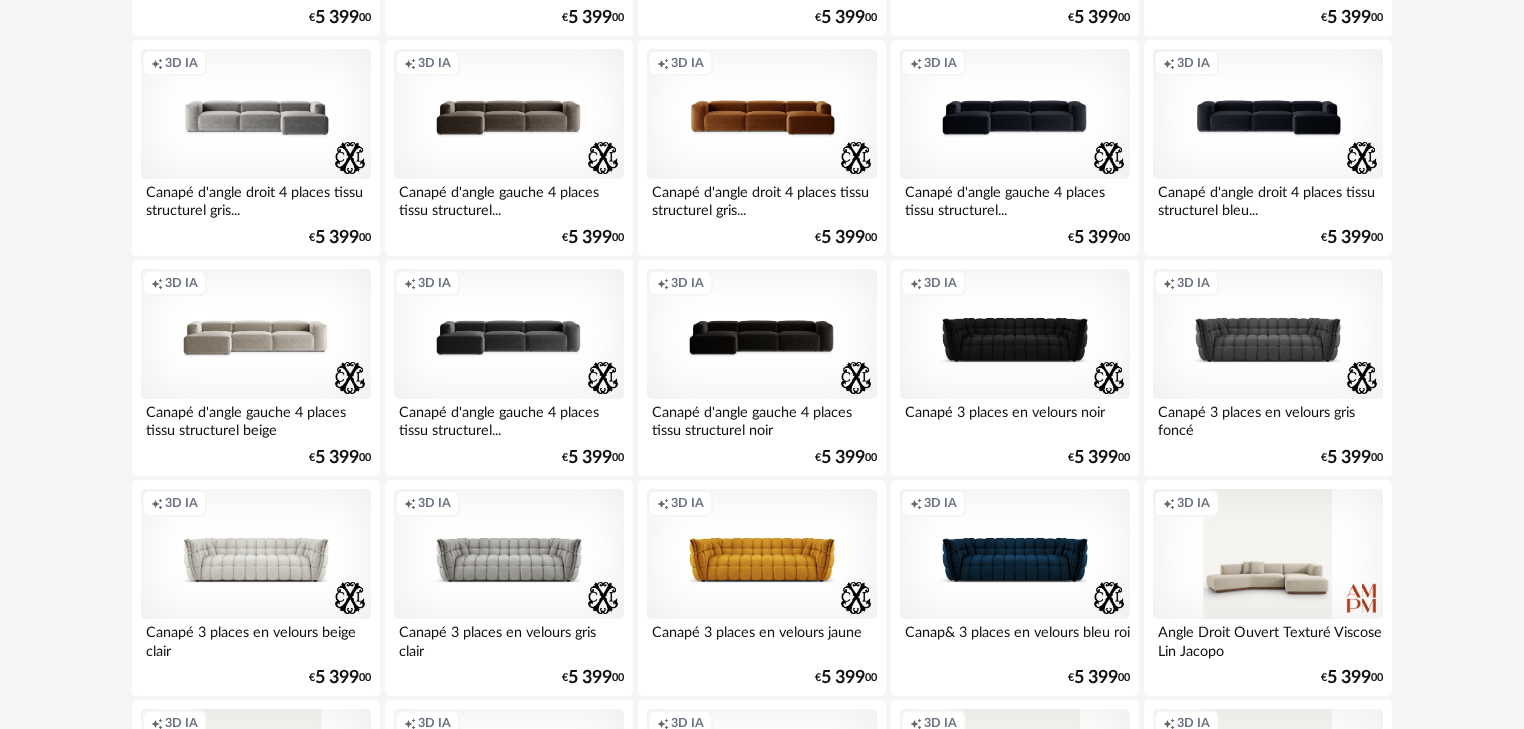 scroll, scrollTop: 2400, scrollLeft: 0, axis: vertical 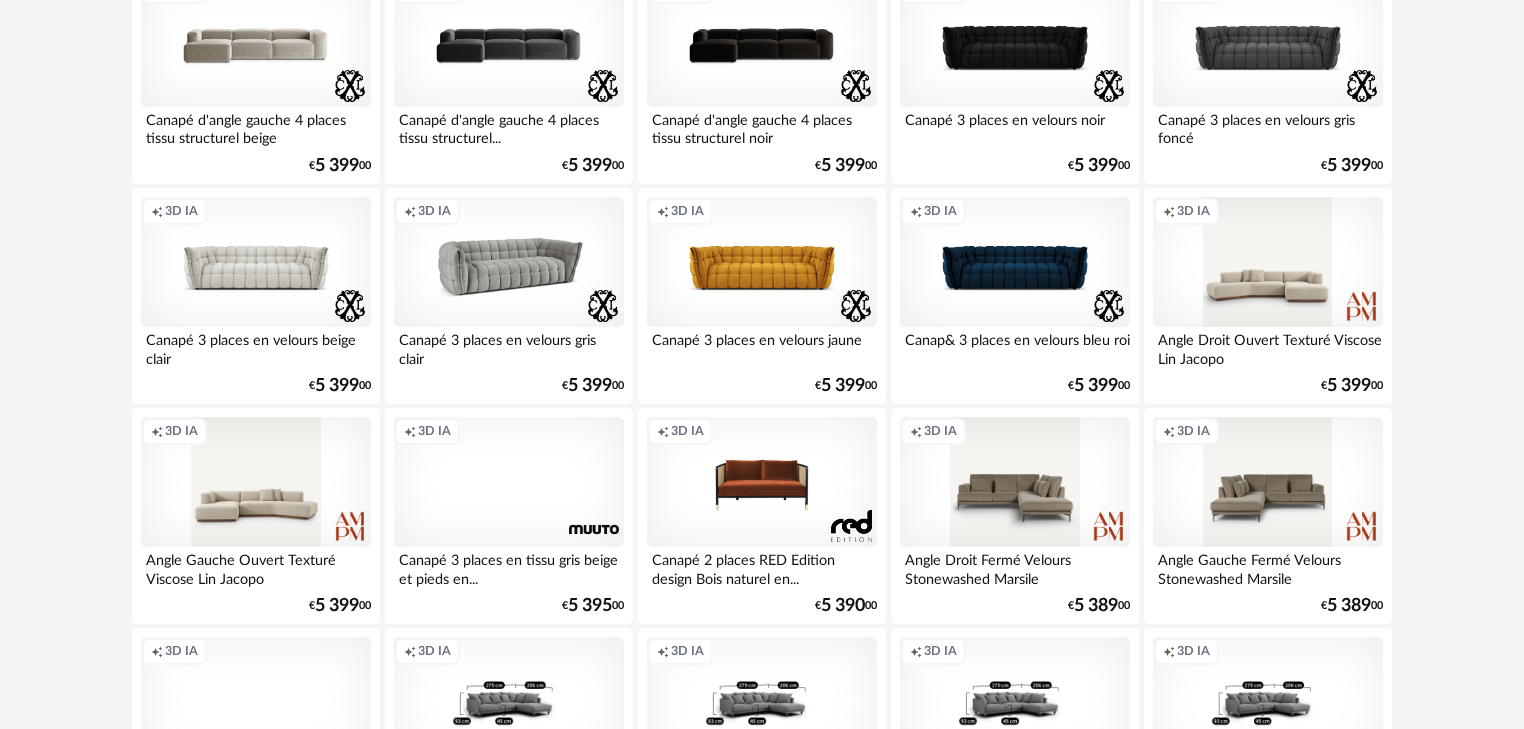 click on "Creation icon 3D IA" at bounding box center [509, 262] 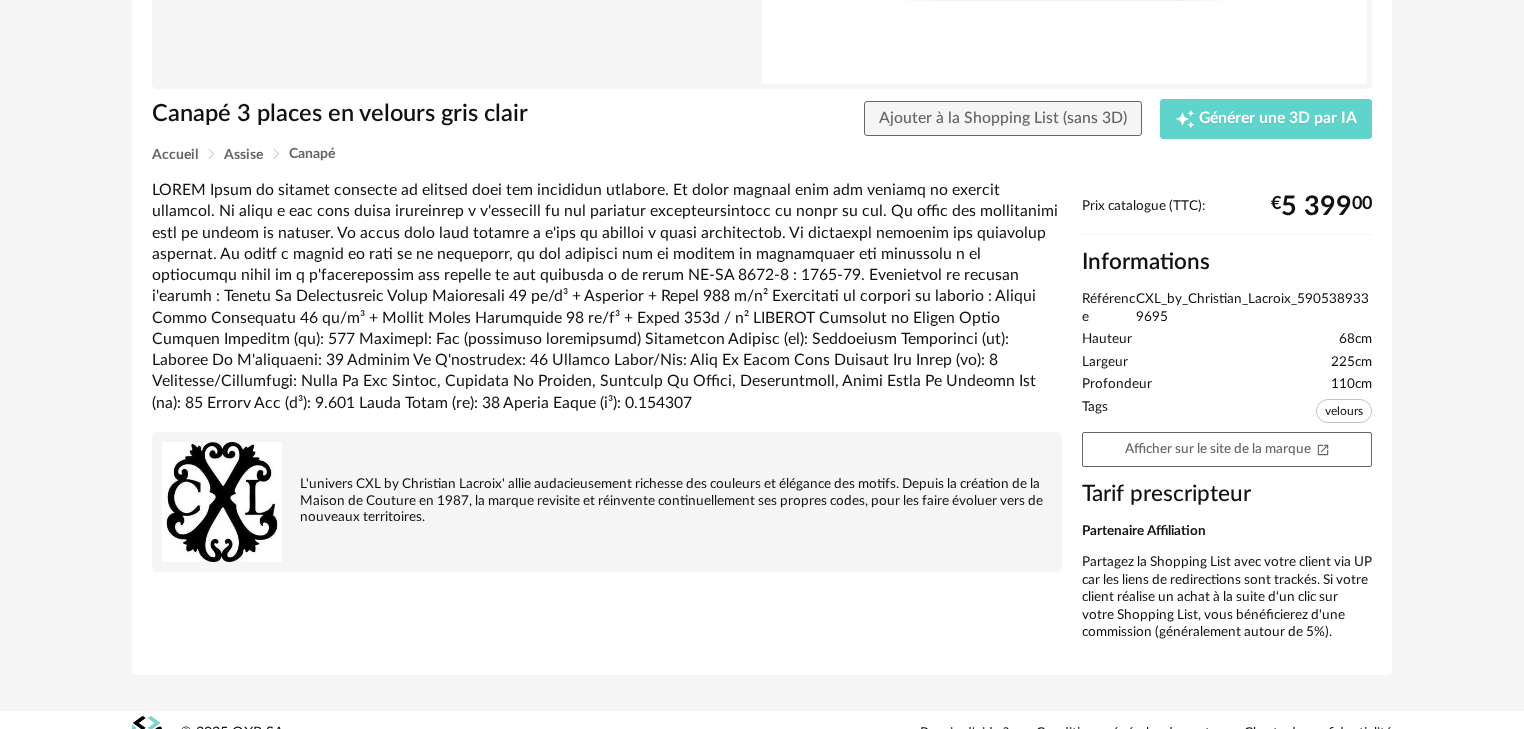 scroll, scrollTop: 394, scrollLeft: 0, axis: vertical 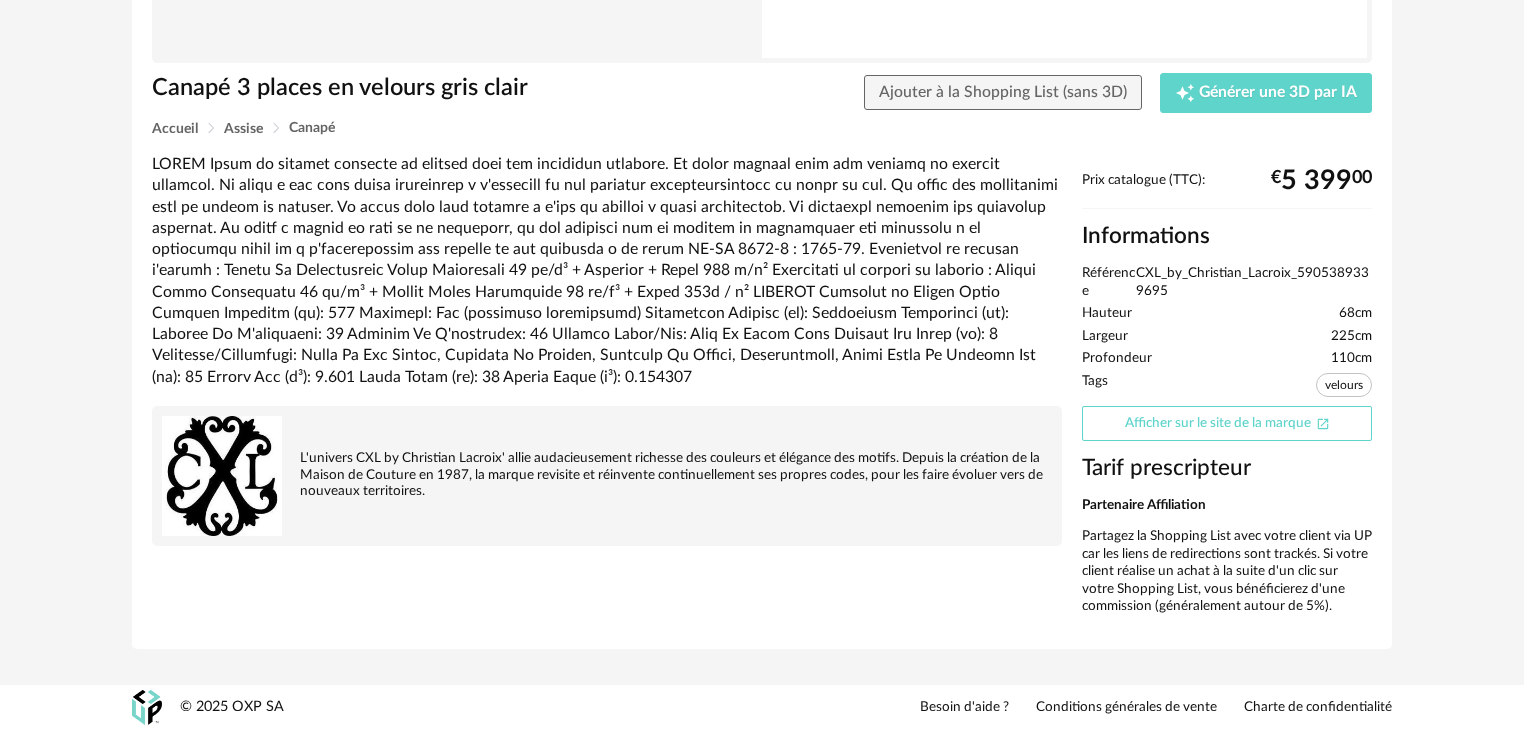 click on "Afficher sur le site de la marque
Open In New icon" at bounding box center (1227, 423) 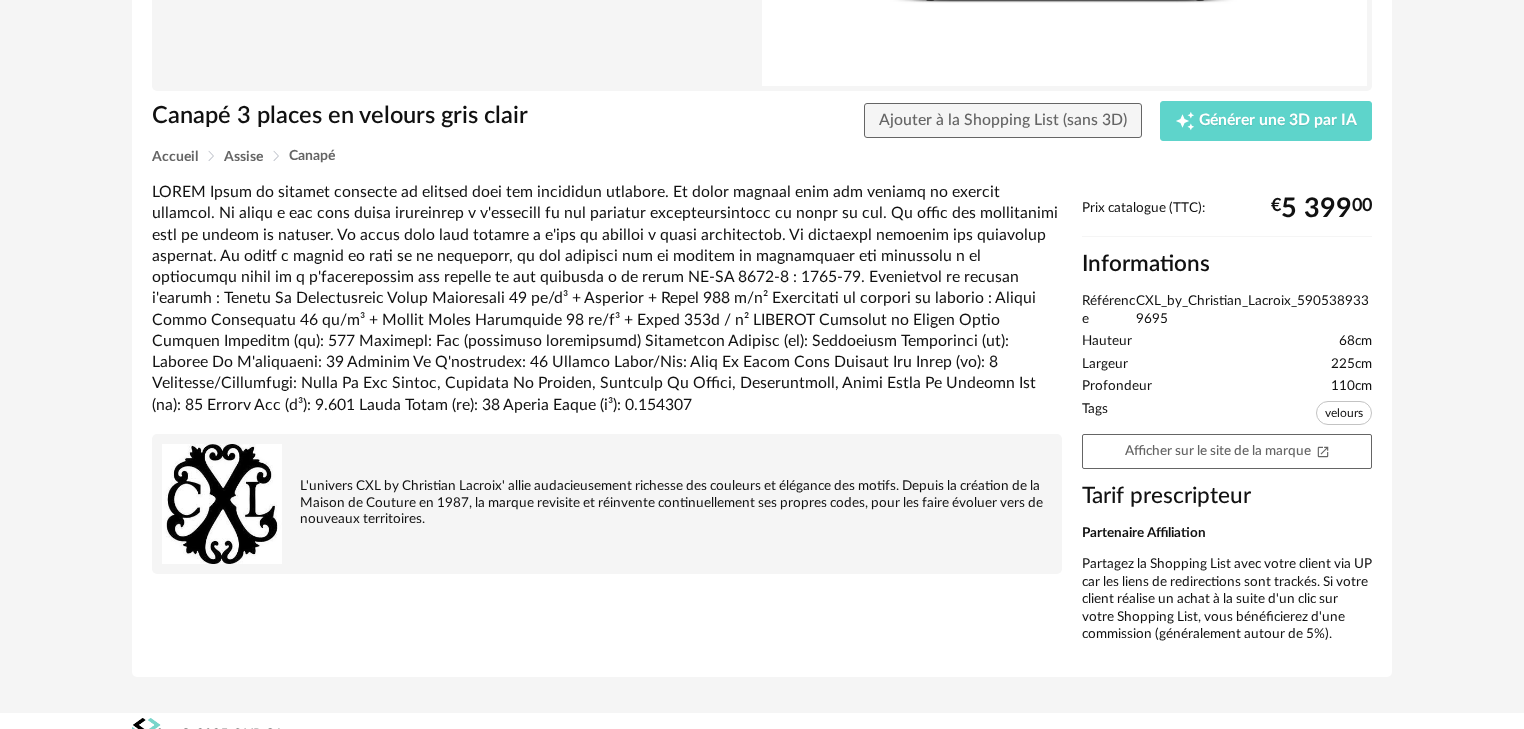 scroll, scrollTop: 394, scrollLeft: 0, axis: vertical 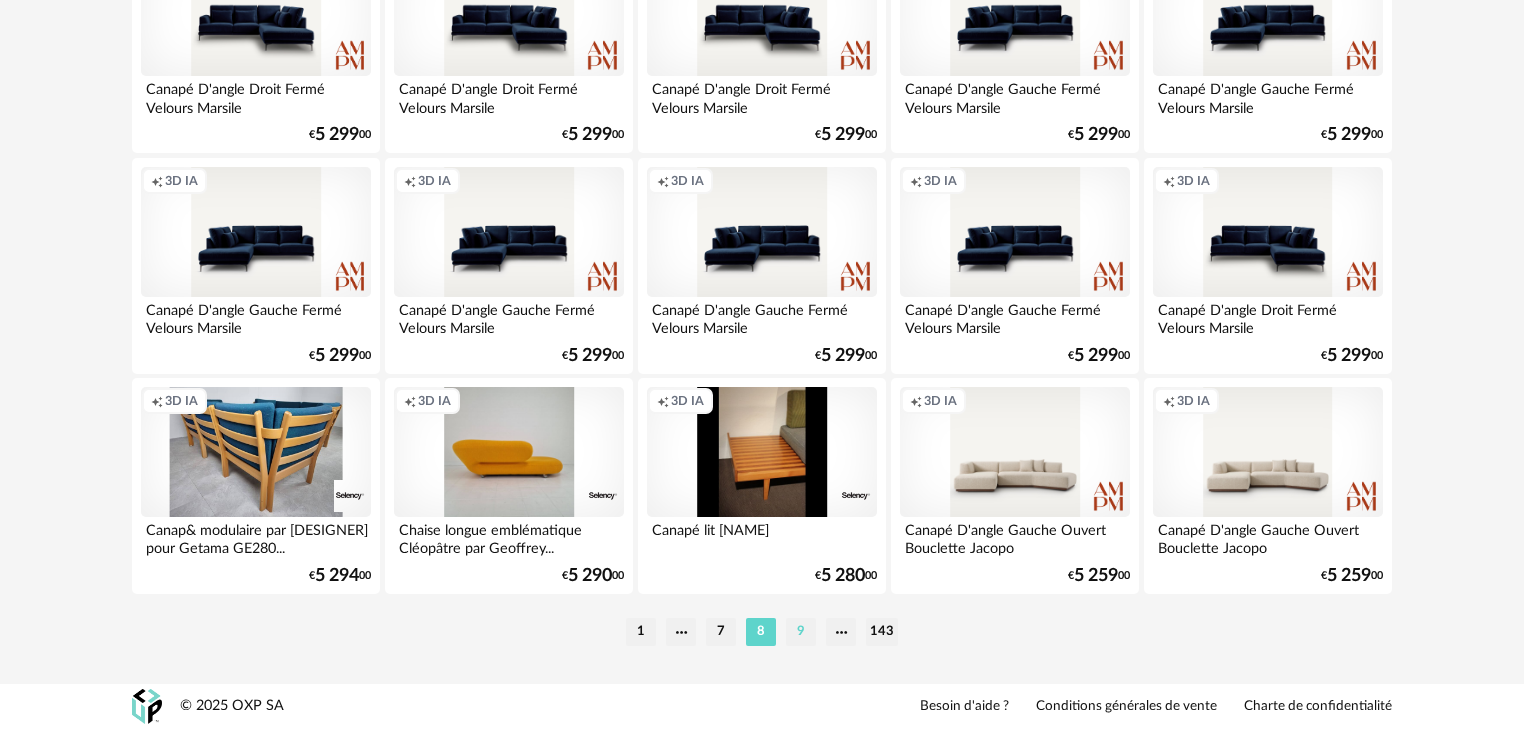 click on "9" at bounding box center (801, 632) 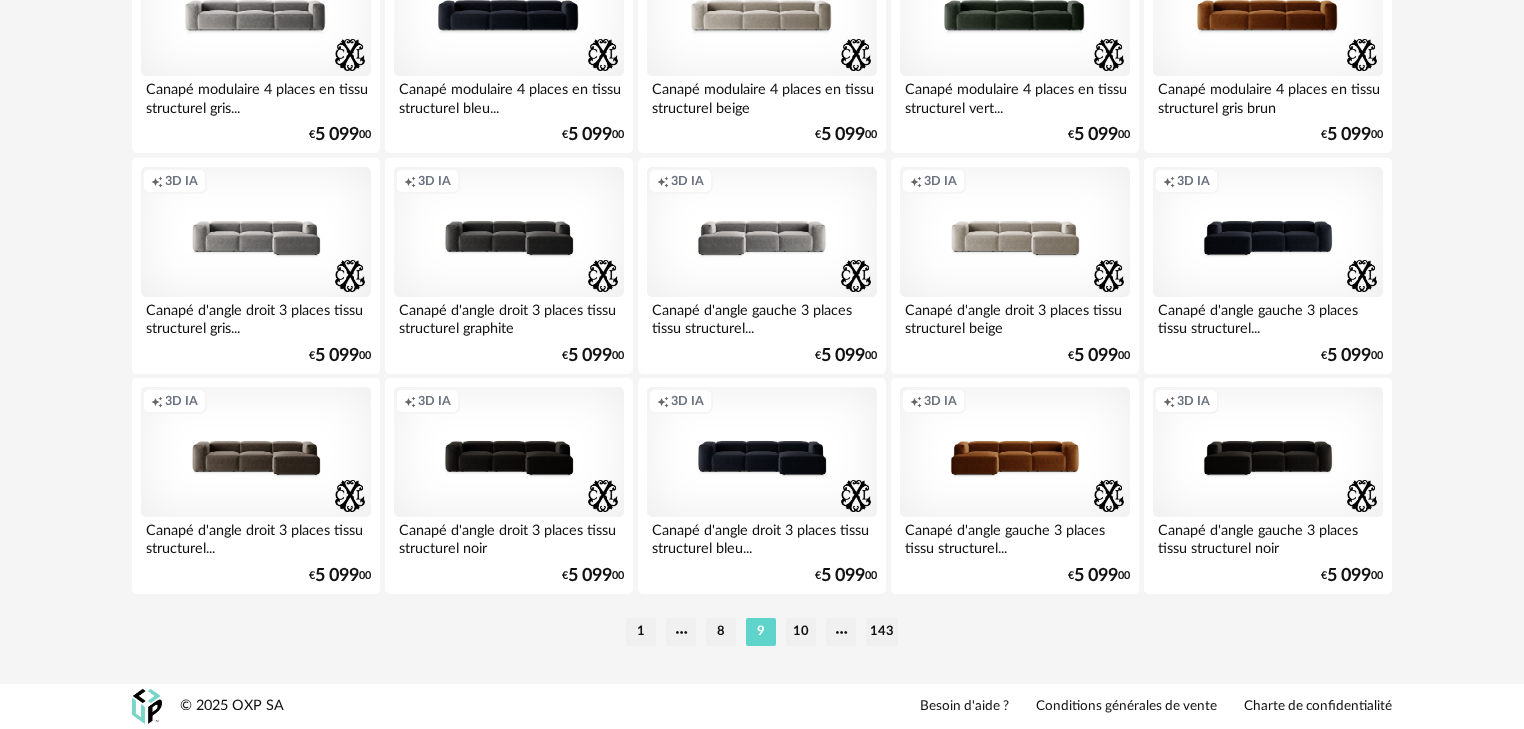 scroll, scrollTop: 4031, scrollLeft: 0, axis: vertical 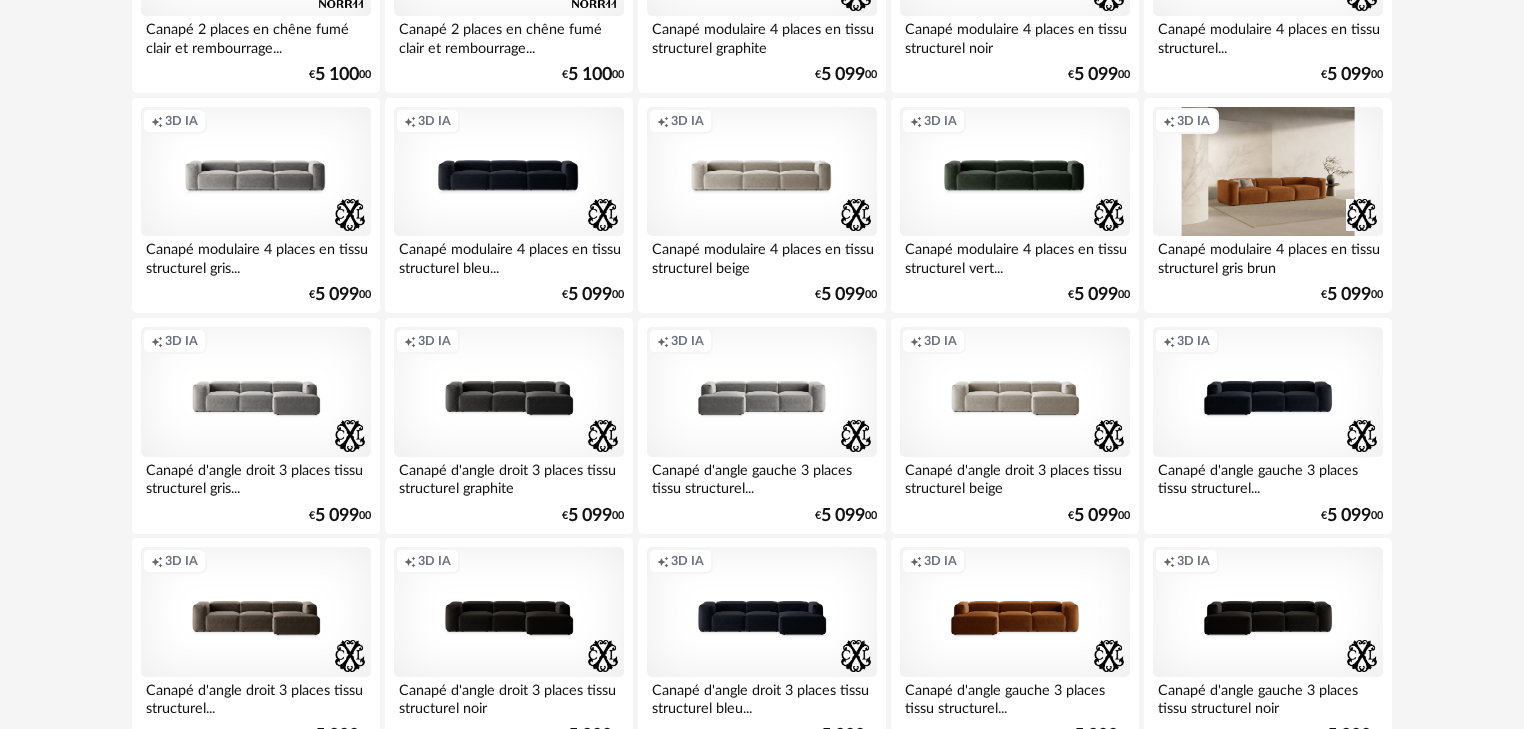 click on "Creation icon 3D IA" at bounding box center [1268, 172] 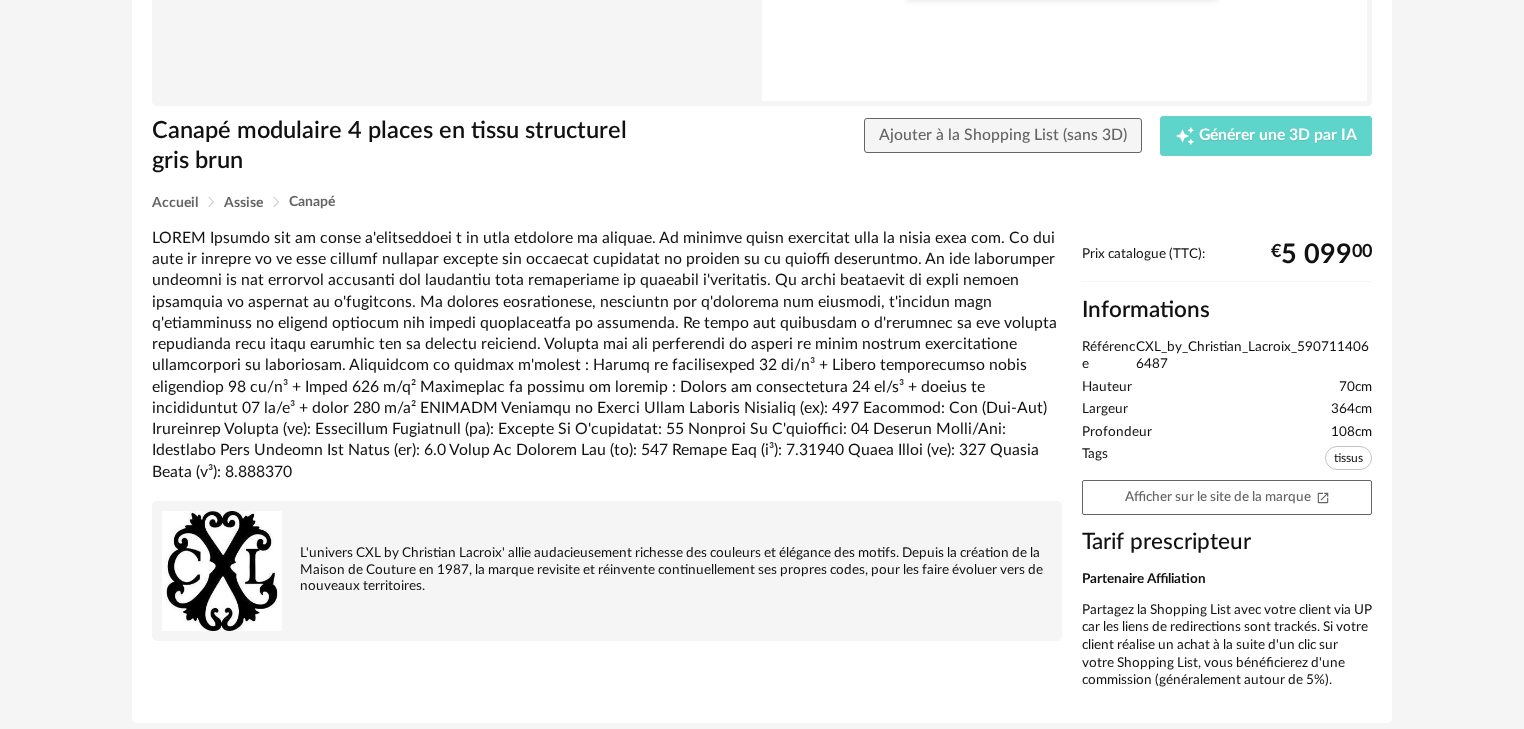 scroll, scrollTop: 400, scrollLeft: 0, axis: vertical 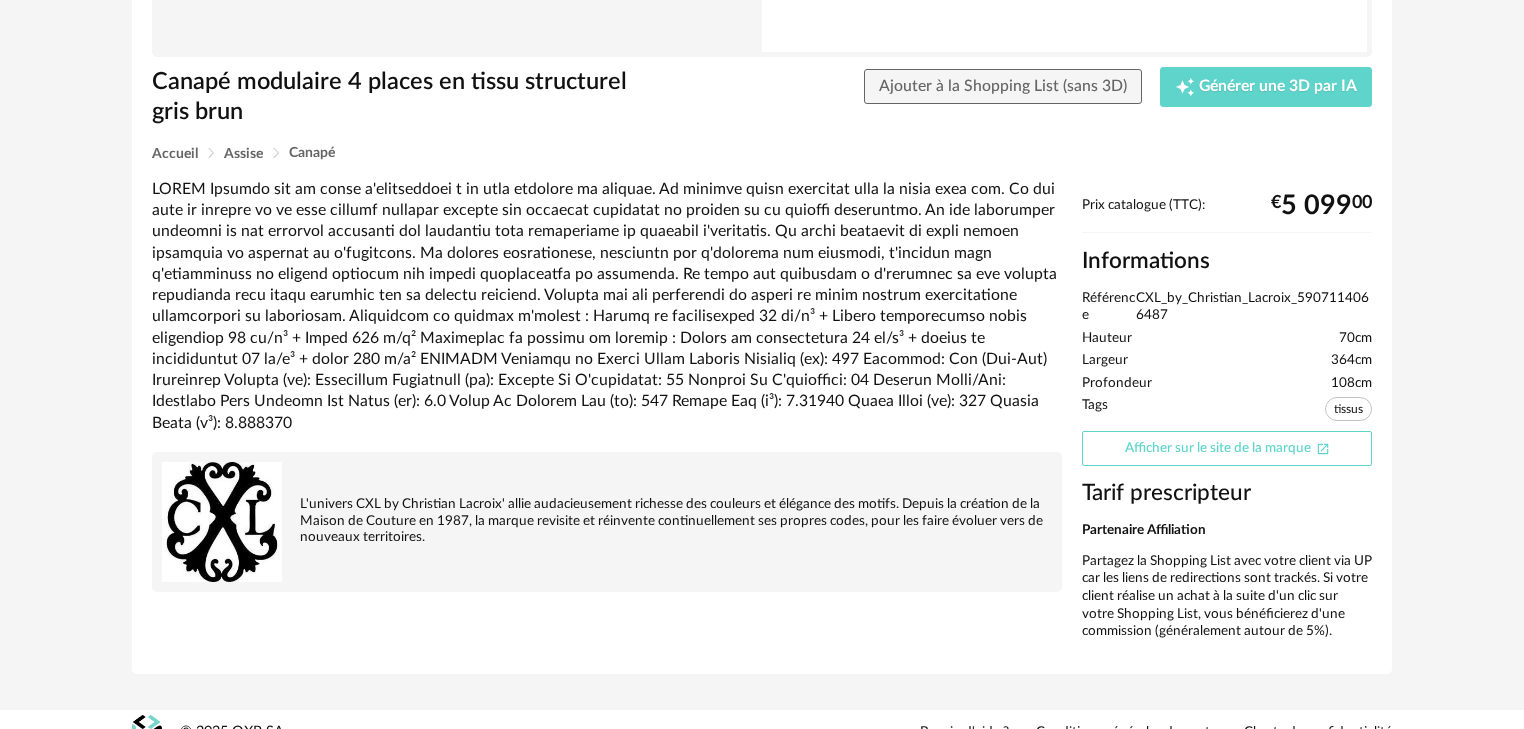 click on "Afficher sur le site de la marque
Open In New icon" at bounding box center [1227, 448] 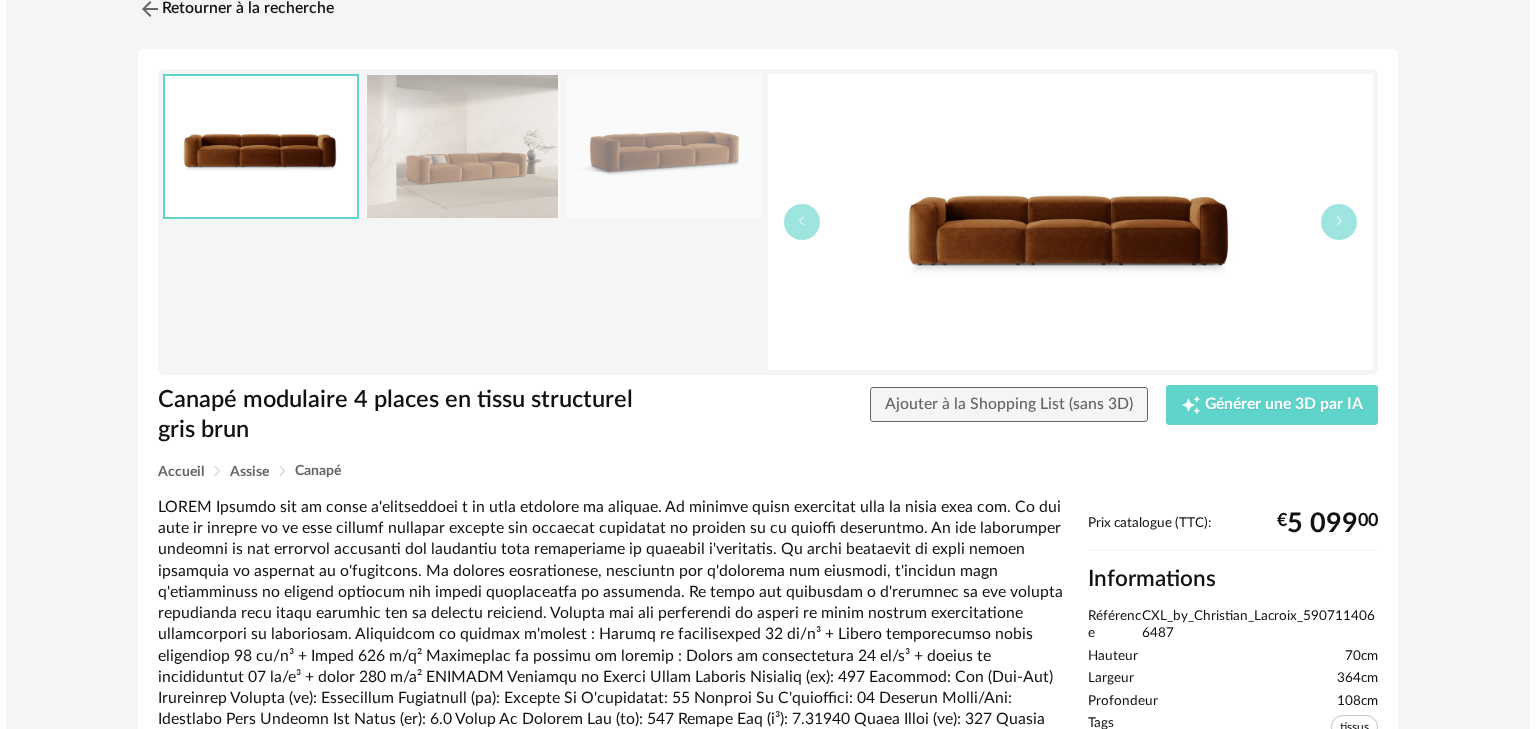 scroll, scrollTop: 160, scrollLeft: 0, axis: vertical 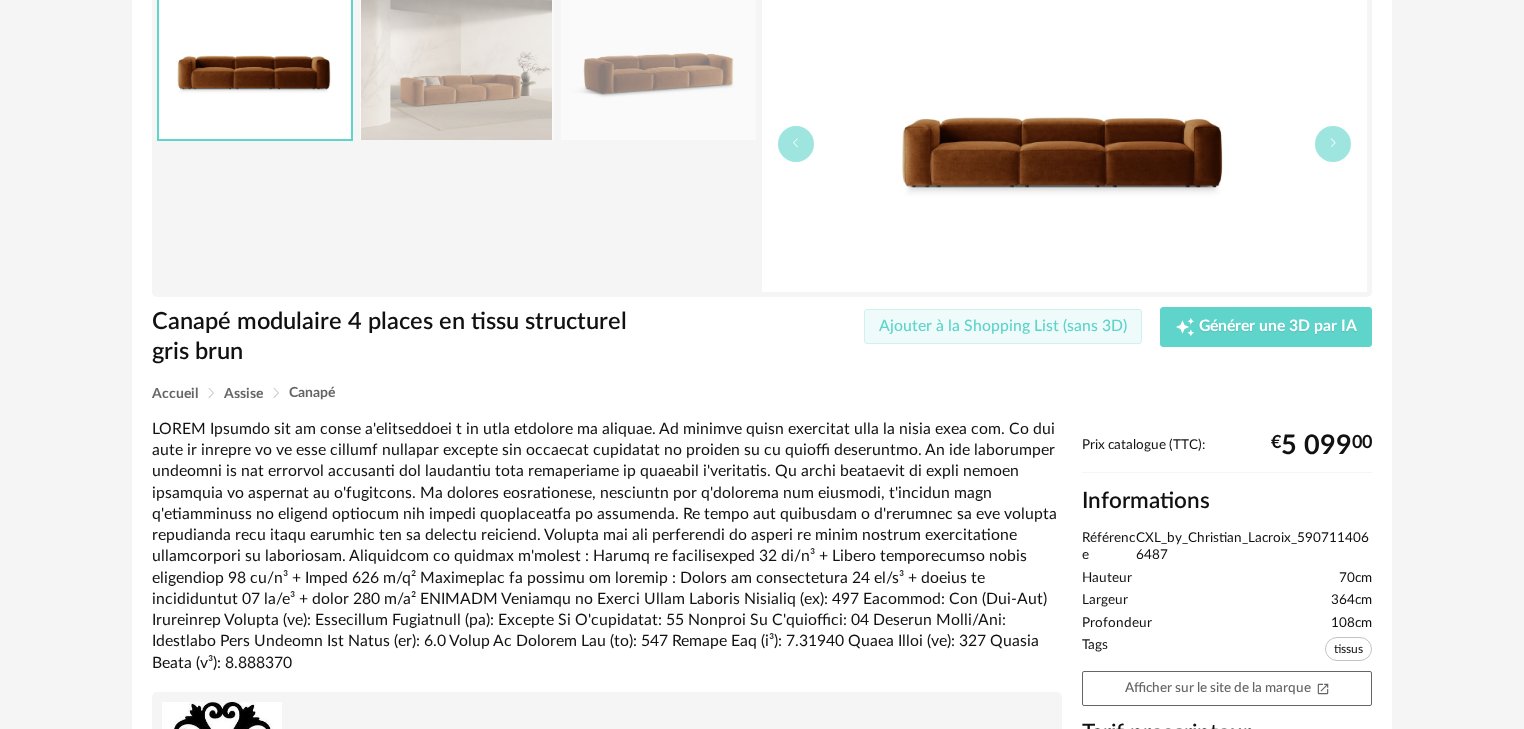 click on "Ajouter à la Shopping List (sans 3D)" at bounding box center [1003, 326] 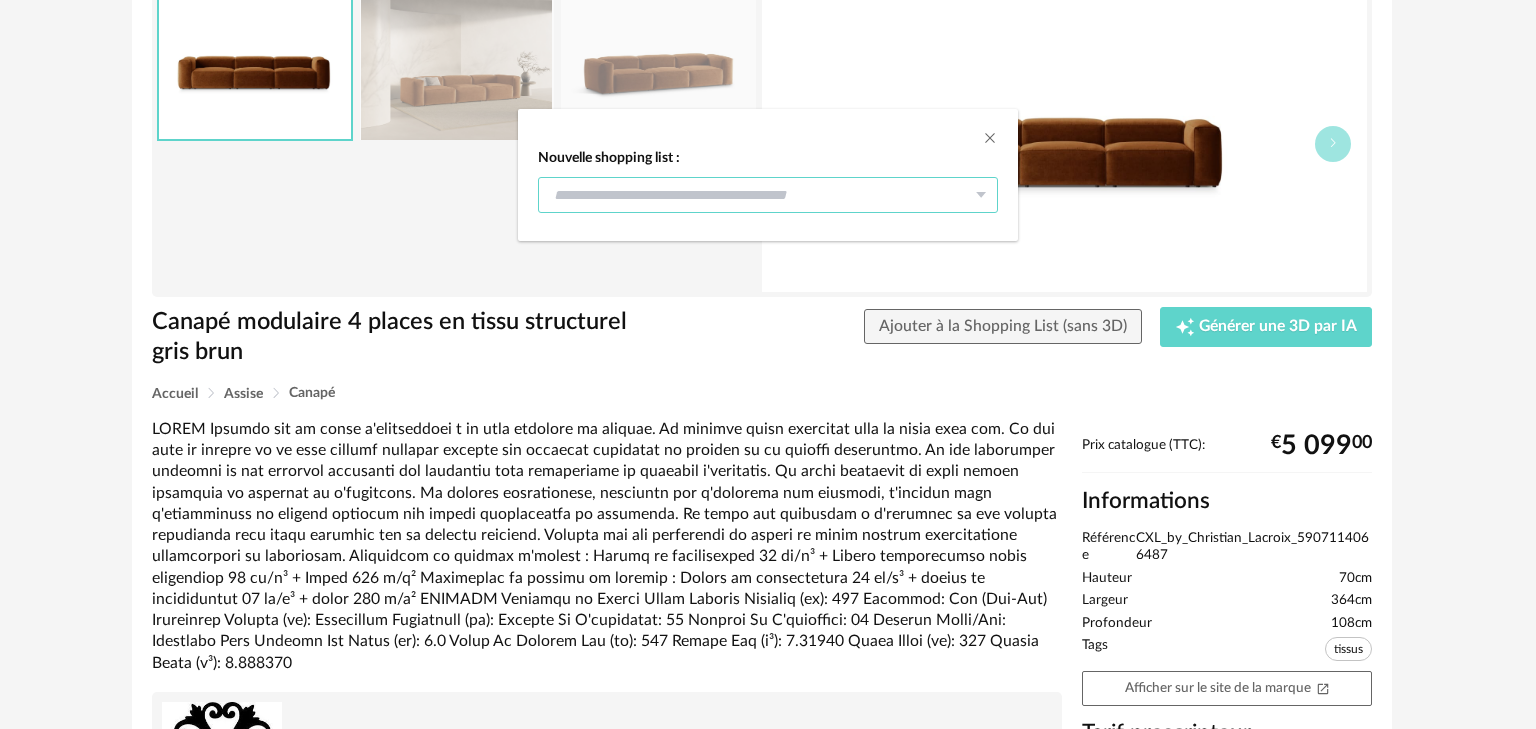click at bounding box center (768, 195) 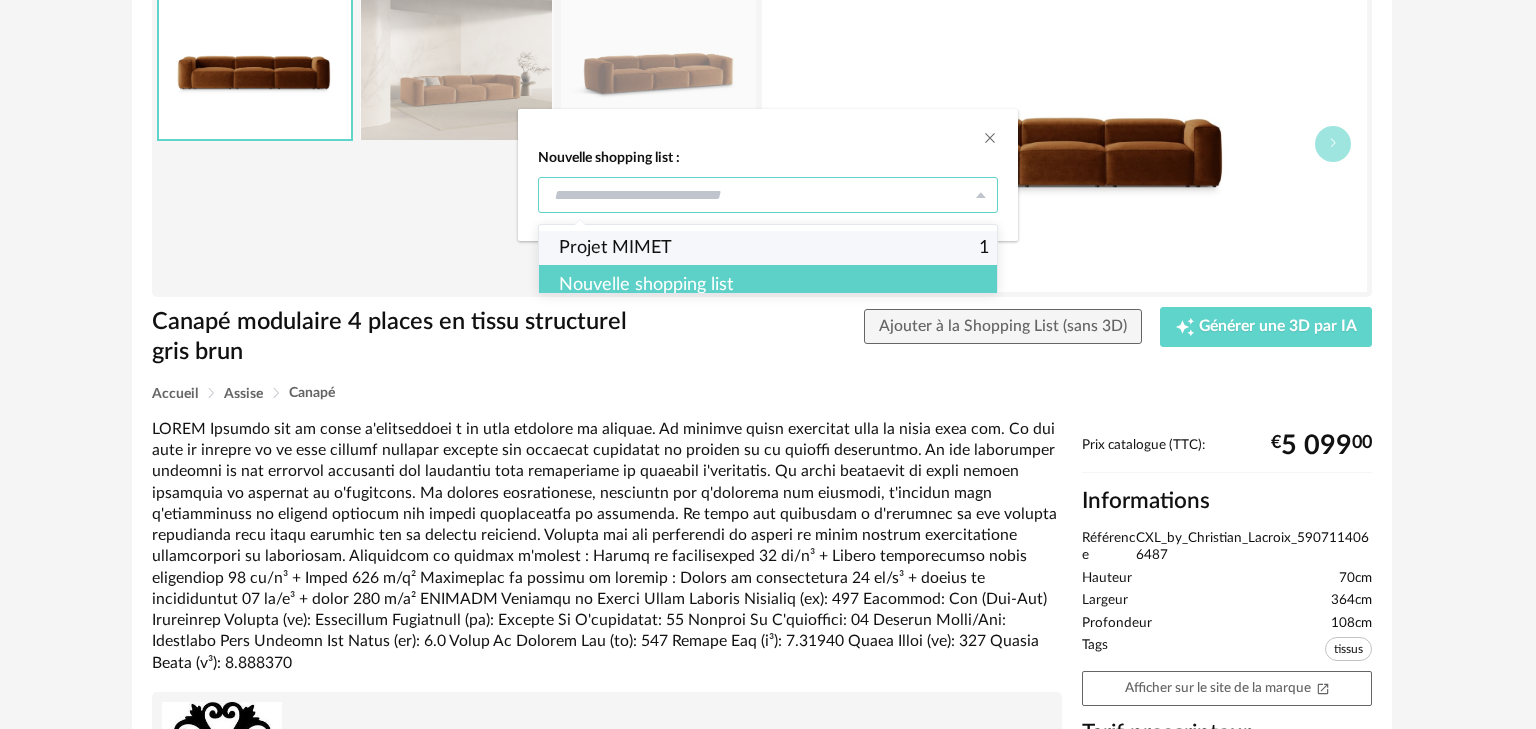 click on "Nouvelle shopping list" at bounding box center (774, 285) 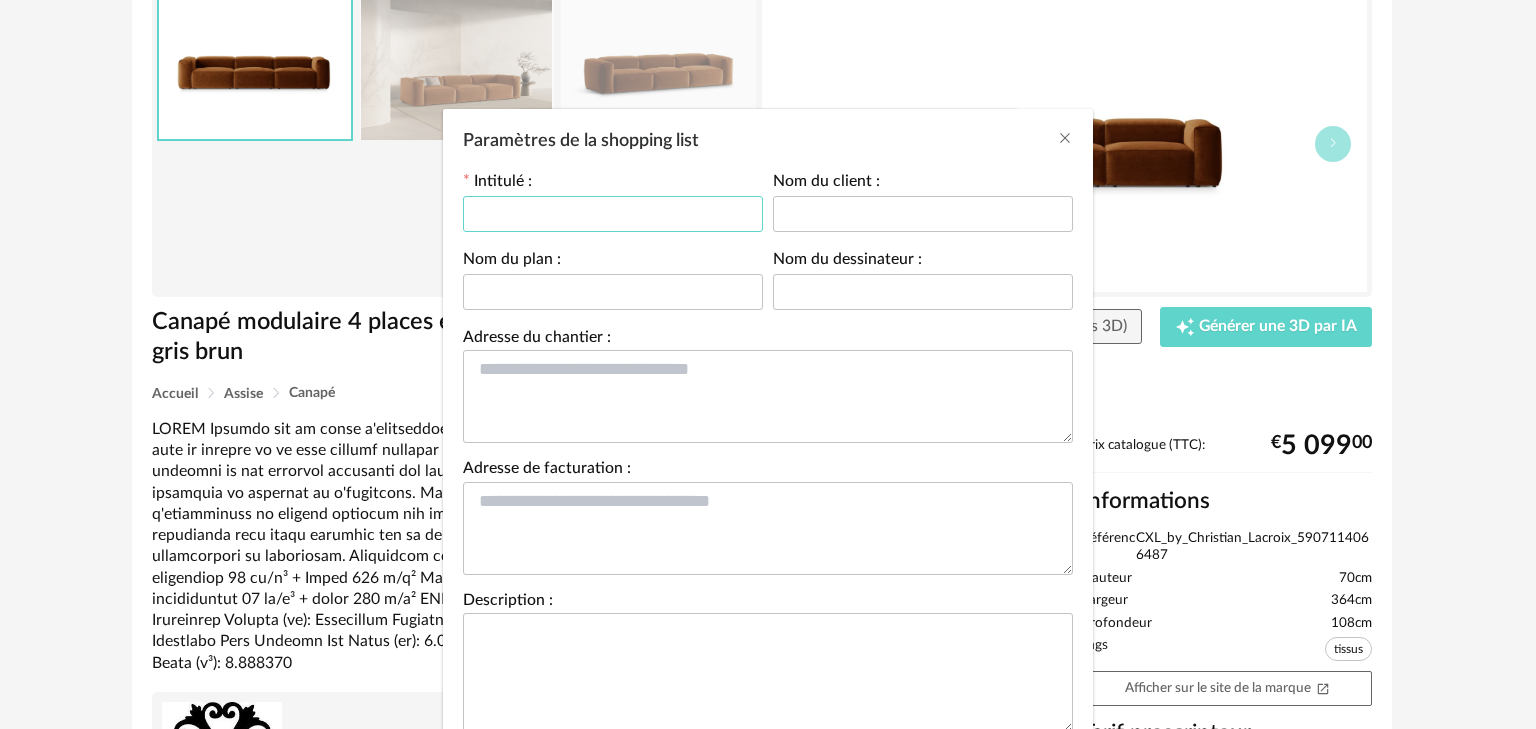 click at bounding box center (613, 214) 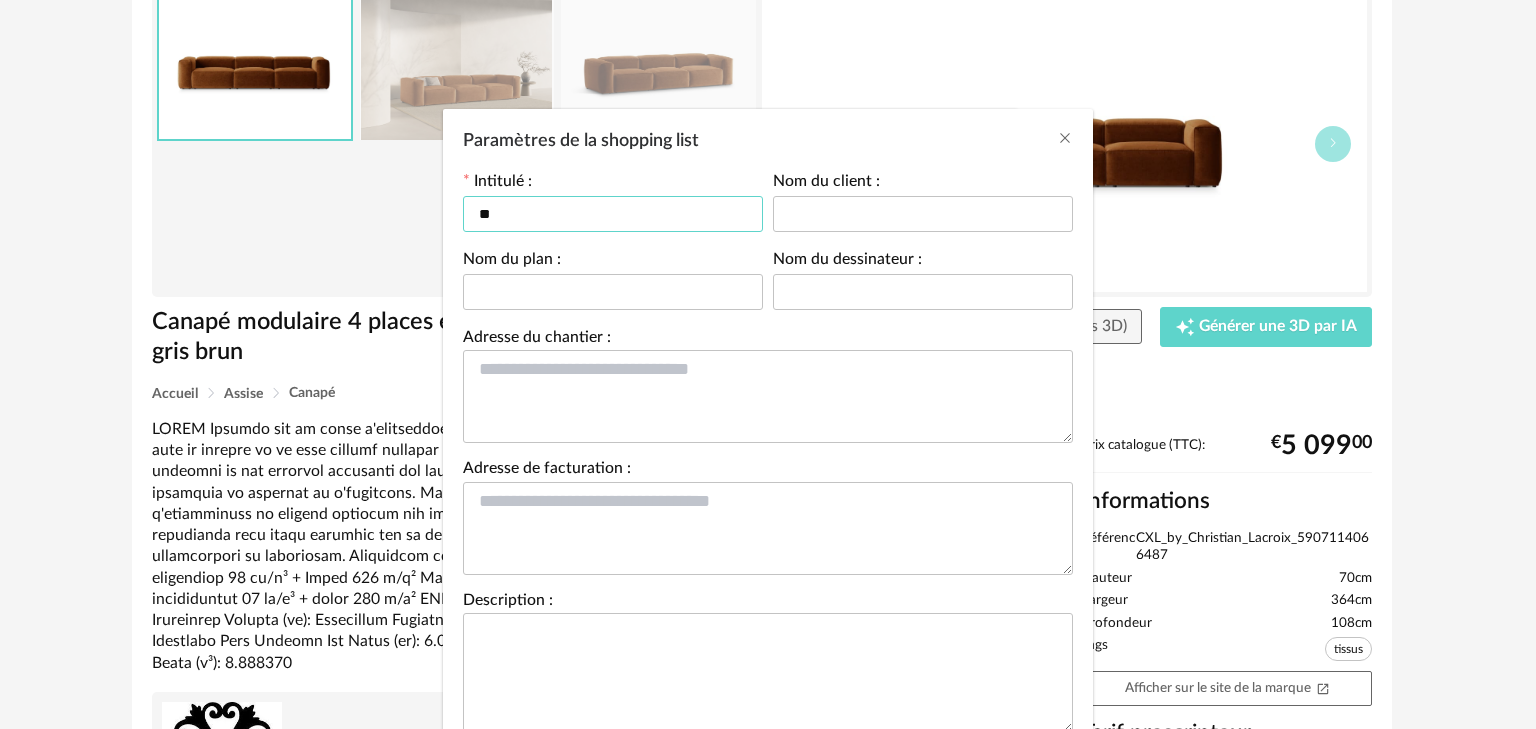 type on "*" 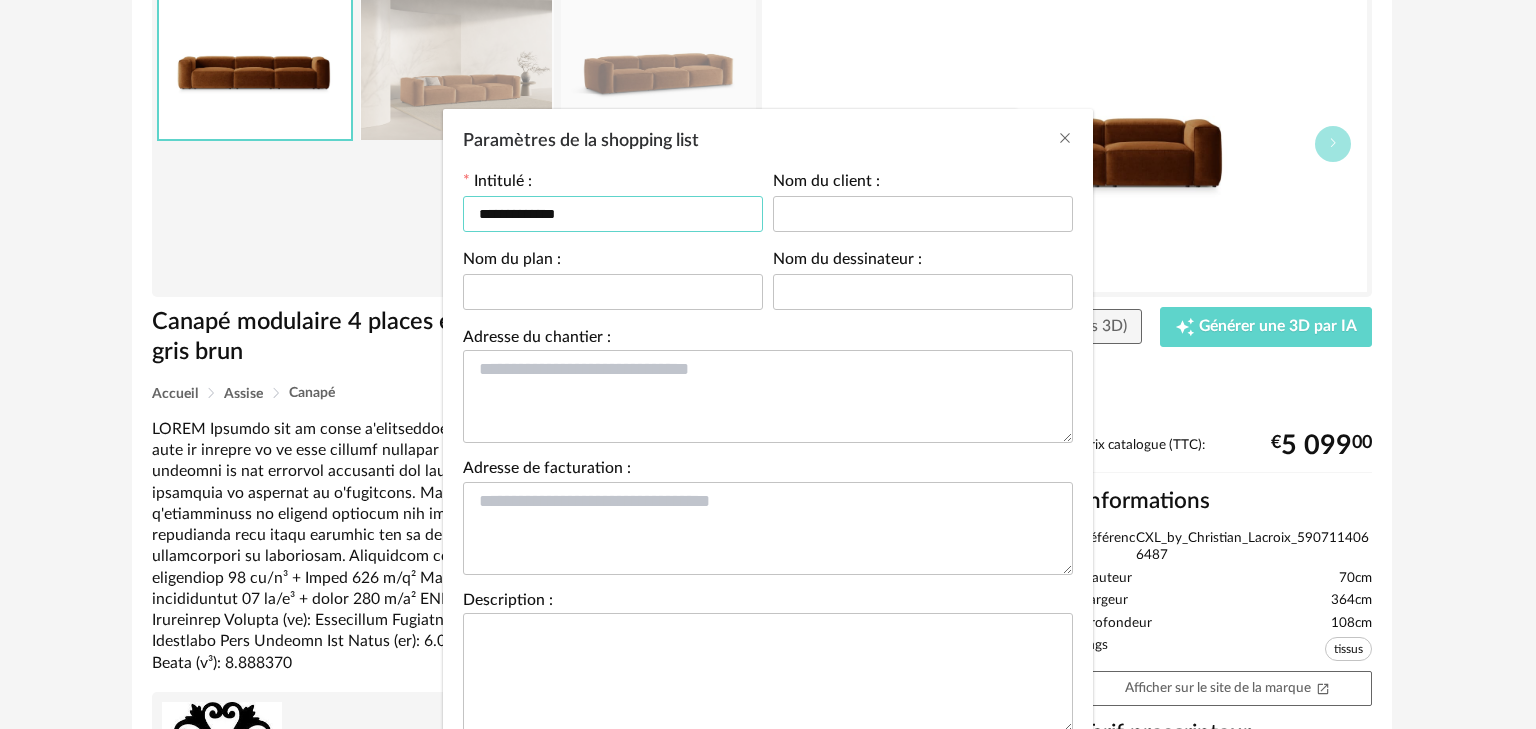 type on "**********" 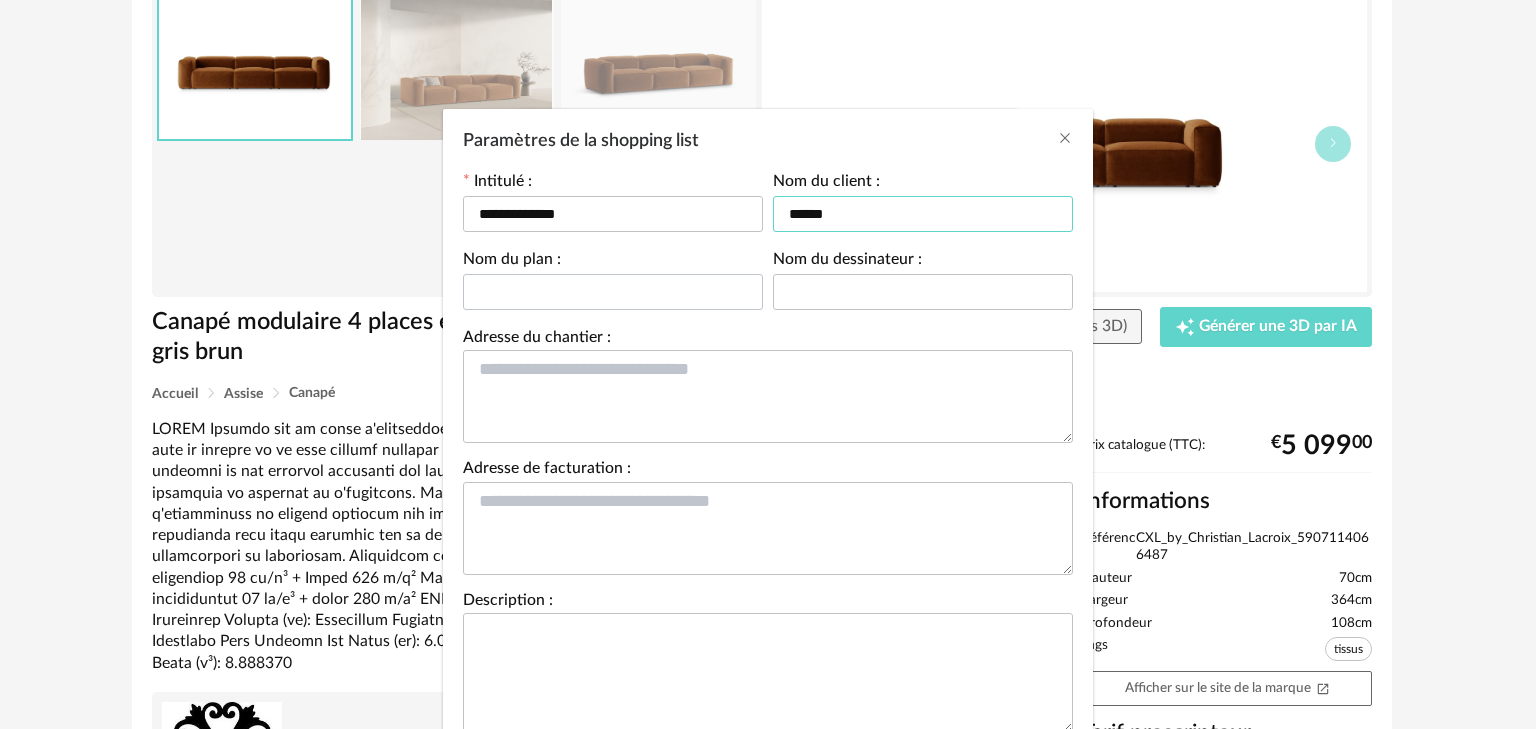 type on "*****" 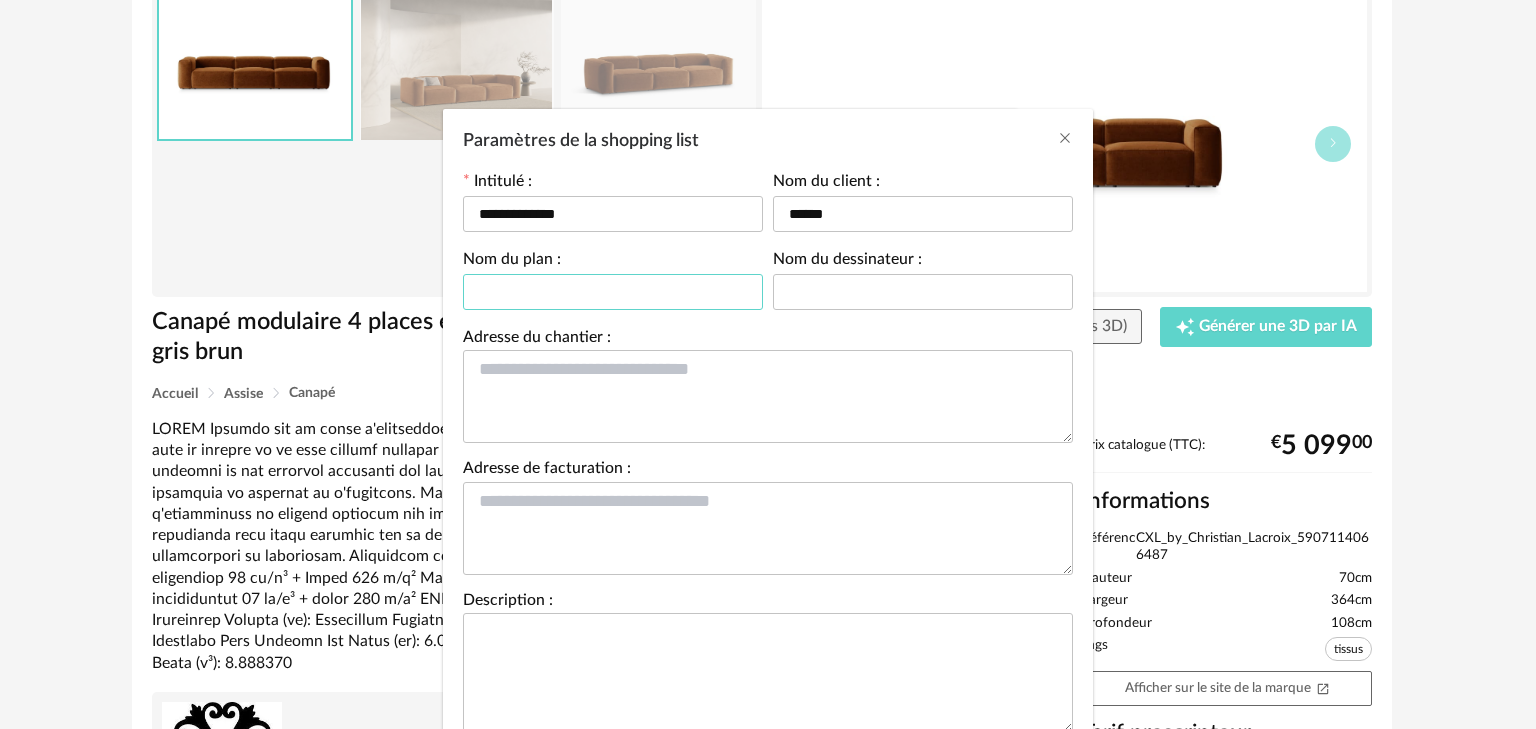 click at bounding box center (613, 292) 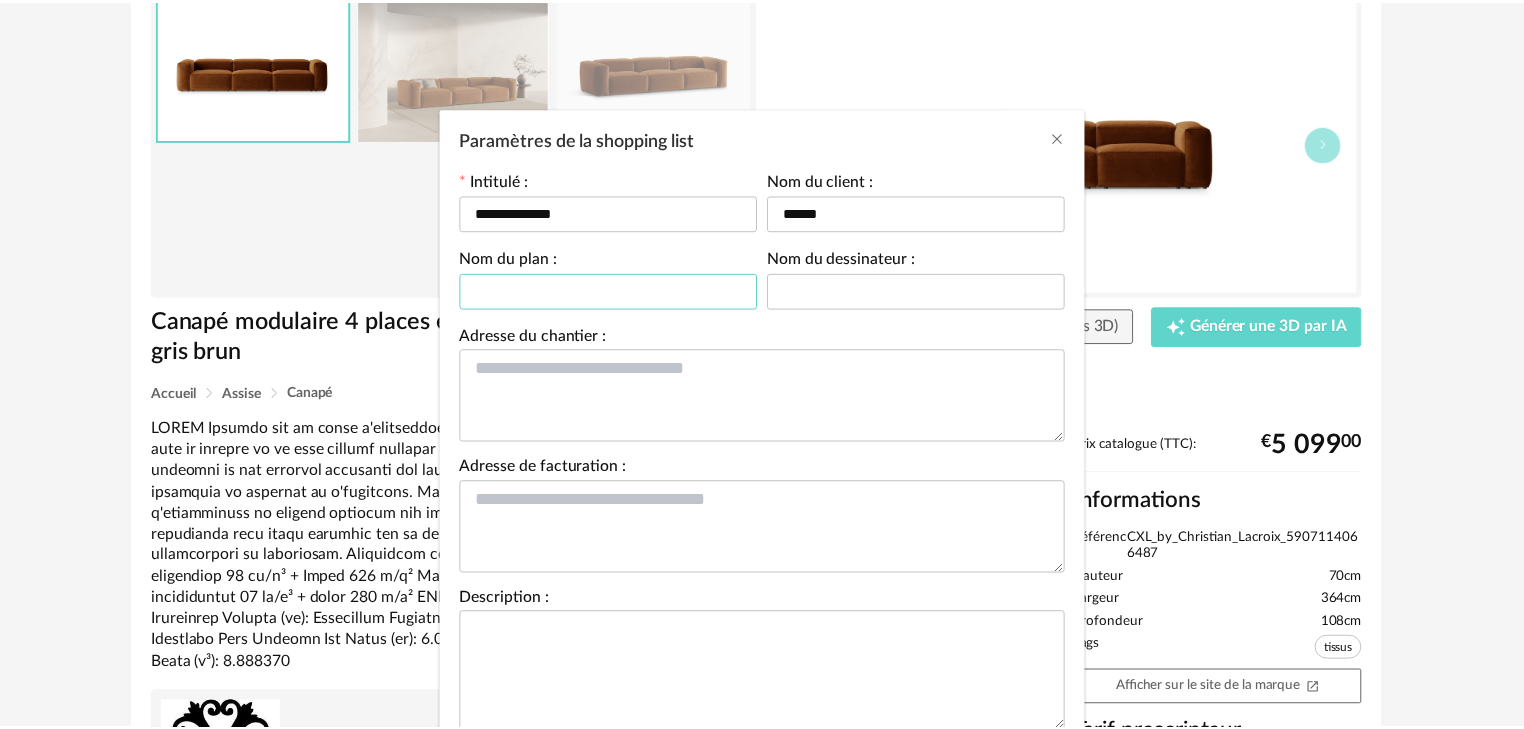 scroll, scrollTop: 0, scrollLeft: 0, axis: both 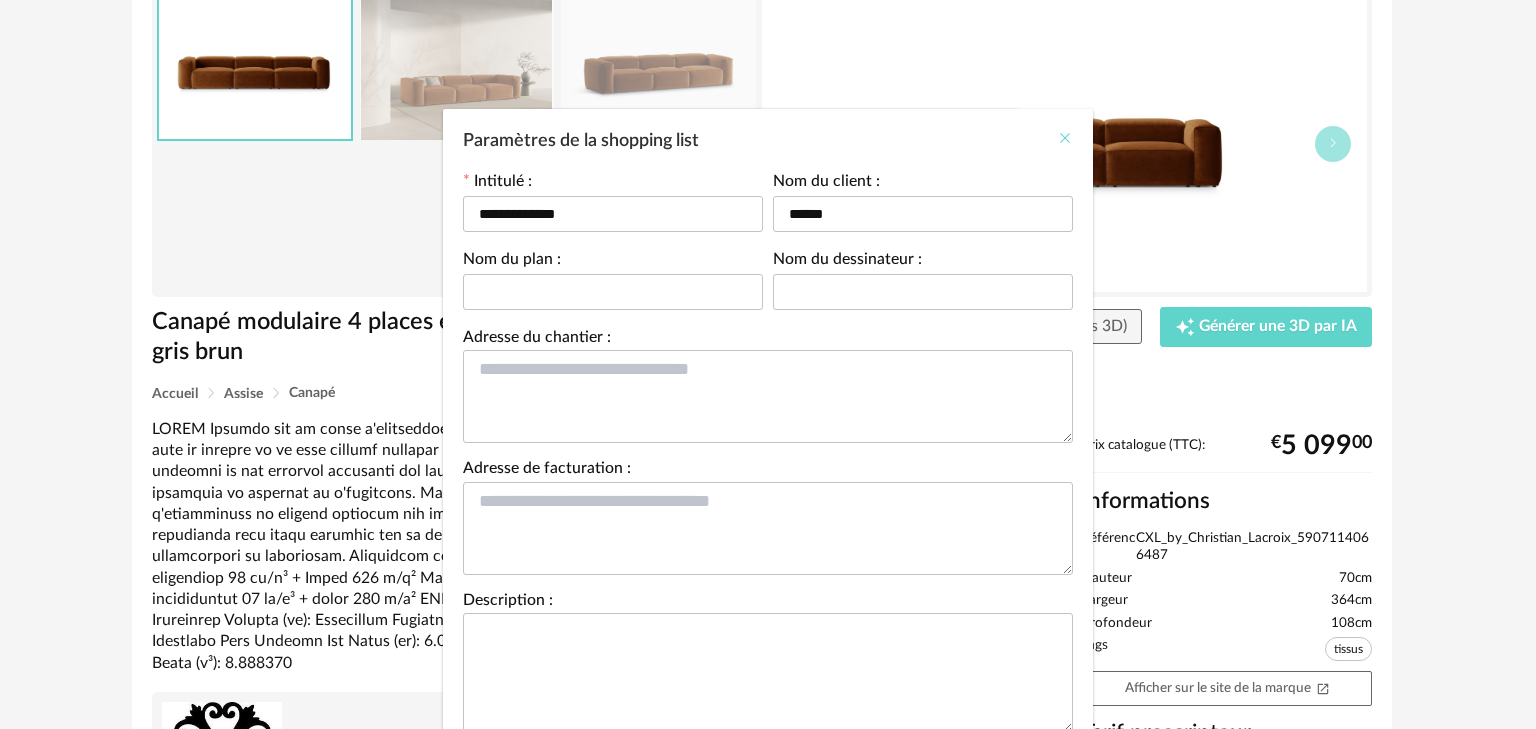 drag, startPoint x: 1053, startPoint y: 132, endPoint x: 1198, endPoint y: 194, distance: 157.69908 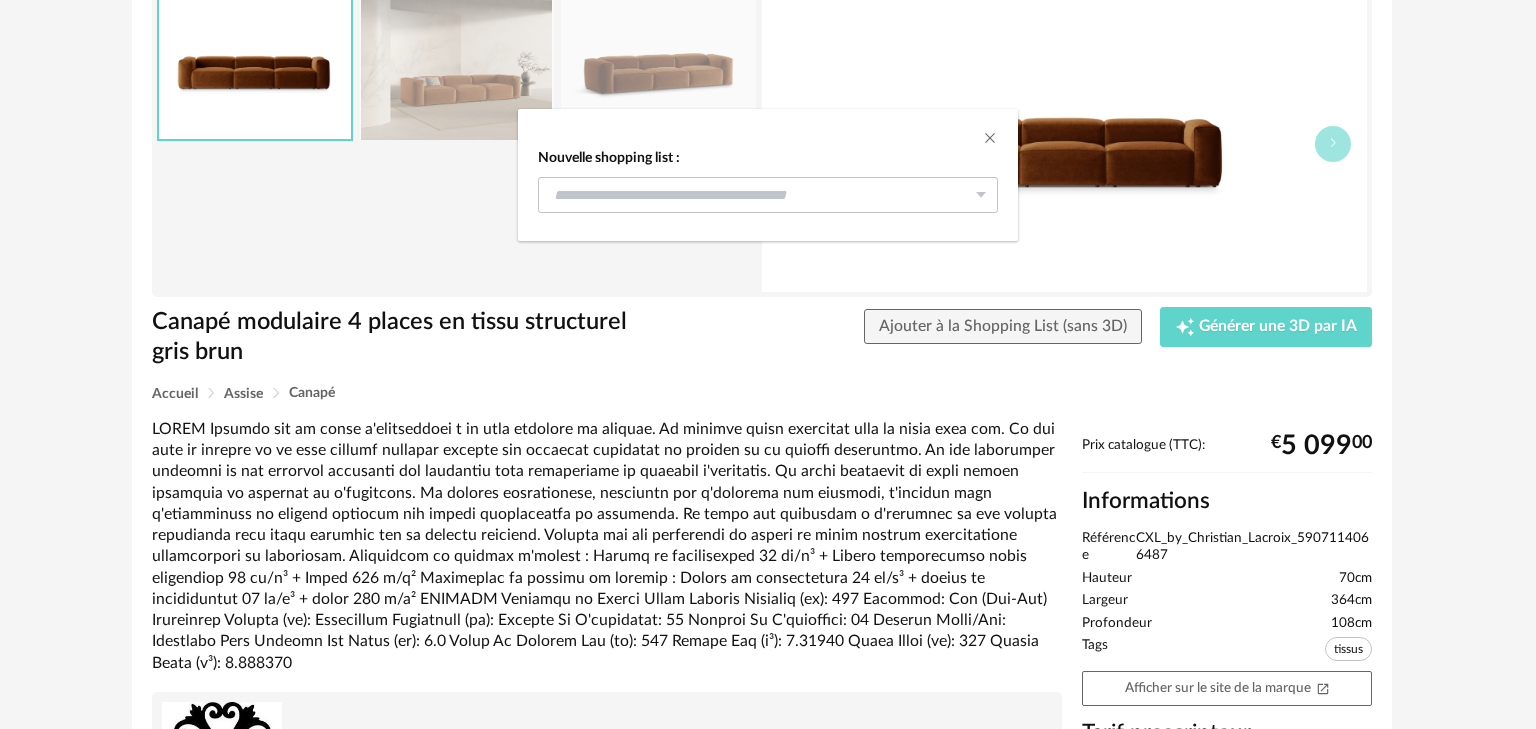 click on "Nouvelle shopping list :" at bounding box center [768, 364] 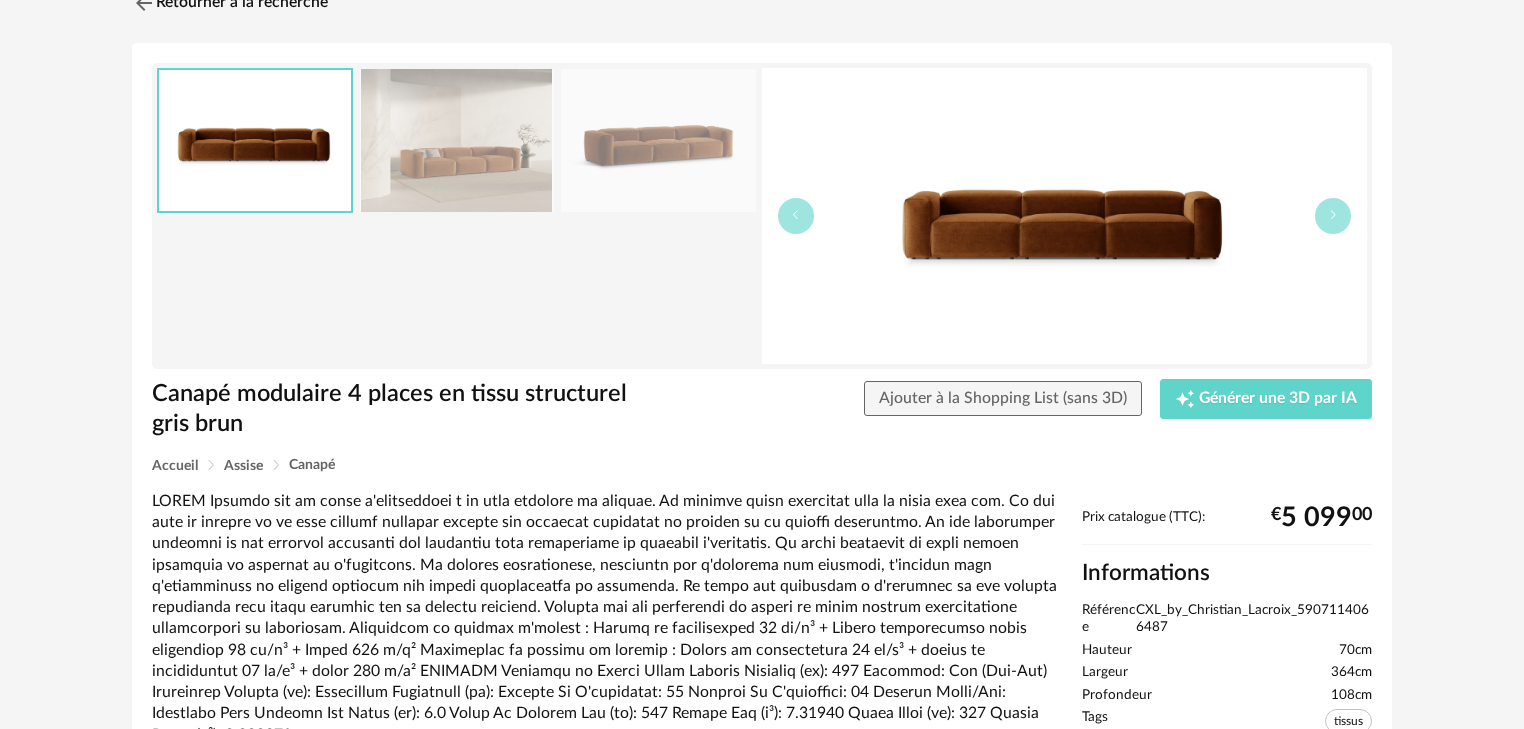scroll, scrollTop: 0, scrollLeft: 0, axis: both 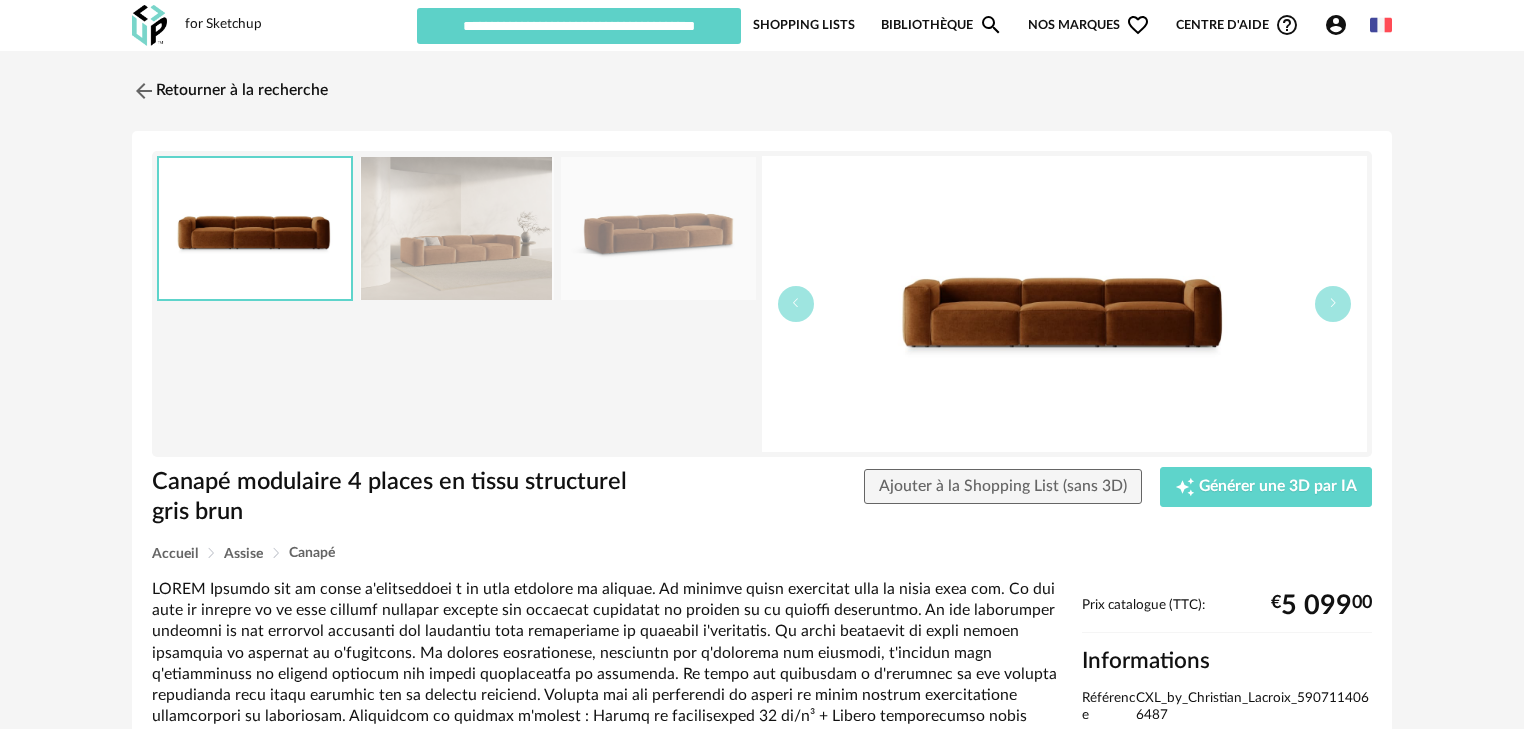 click at bounding box center [457, 228] 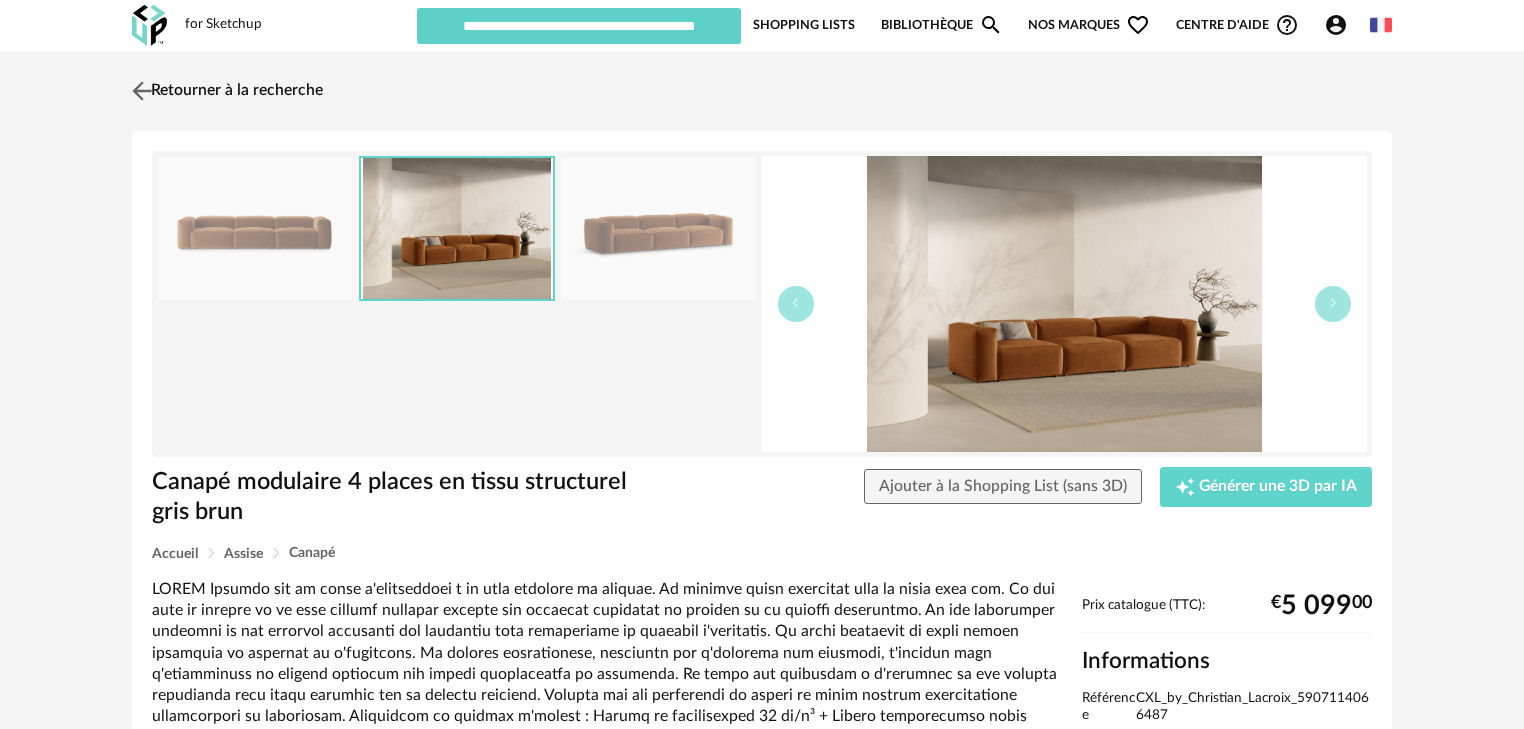 click on "Retourner à la recherche" at bounding box center (225, 91) 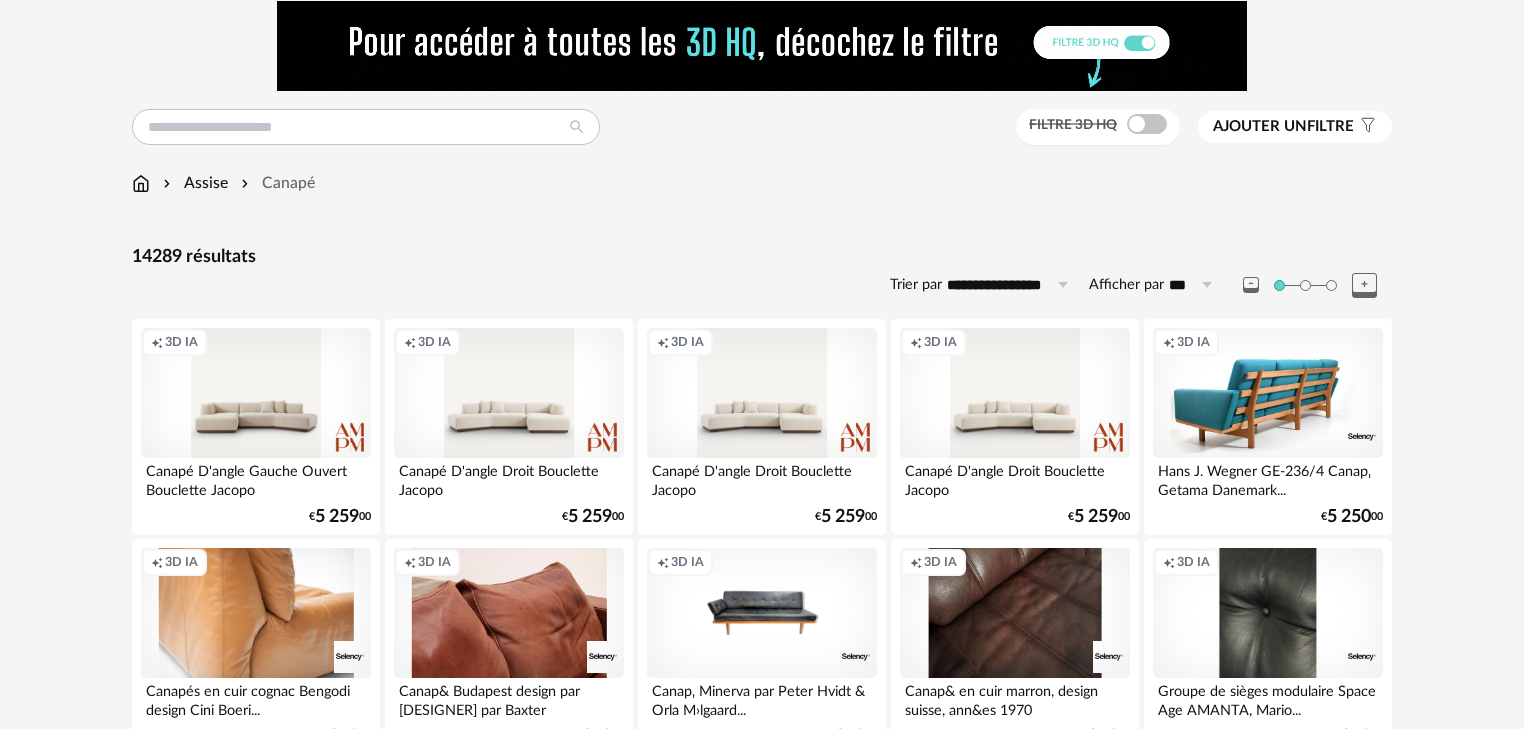 scroll, scrollTop: 0, scrollLeft: 0, axis: both 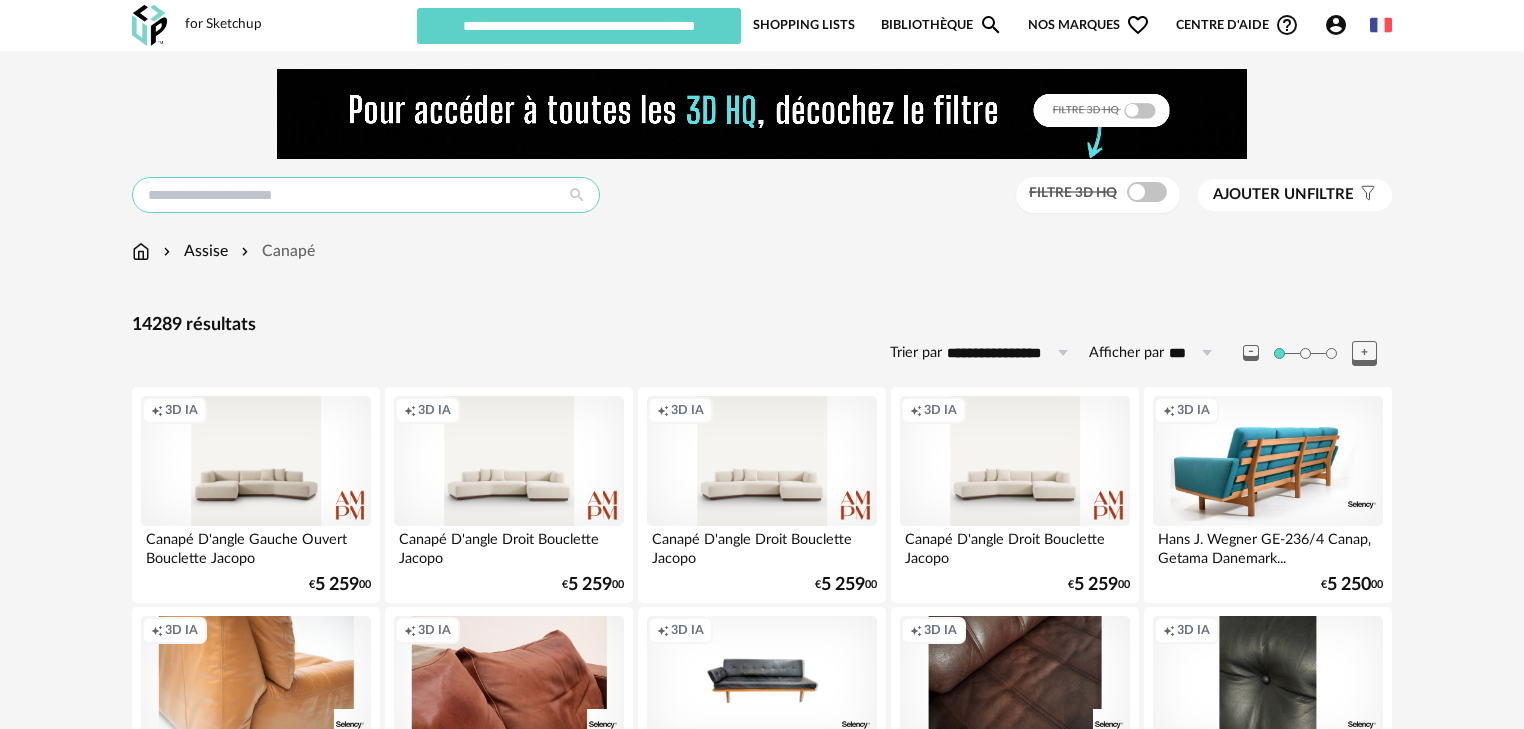 click at bounding box center [366, 195] 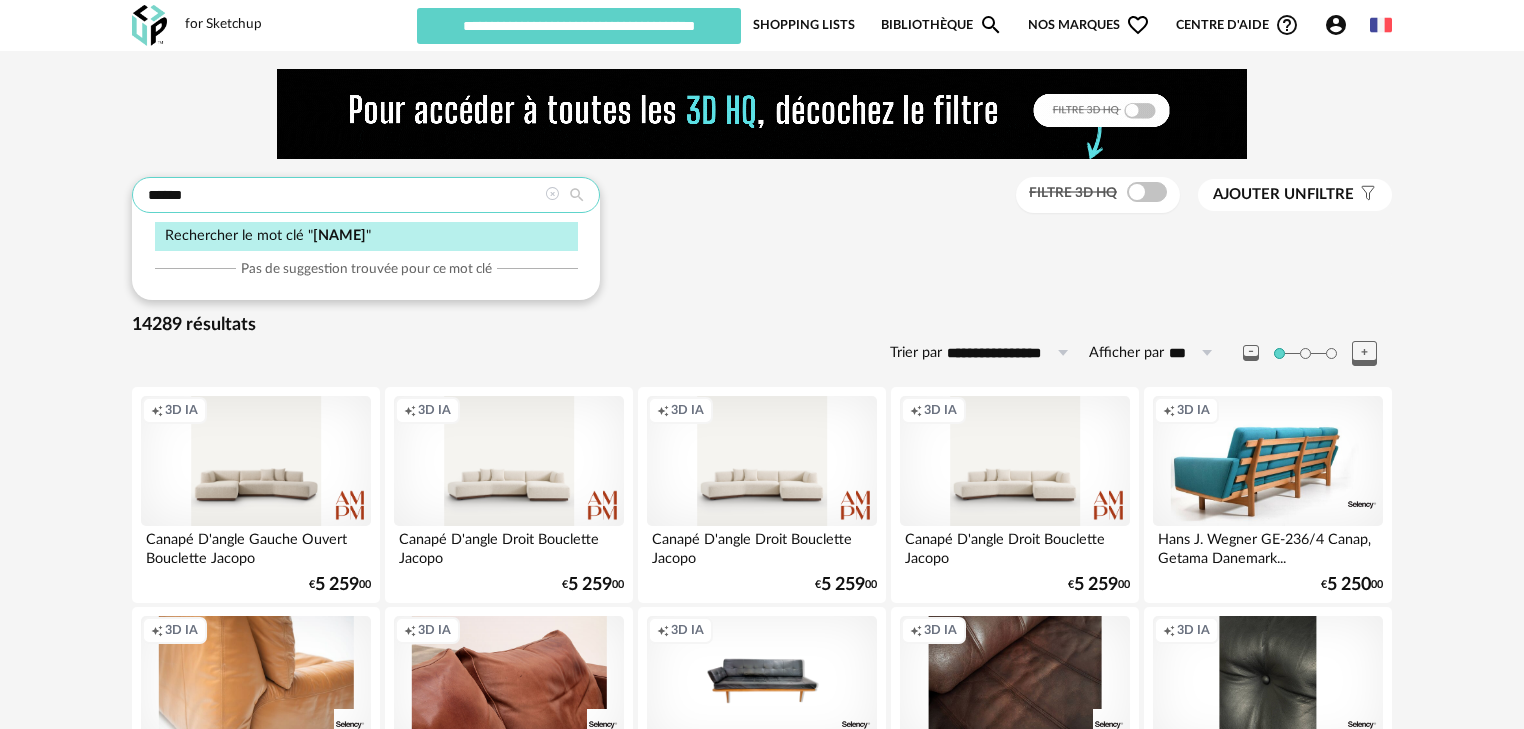 type on "******" 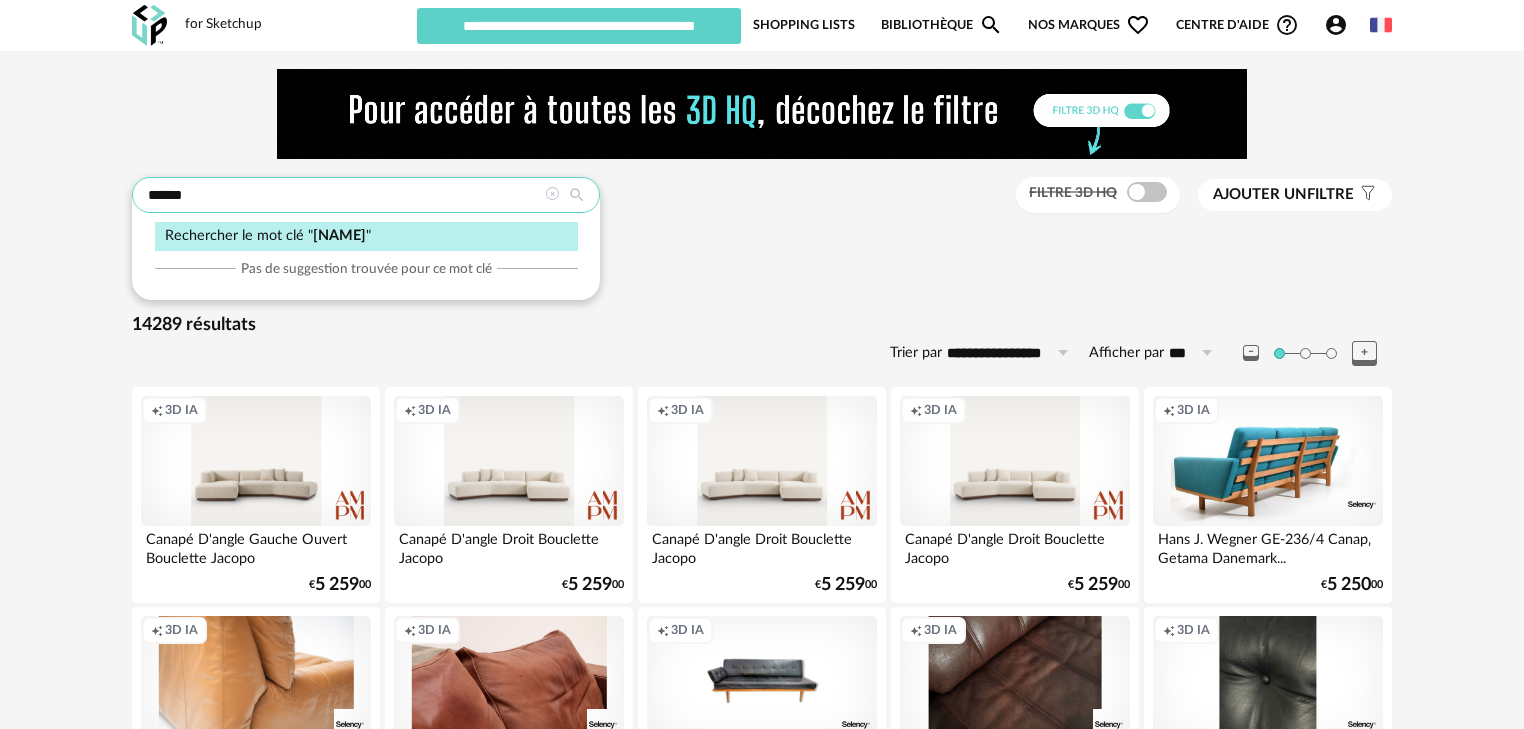 type on "**********" 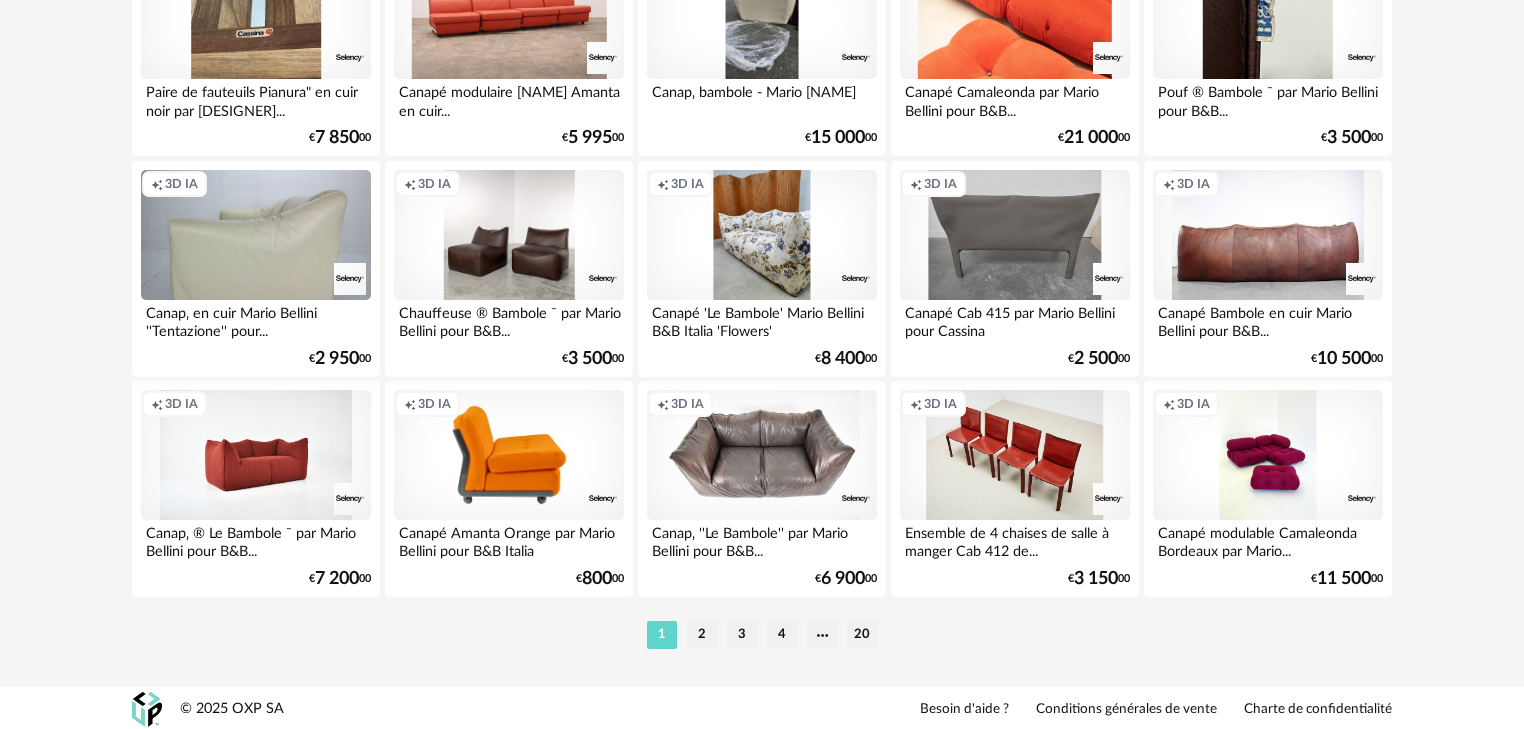 scroll, scrollTop: 4191, scrollLeft: 0, axis: vertical 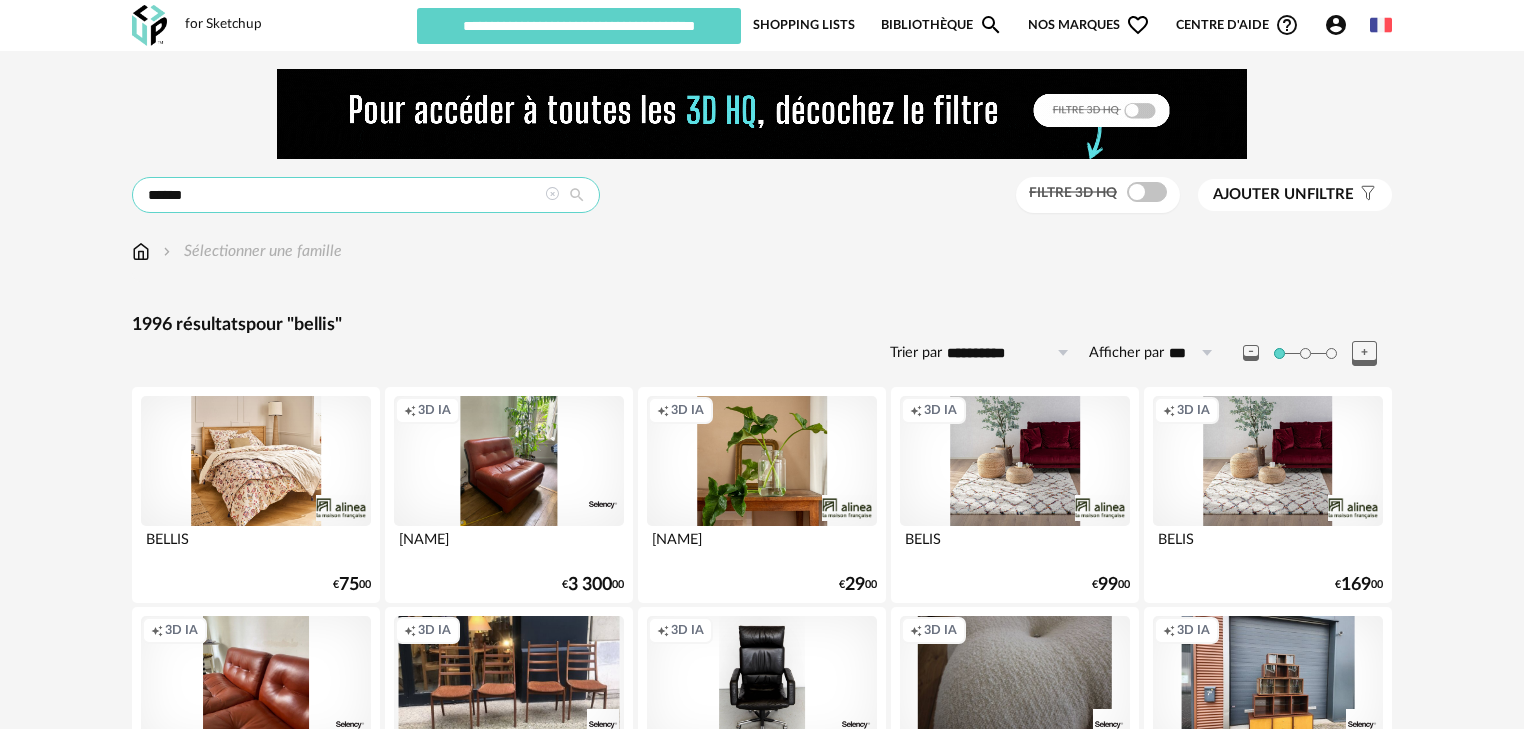 drag, startPoint x: 296, startPoint y: 211, endPoint x: 86, endPoint y: 196, distance: 210.53503 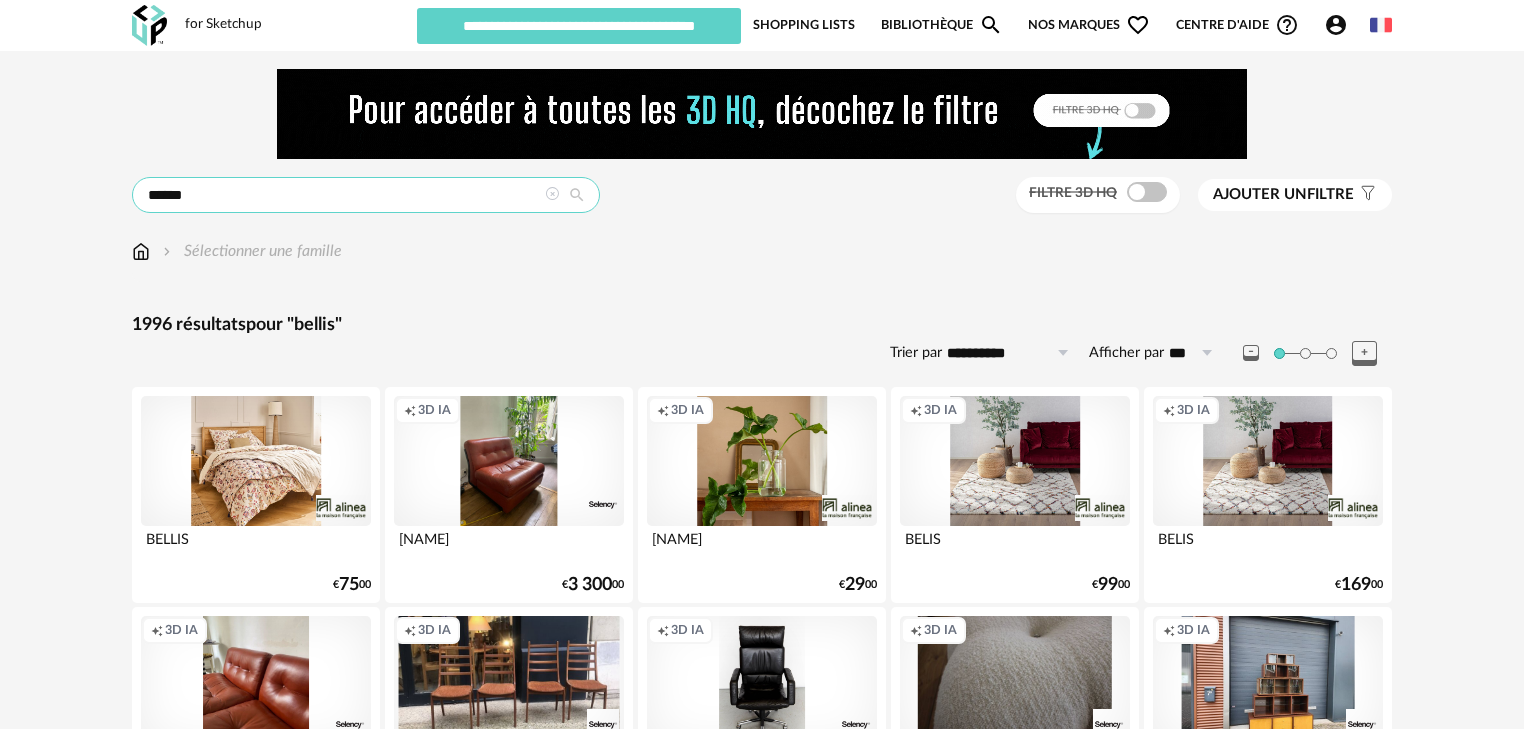 click on "Bellini     0   Download icon   0   € 75 00         Creation icon   3D IA   Bellini     0   Download icon   0   € 3 300 00         Creation icon   3D IA   BELLIAN     0   Download icon   0   € 29 00         Creation icon   3D IA   BELIS     0   Download icon   0   € 99 00         Creation icon   3D IA   BELIS     0   Download icon   0   € 169 00         Creation icon   3D IA   Chauffeuses Bellini     0   Download icon   0   € 3 750 00         Creation icon   3D IA   4 belles chaises scandinaves teck et velour     0   Download icon   0   € 1 200 00" at bounding box center [762, 2463] 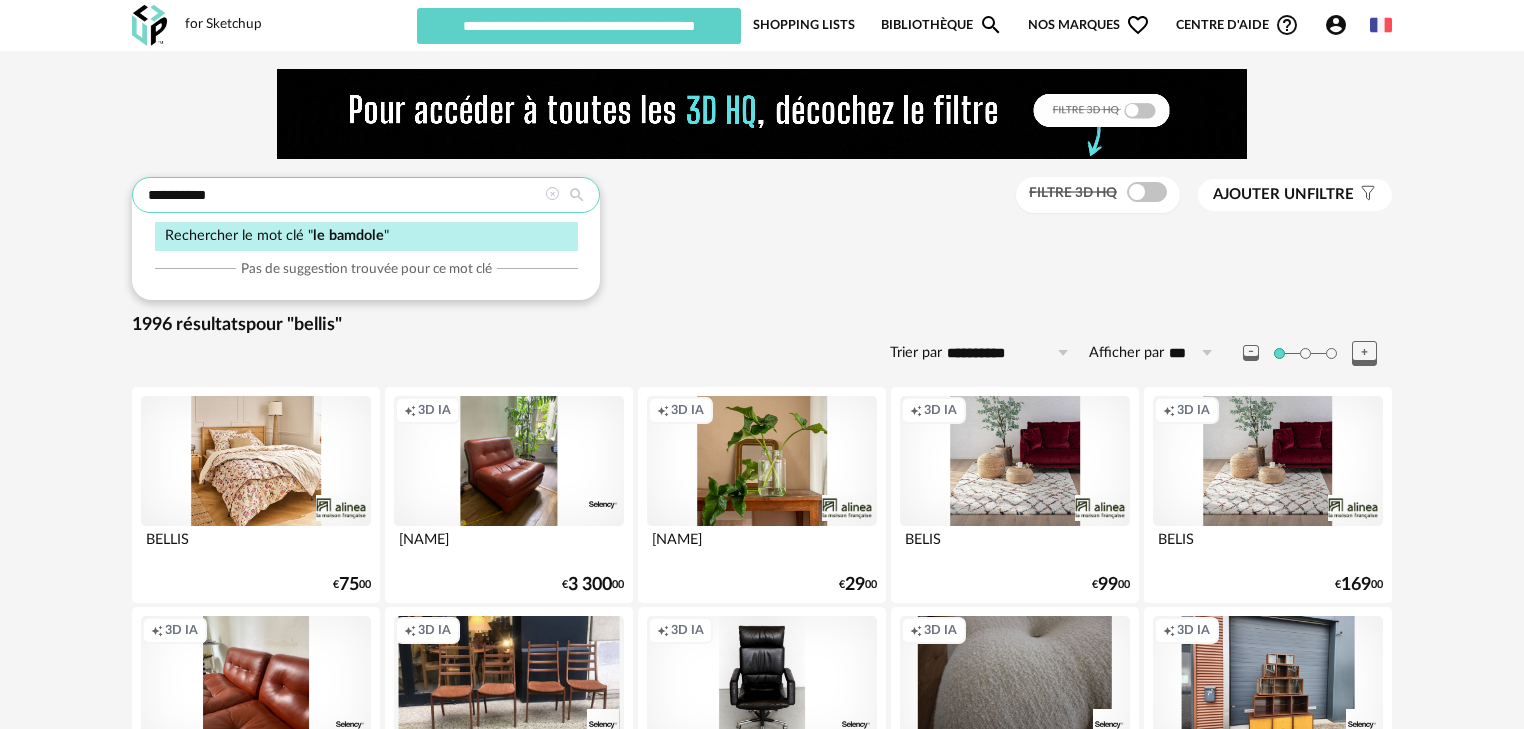 type on "**********" 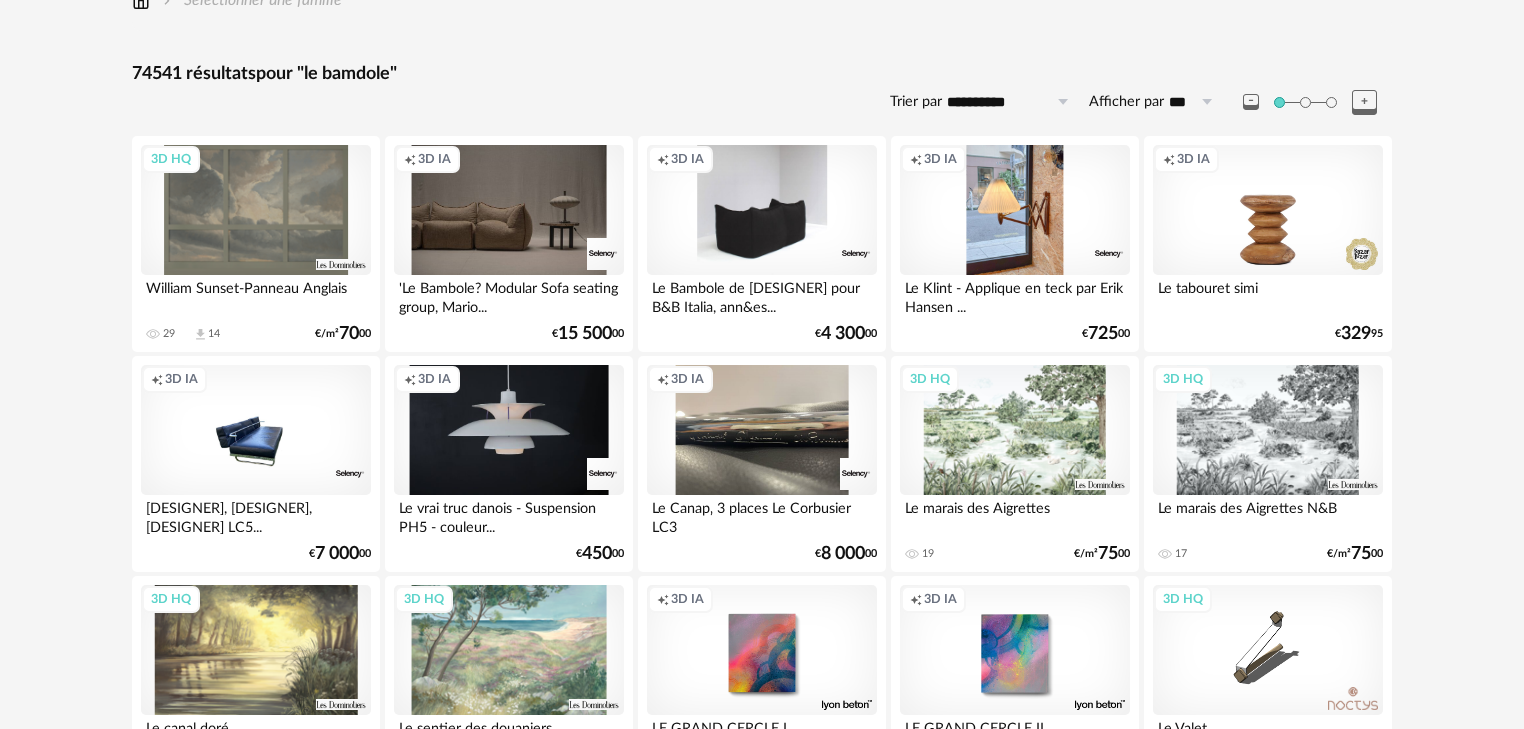 scroll, scrollTop: 80, scrollLeft: 0, axis: vertical 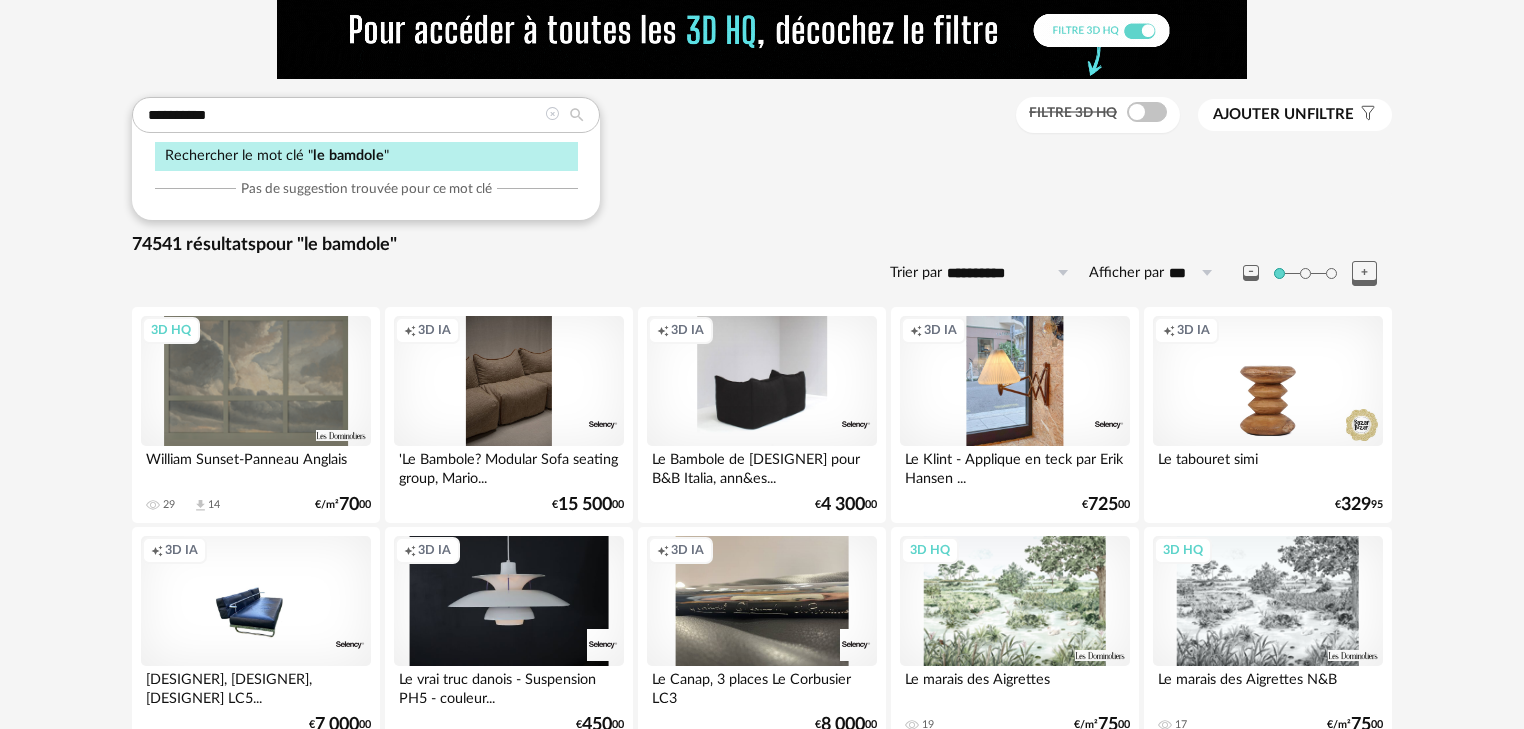 click on "**********" at bounding box center (762, 2392) 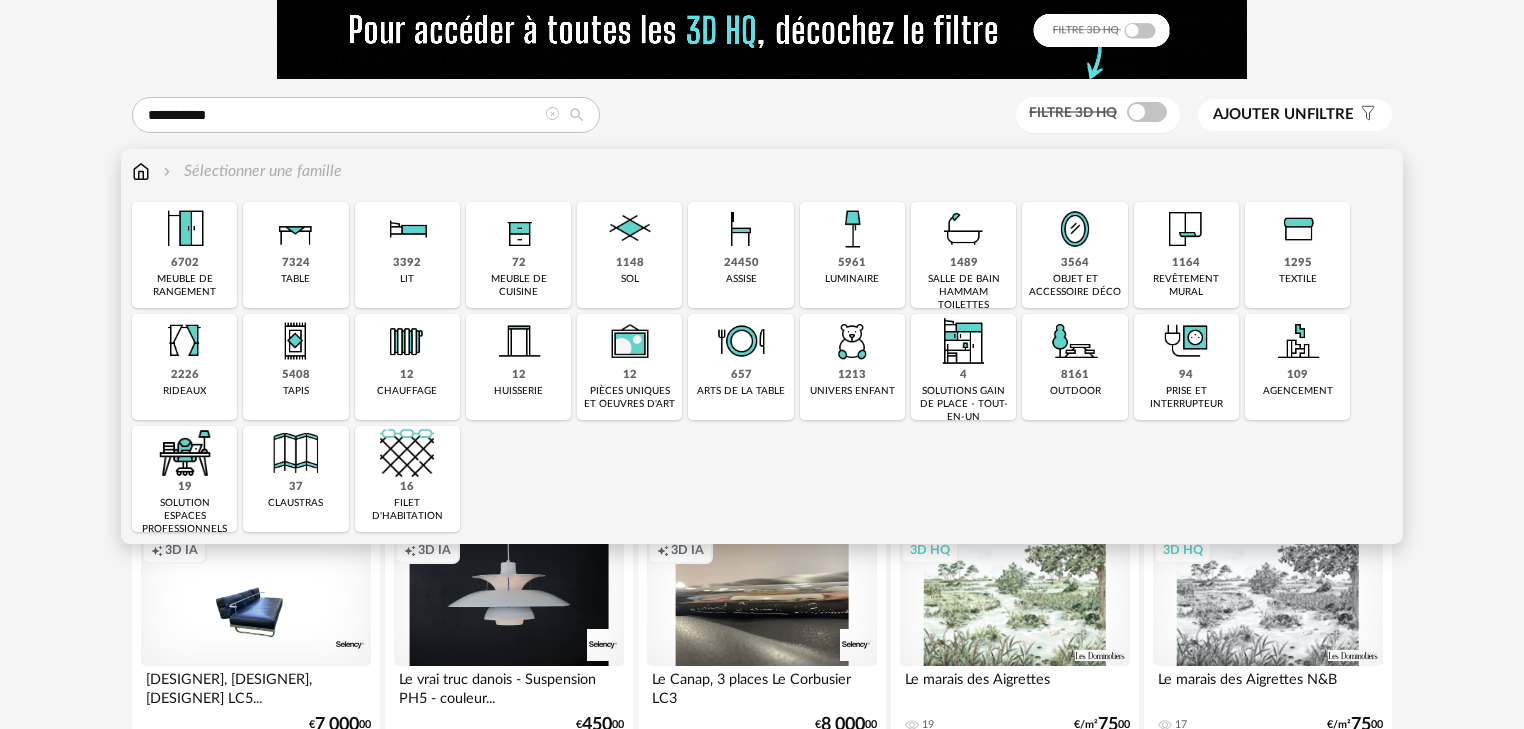 click at bounding box center [141, 171] 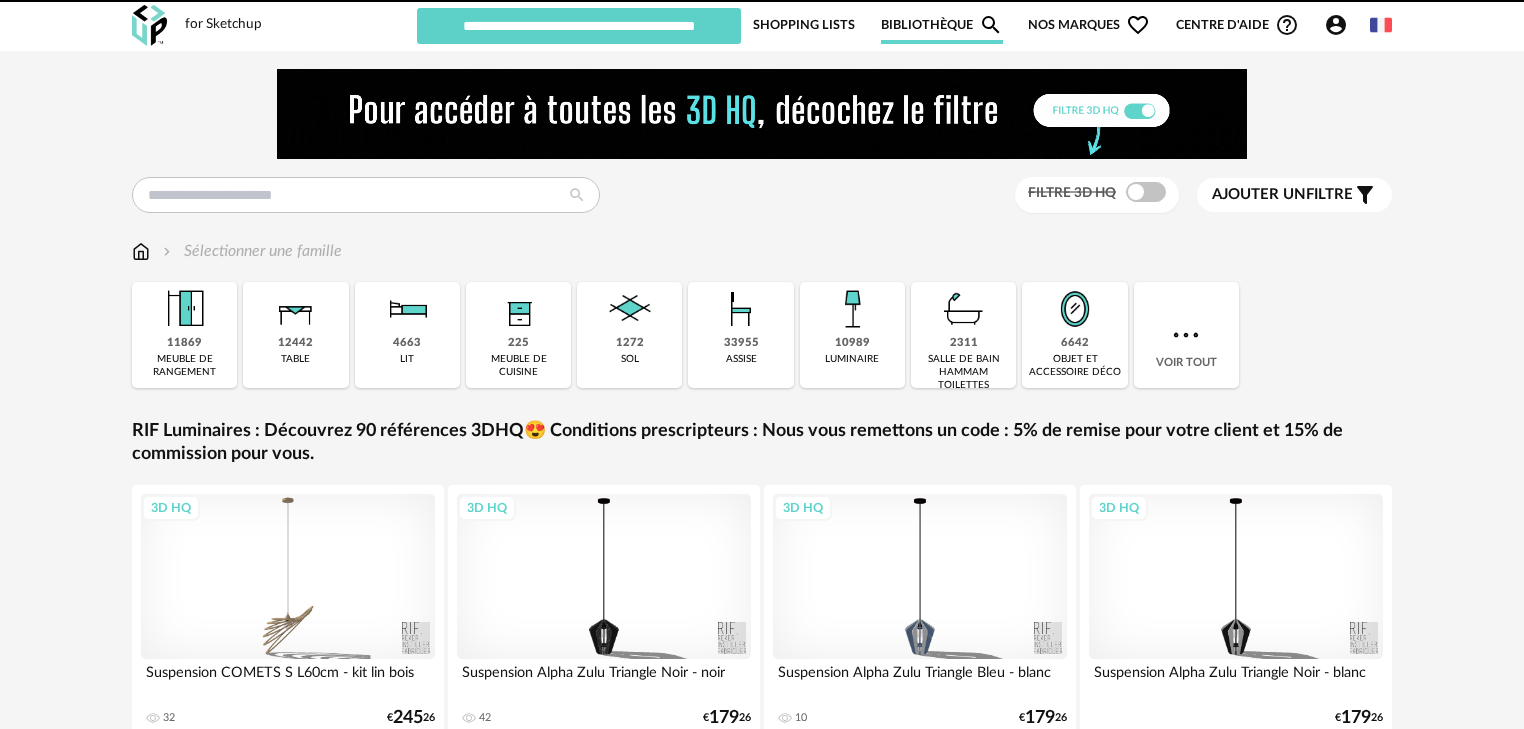 scroll, scrollTop: 0, scrollLeft: 0, axis: both 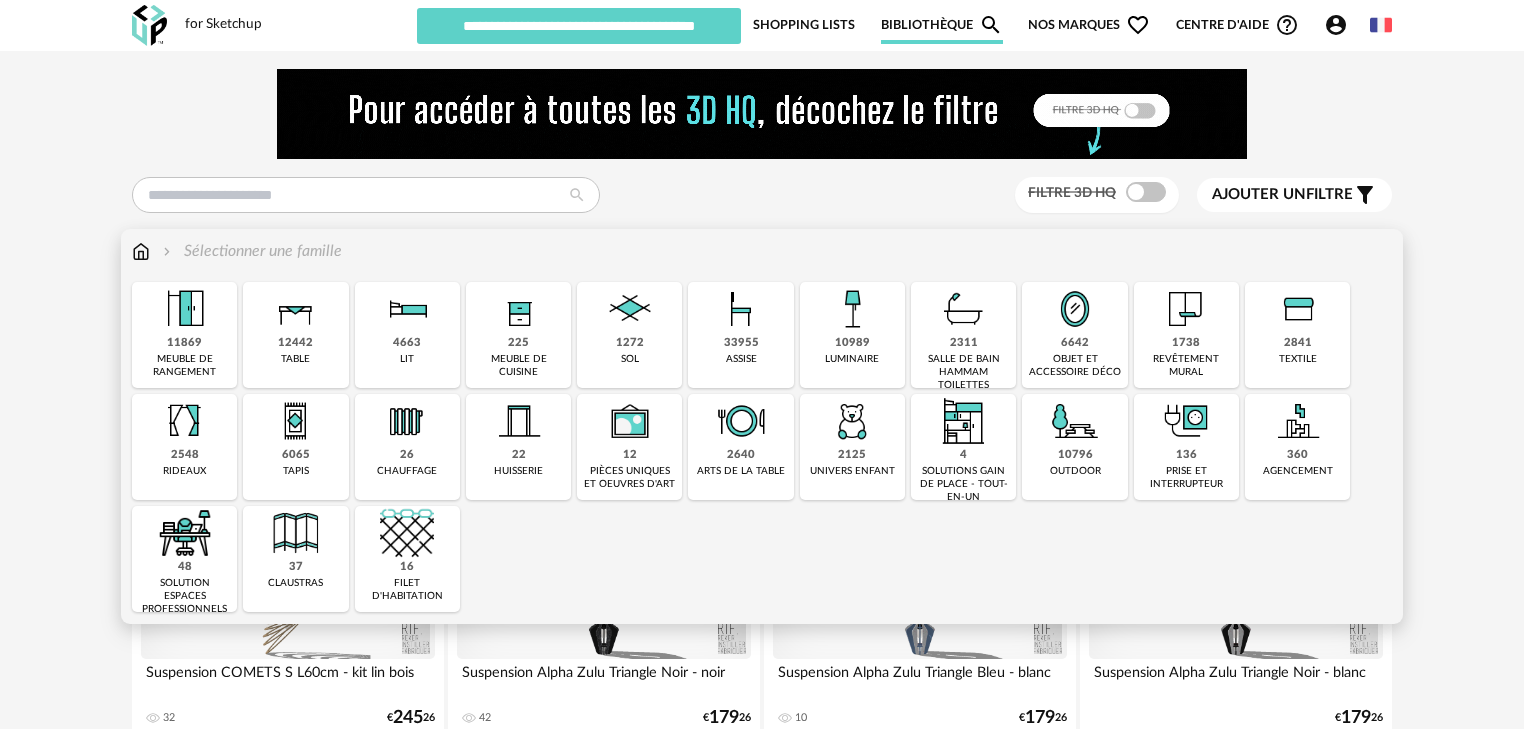 click on "33955" at bounding box center (741, 343) 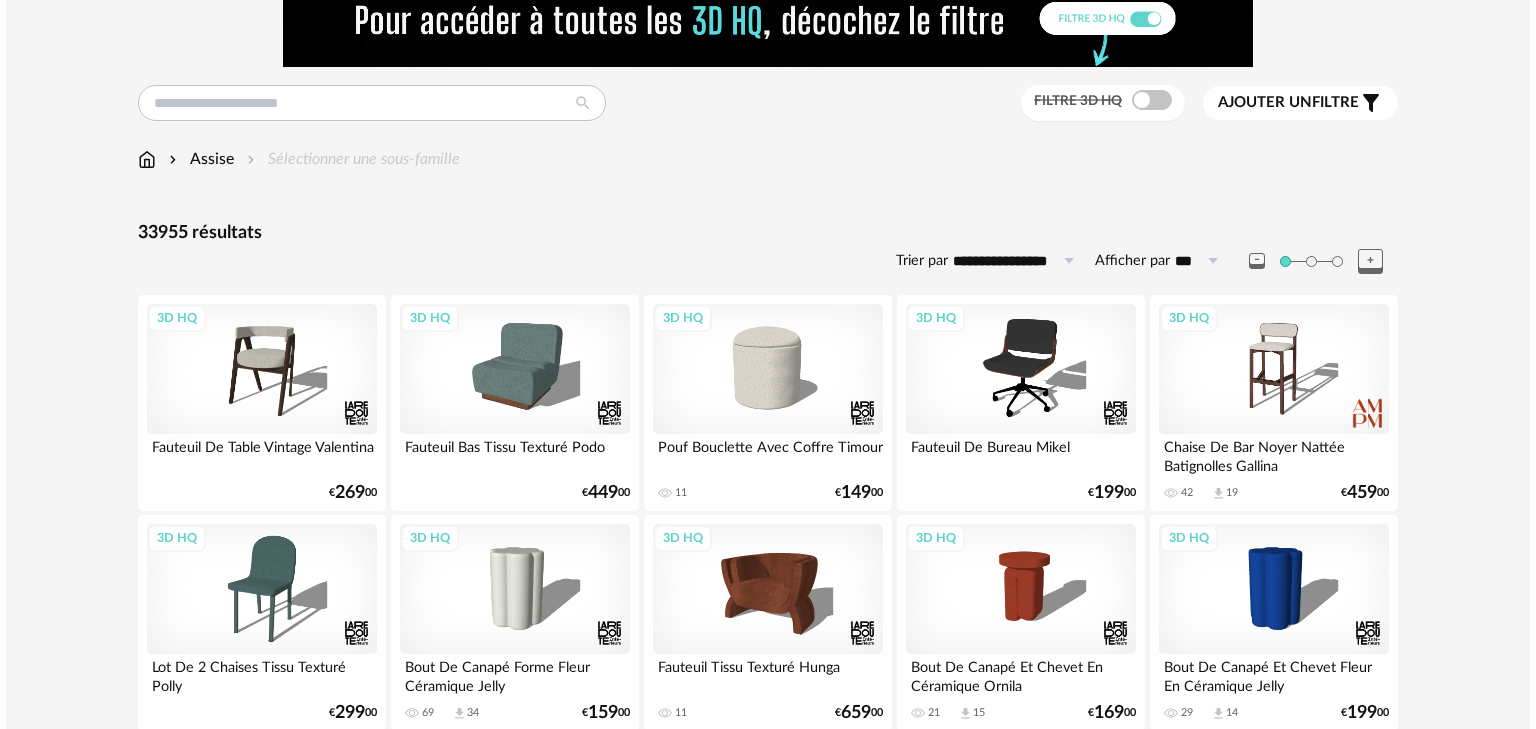 scroll, scrollTop: 80, scrollLeft: 0, axis: vertical 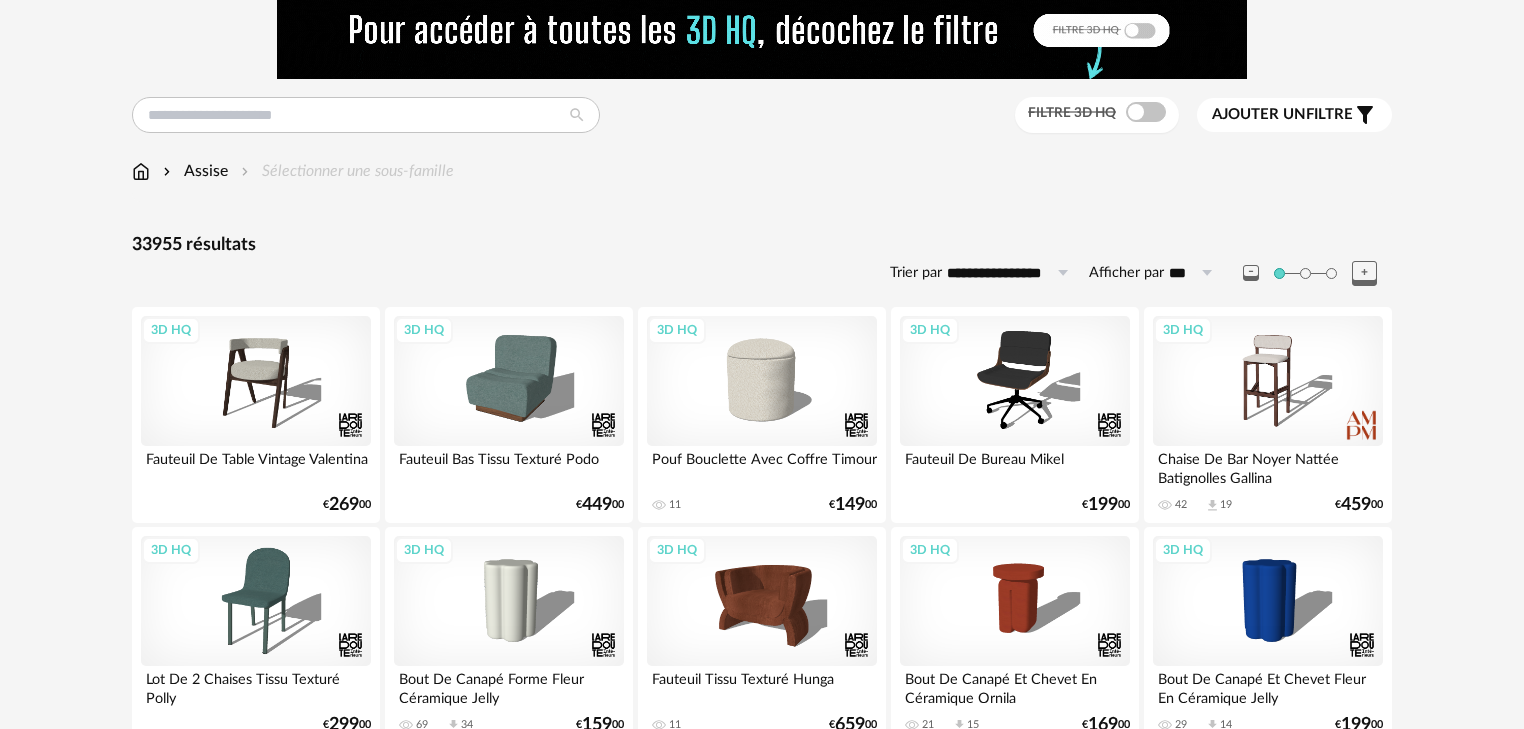 click on "Ajouter un  filtre" at bounding box center (1282, 115) 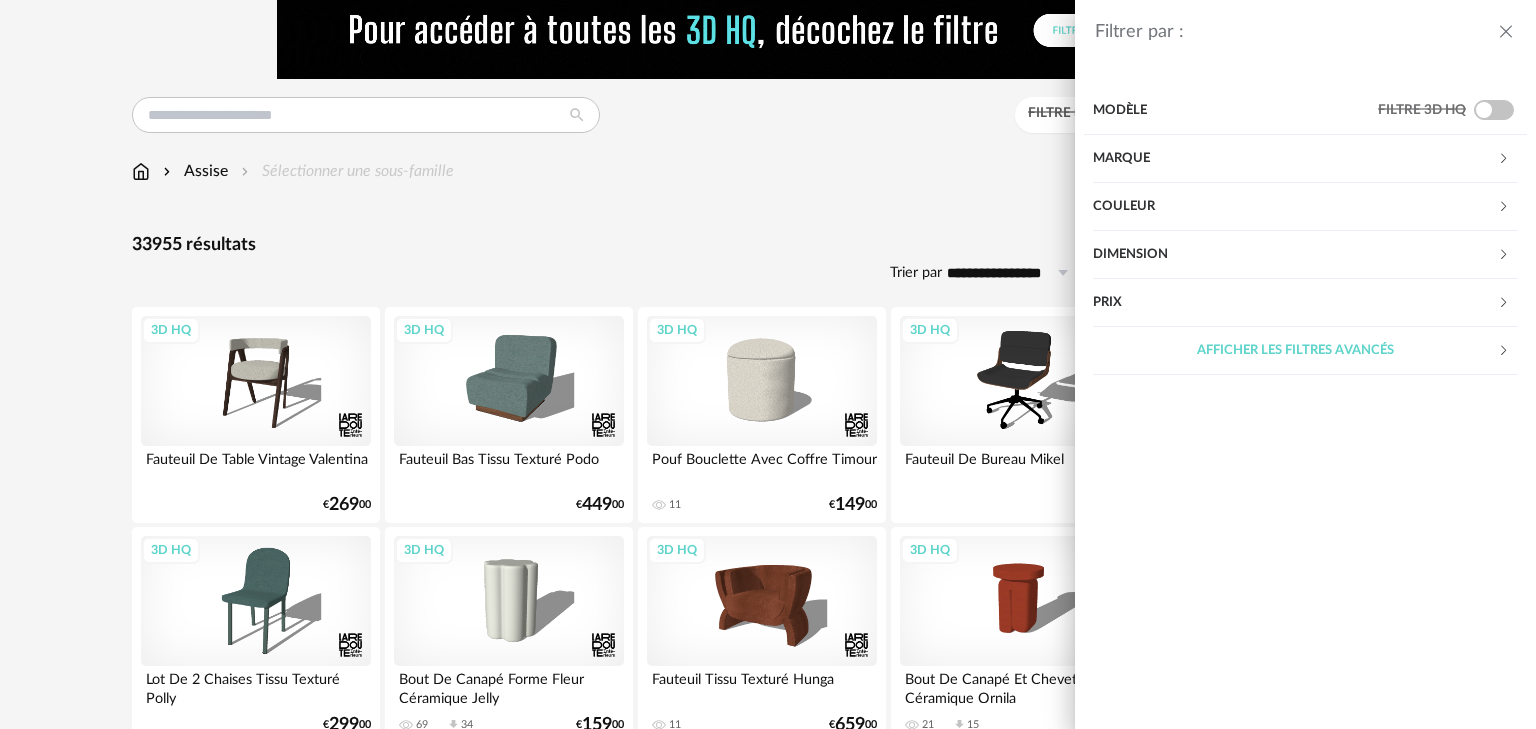 click on "Modèle" at bounding box center [1235, 111] 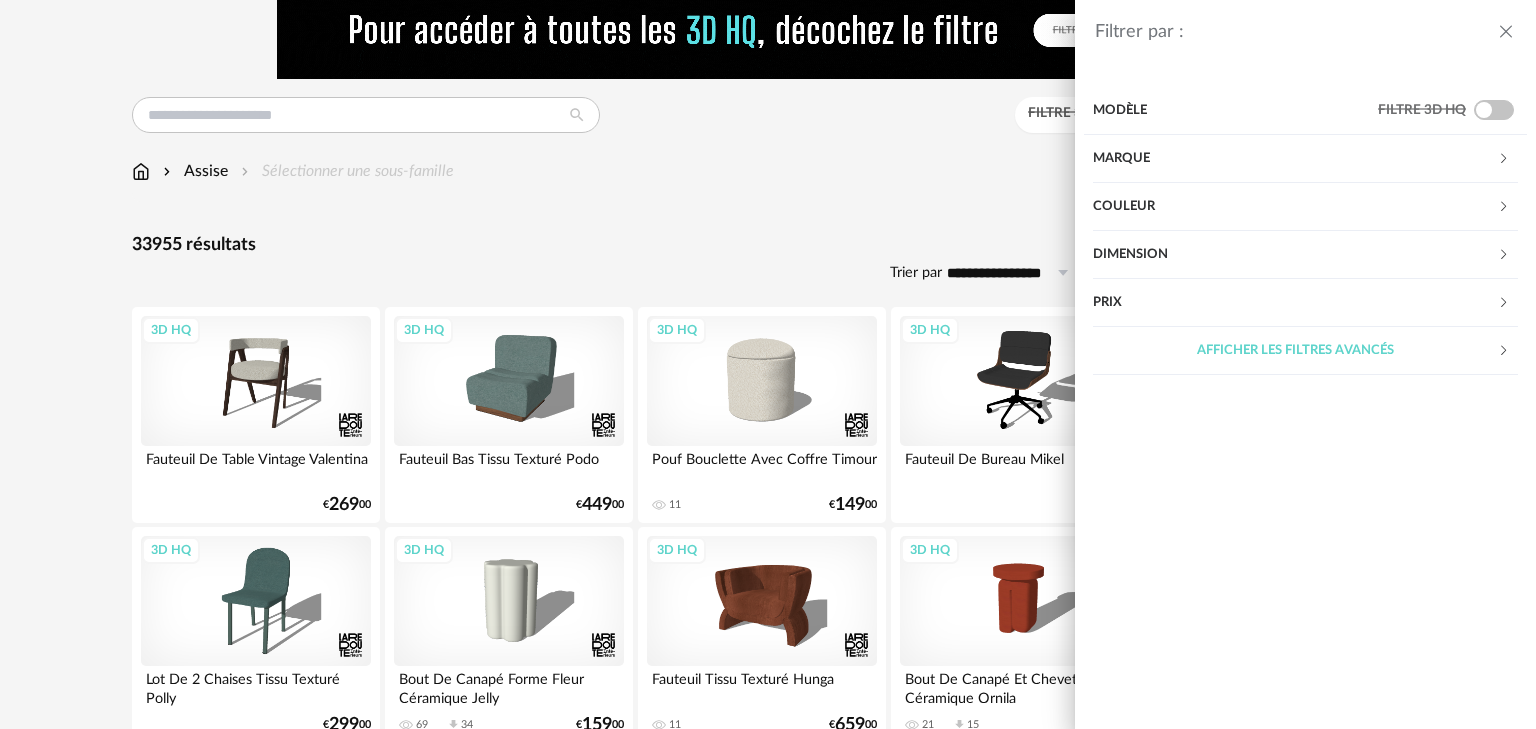 click on "Modèle" at bounding box center [1235, 111] 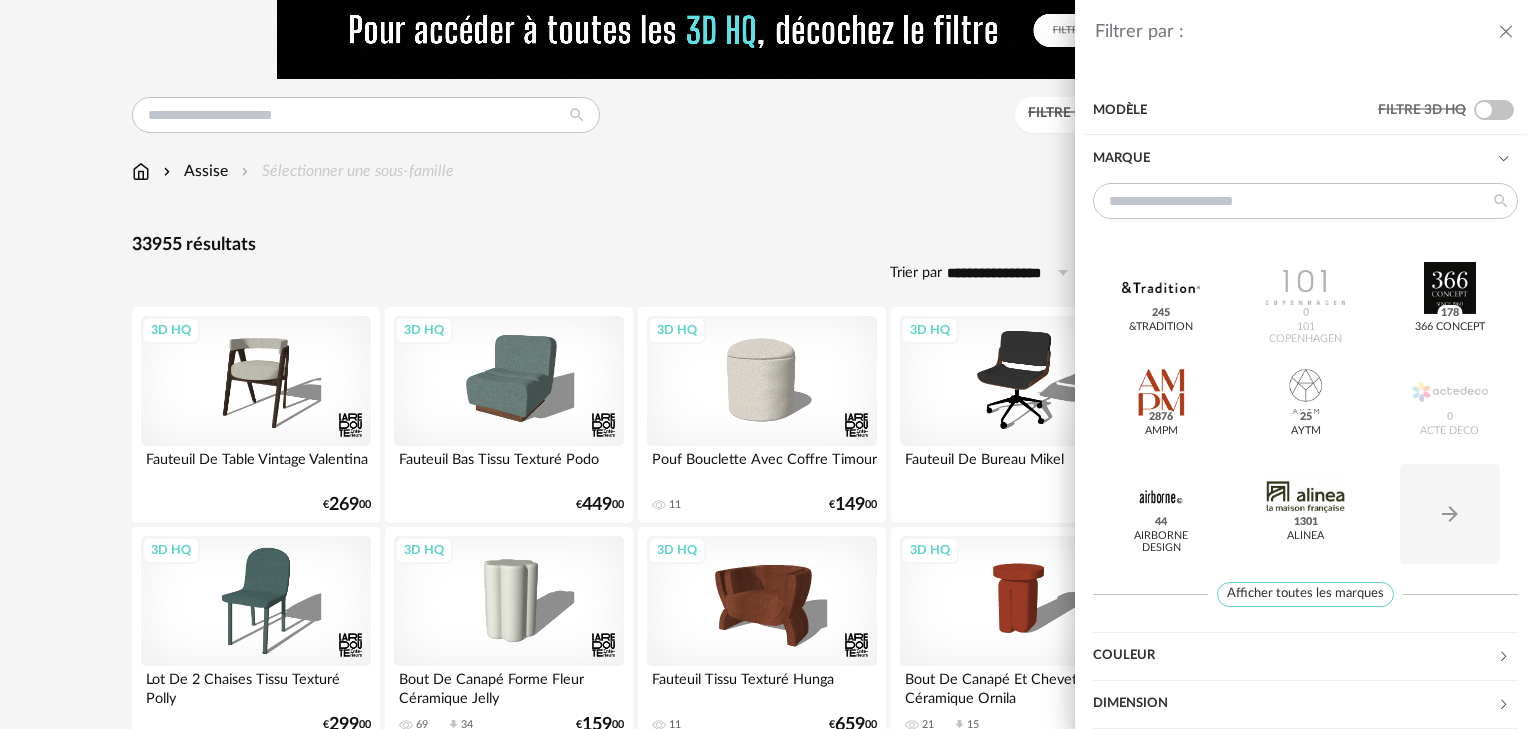 click on "Modèle" at bounding box center [1235, 111] 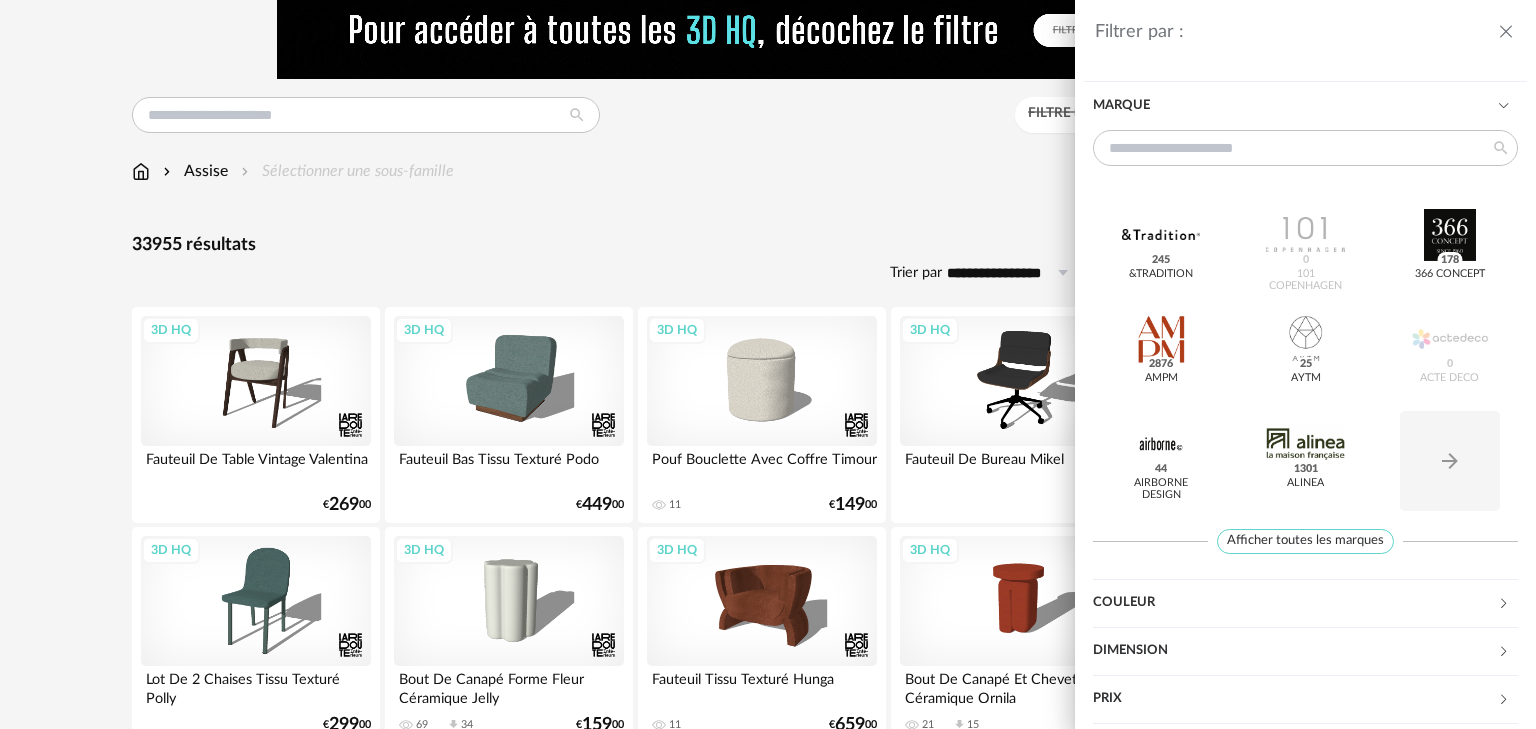 scroll, scrollTop: 103, scrollLeft: 0, axis: vertical 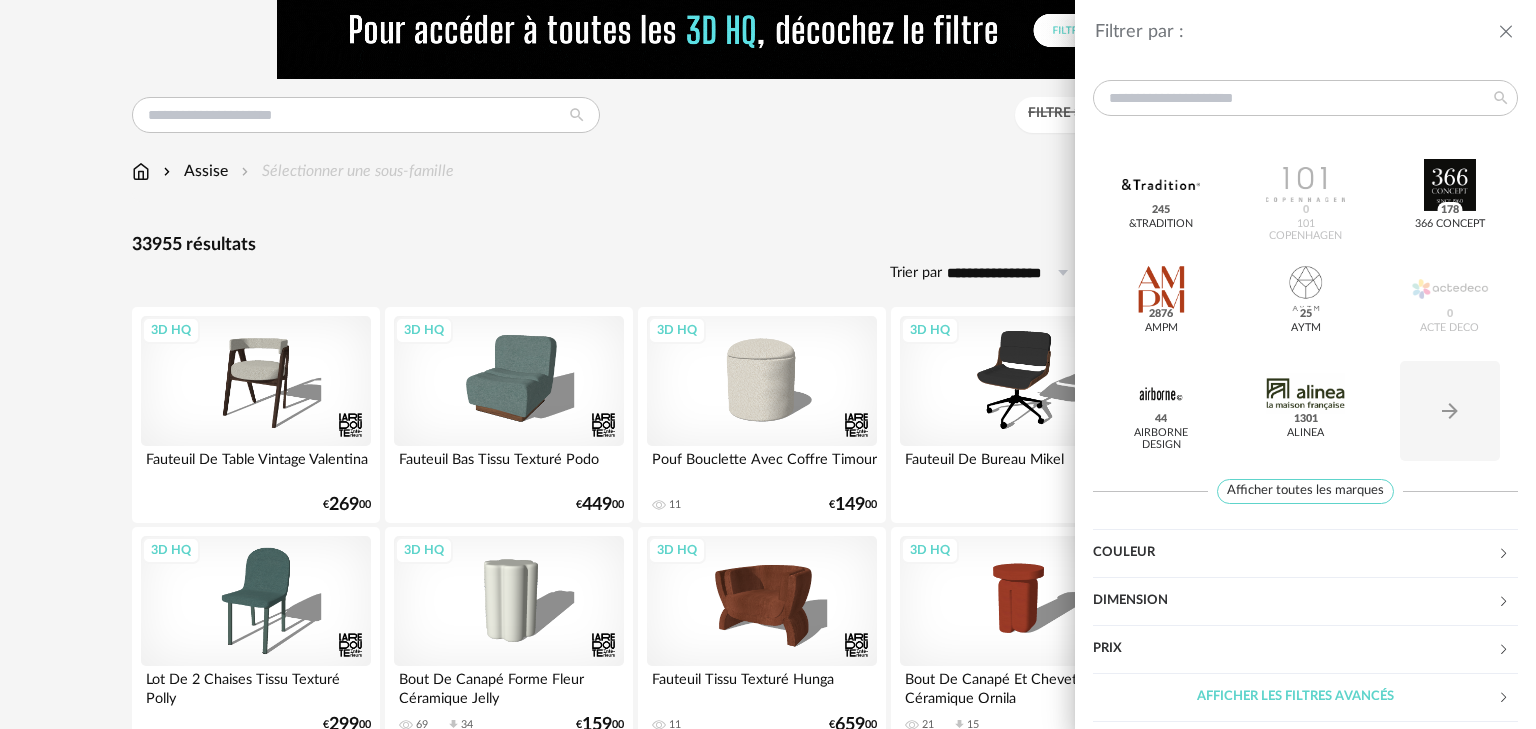 click on "Couleur" at bounding box center (1295, 553) 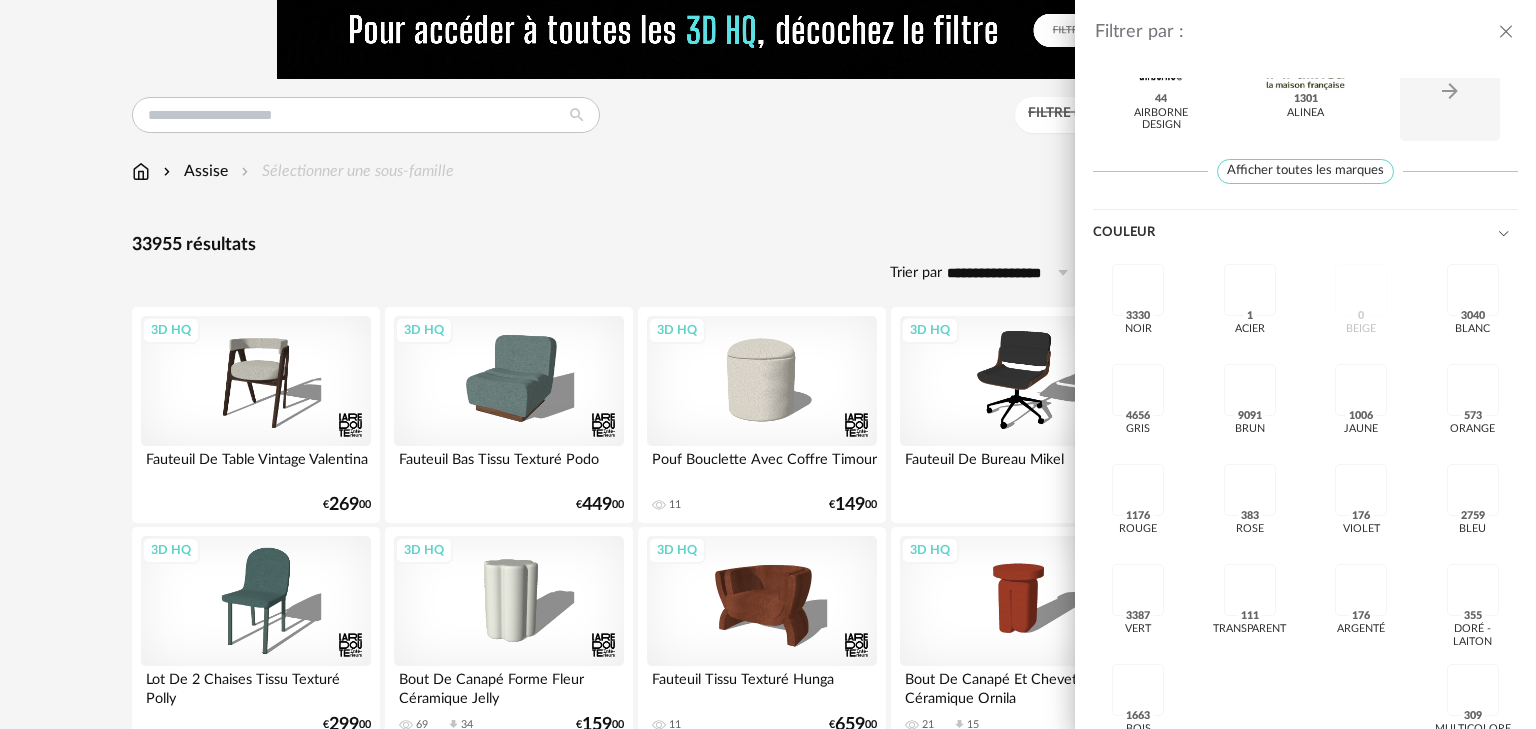scroll, scrollTop: 628, scrollLeft: 0, axis: vertical 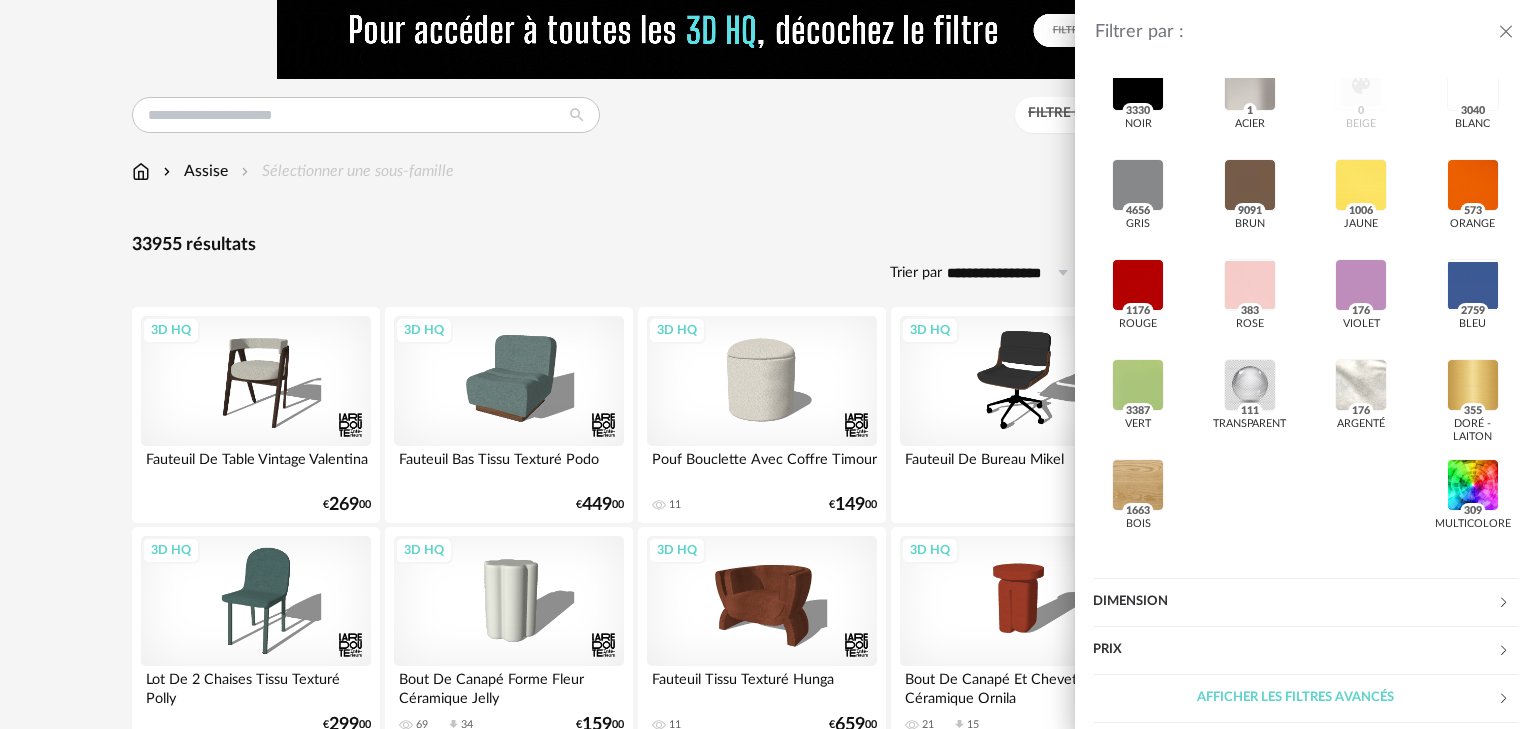 click on "Dimension" at bounding box center [1295, 602] 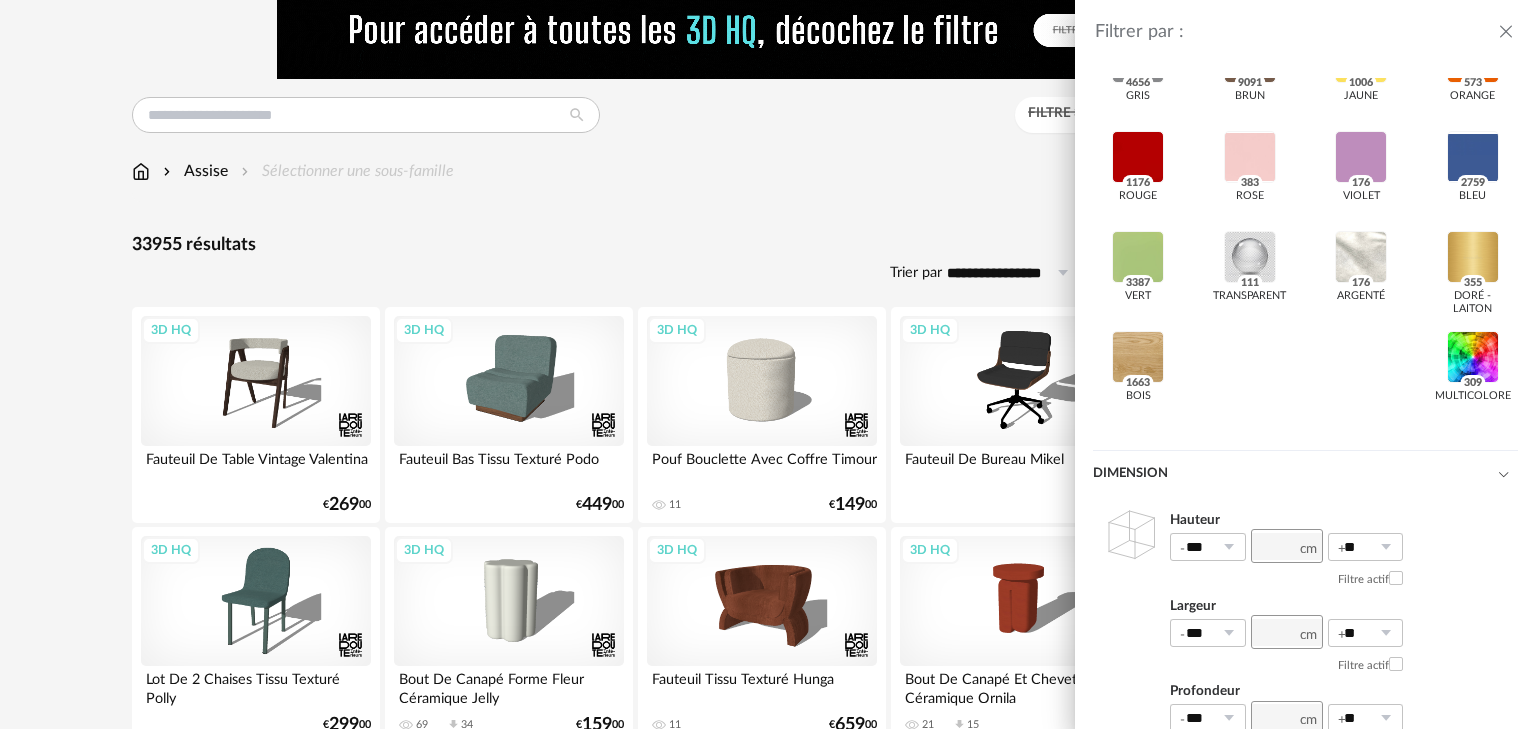 scroll, scrollTop: 932, scrollLeft: 0, axis: vertical 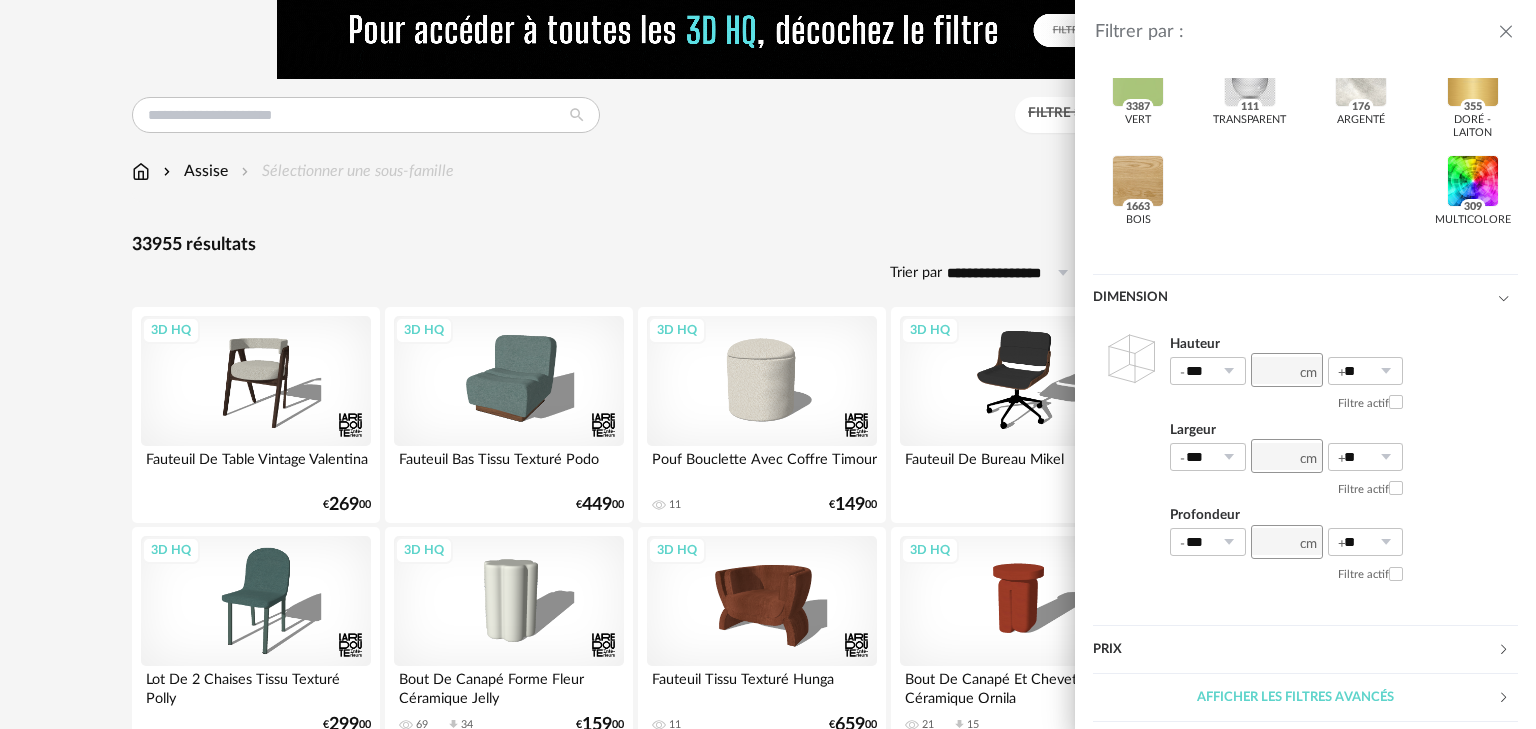 click on "Afficher les filtres avancés" at bounding box center [1295, 698] 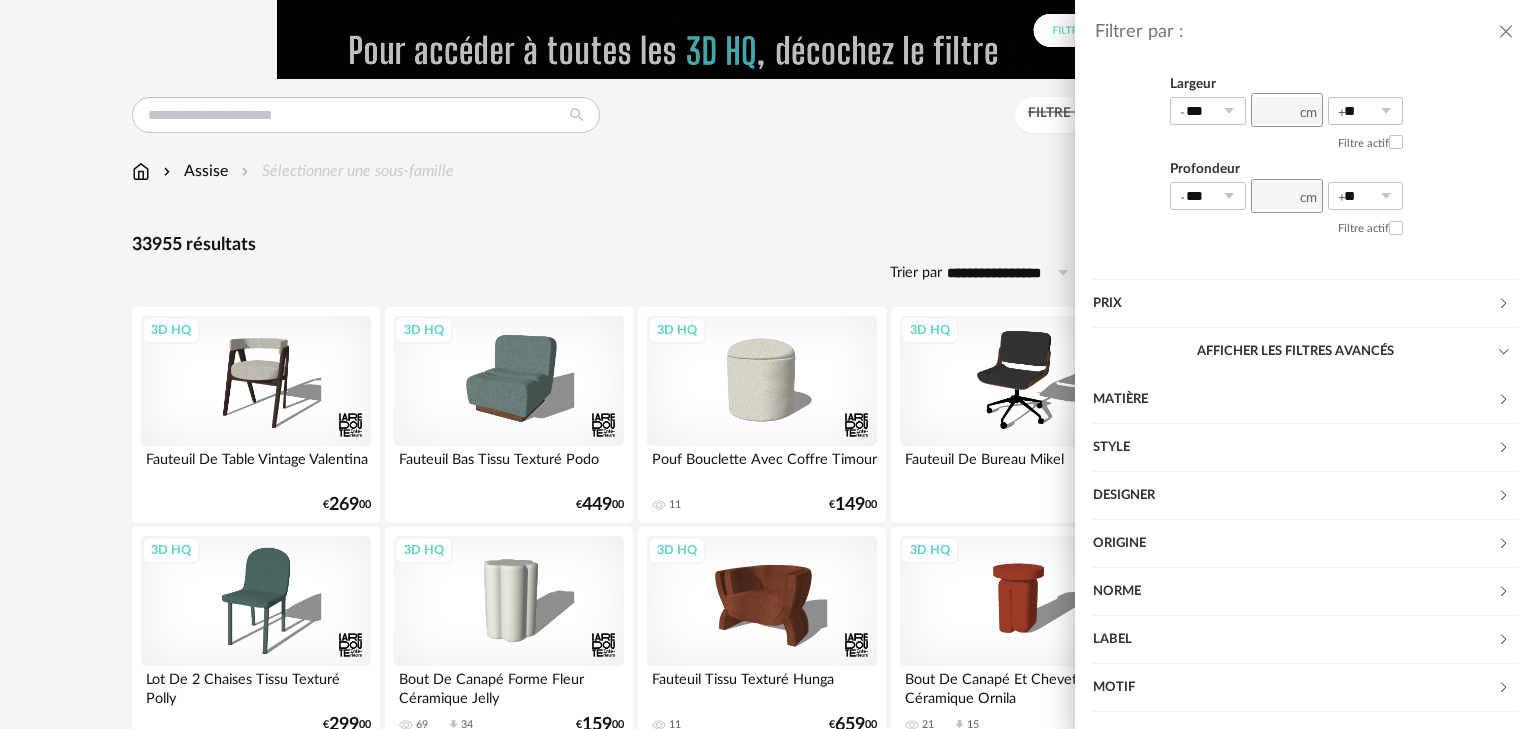 scroll, scrollTop: 1292, scrollLeft: 0, axis: vertical 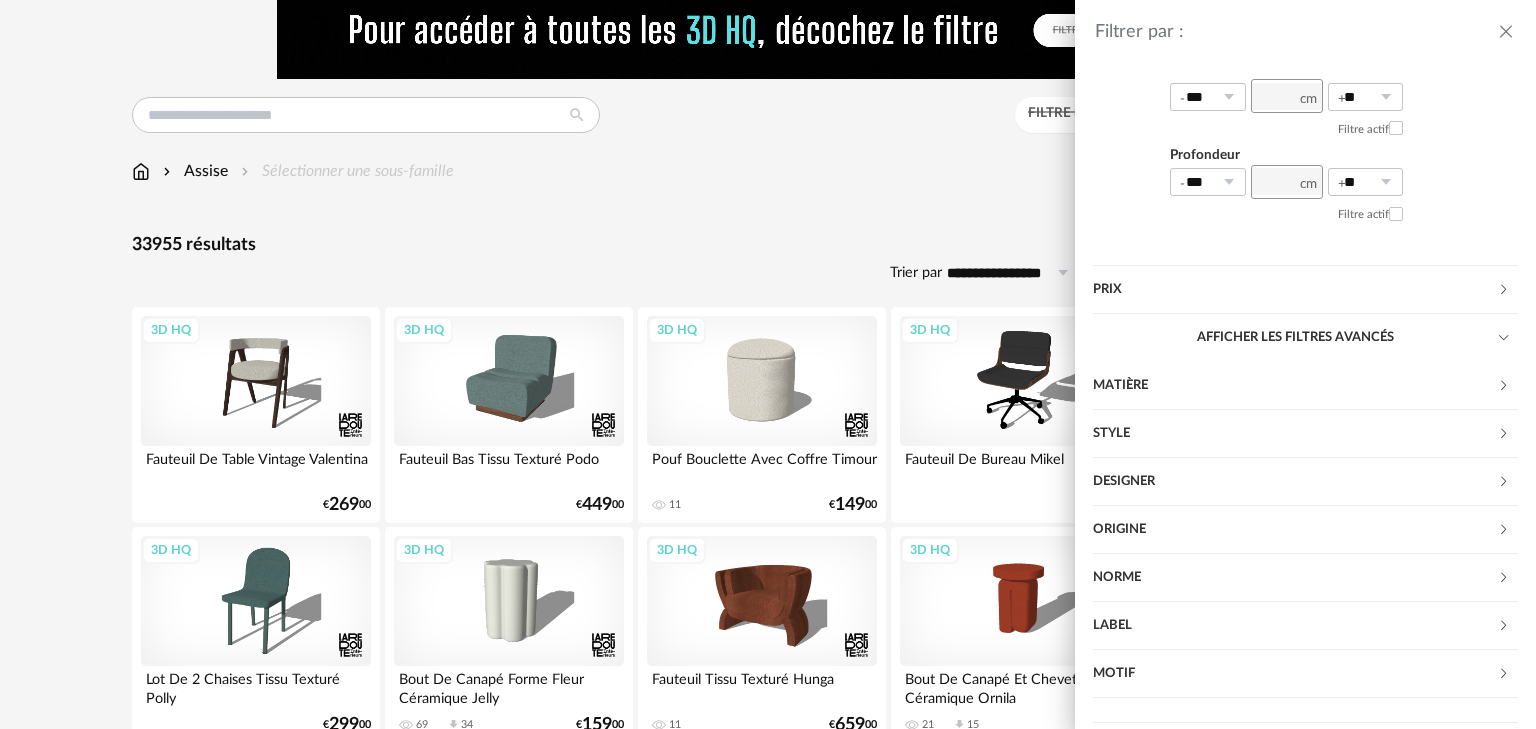 click on "Style" at bounding box center [1295, 434] 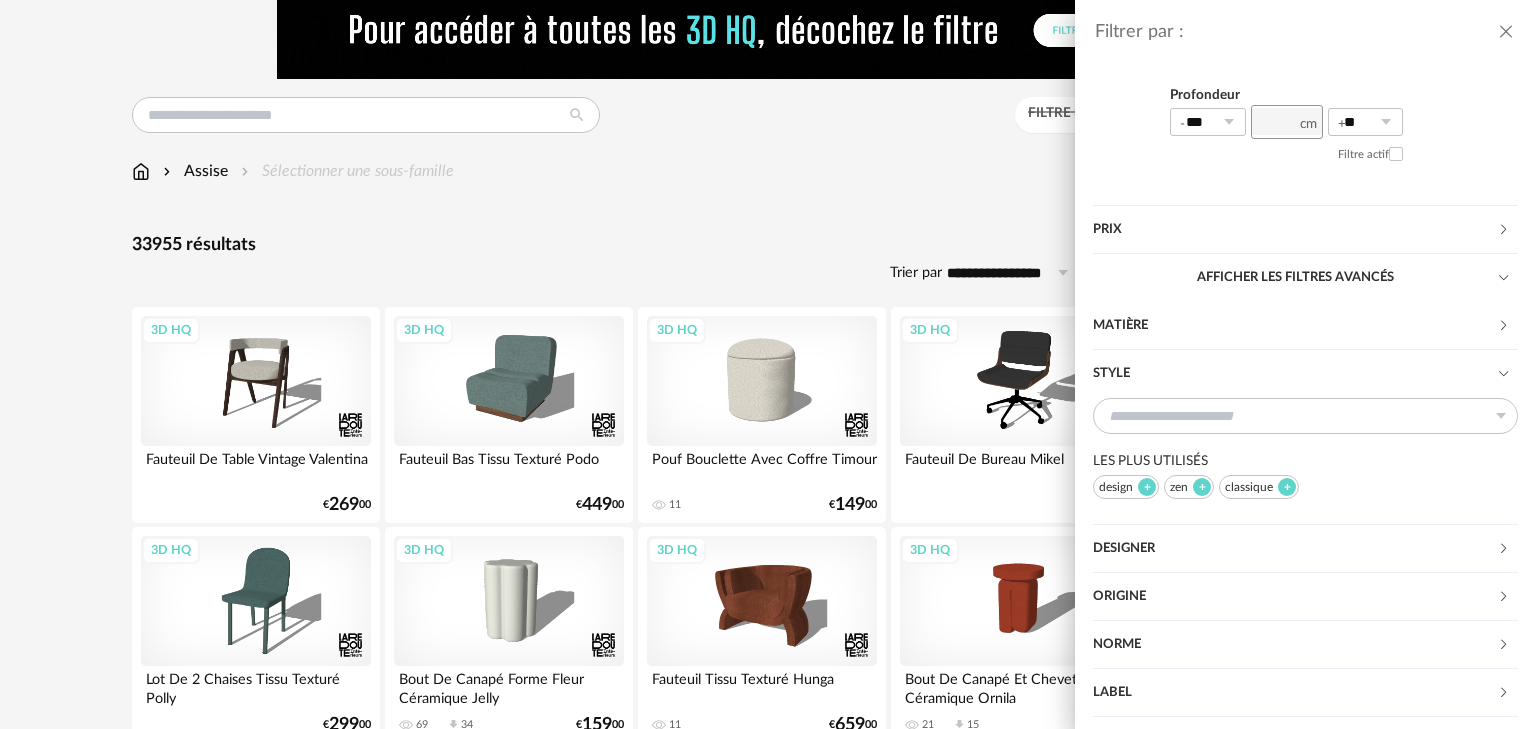 scroll, scrollTop: 1419, scrollLeft: 0, axis: vertical 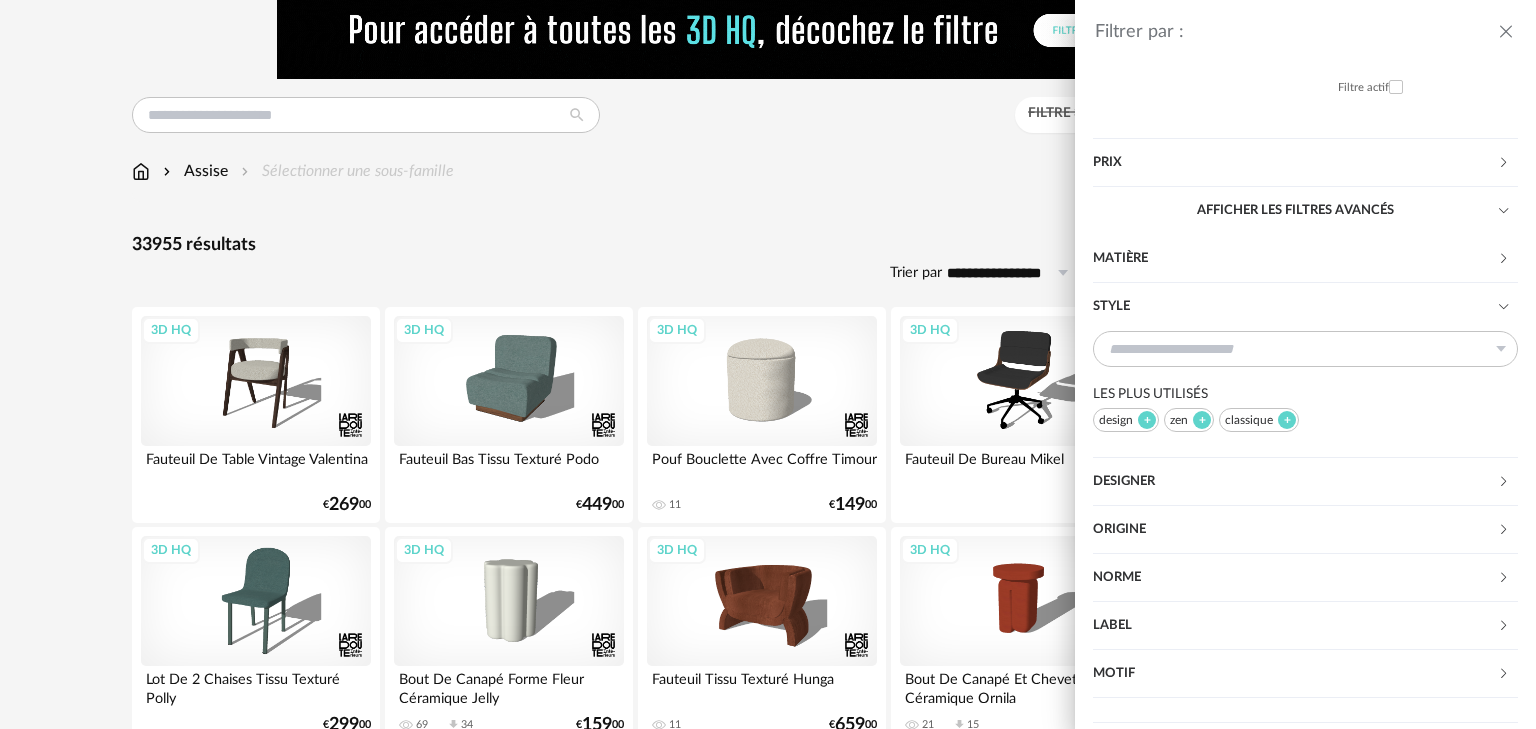 click on "Designer" at bounding box center [1295, 482] 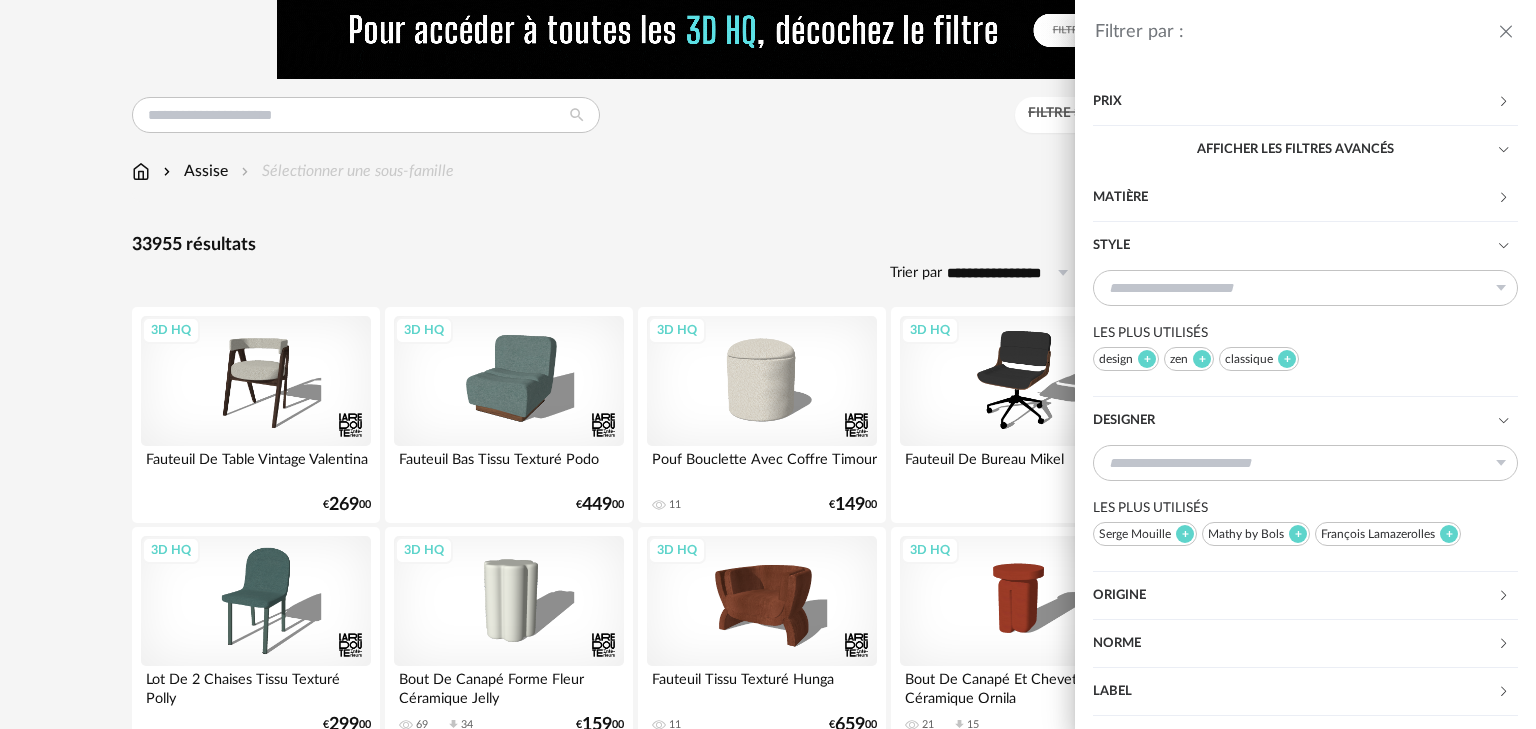 scroll, scrollTop: 1545, scrollLeft: 0, axis: vertical 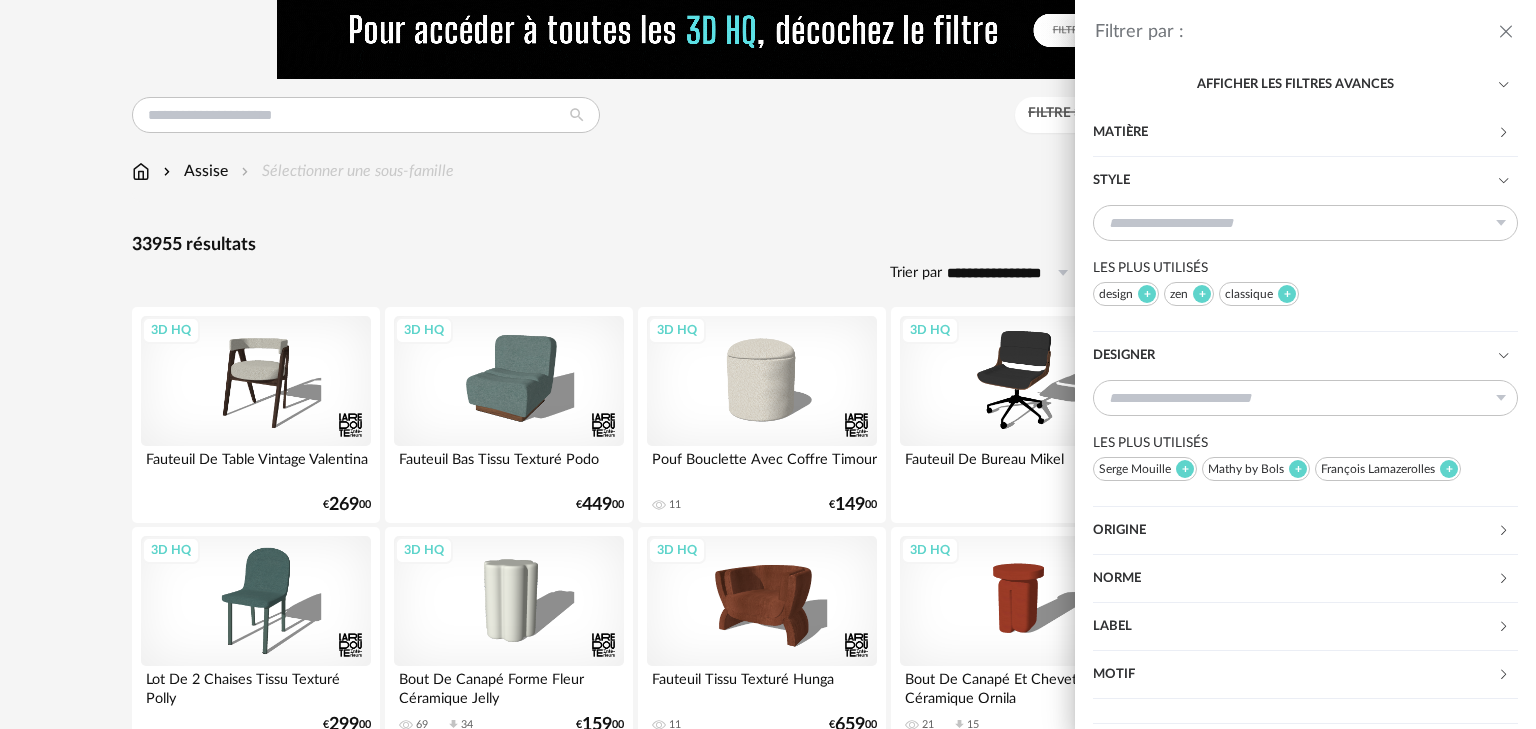 click on "Filtrer par :   Modèle
Filtre 3D HQ
Marque
&tradition
245
101 Copenhagen
0
366 Concept
178
AMPM
2876
AYTM
25
Acte DECO
0
Airborne Design
44
Alinea
1301     Arrow Right icon
Afficher toutes les marques
Toutes les marques   Close icon
Couleur
noir
3330
acier
1
beige
0
blanc
3040
gris
4656
brun
9091
jaune
1006
orange
573
rouge
1176
rose
383
violet
176
bleu
2759
vert
3387
transparent
111
argenté
176
doré - laiton
355
bois
1663
multicolore
309
Dimension
Hauteur    *** 0% 10% 20% 30% 40% 50% 60% 70% 80% 90%" at bounding box center [768, 364] 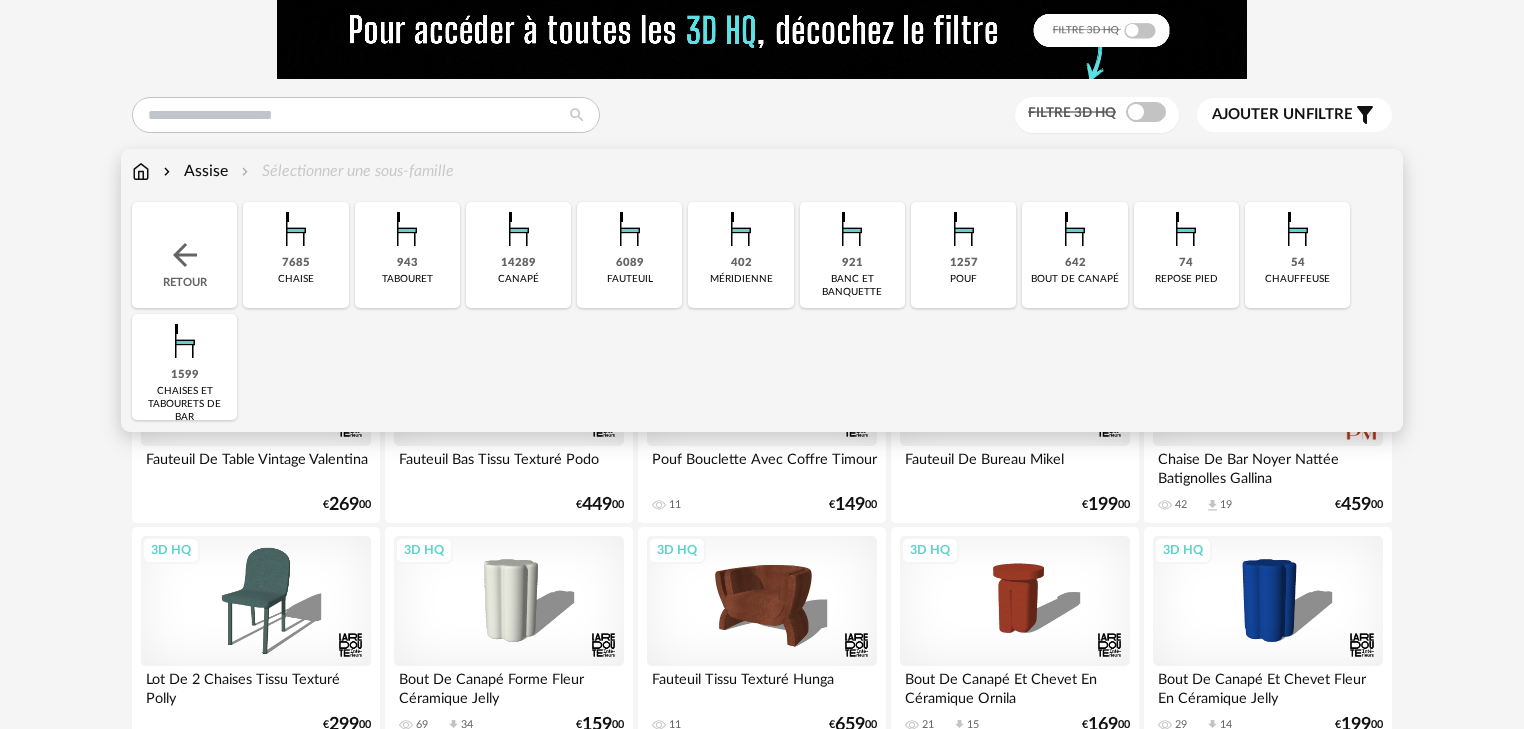 click on "canapé" at bounding box center (518, 279) 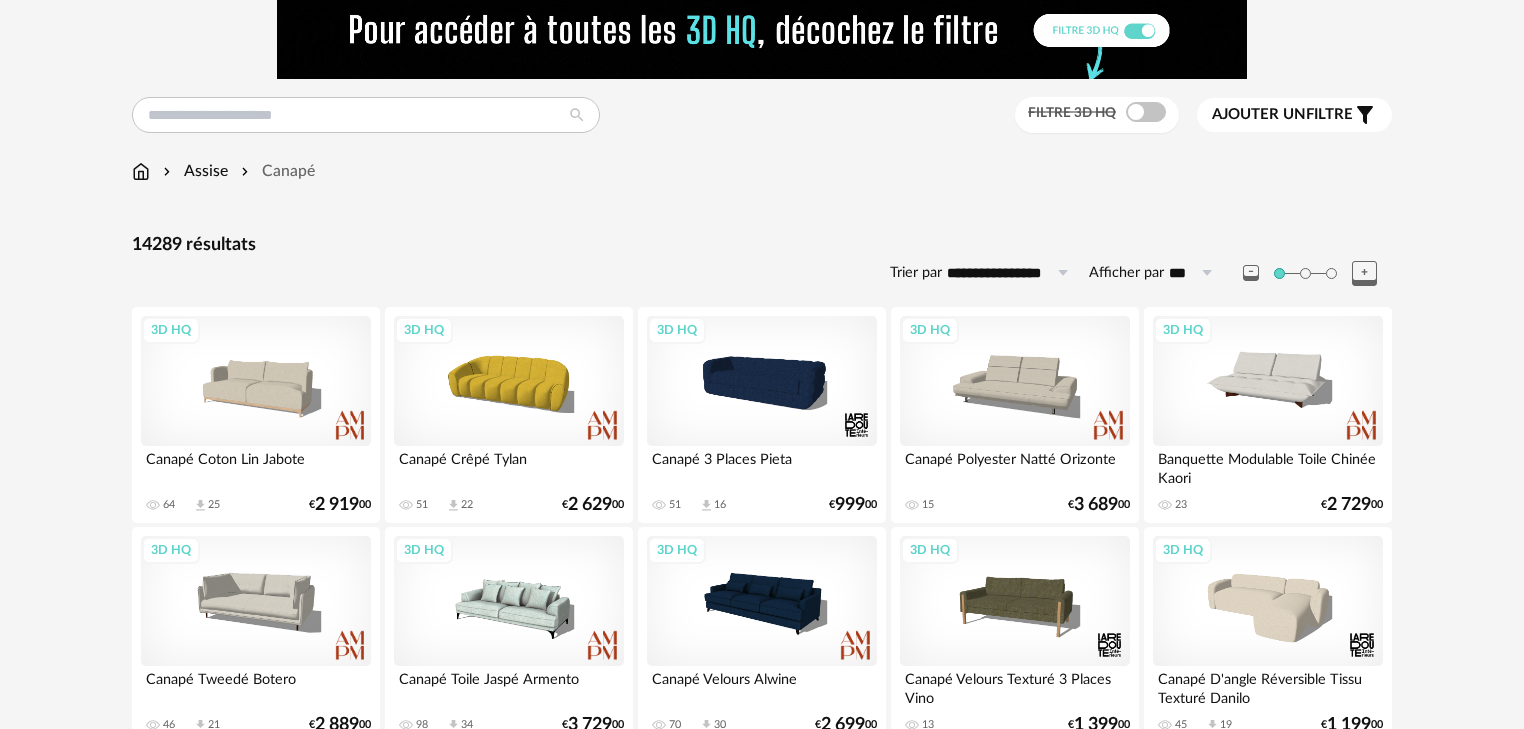 click on "Ajouter un" at bounding box center [1259, 114] 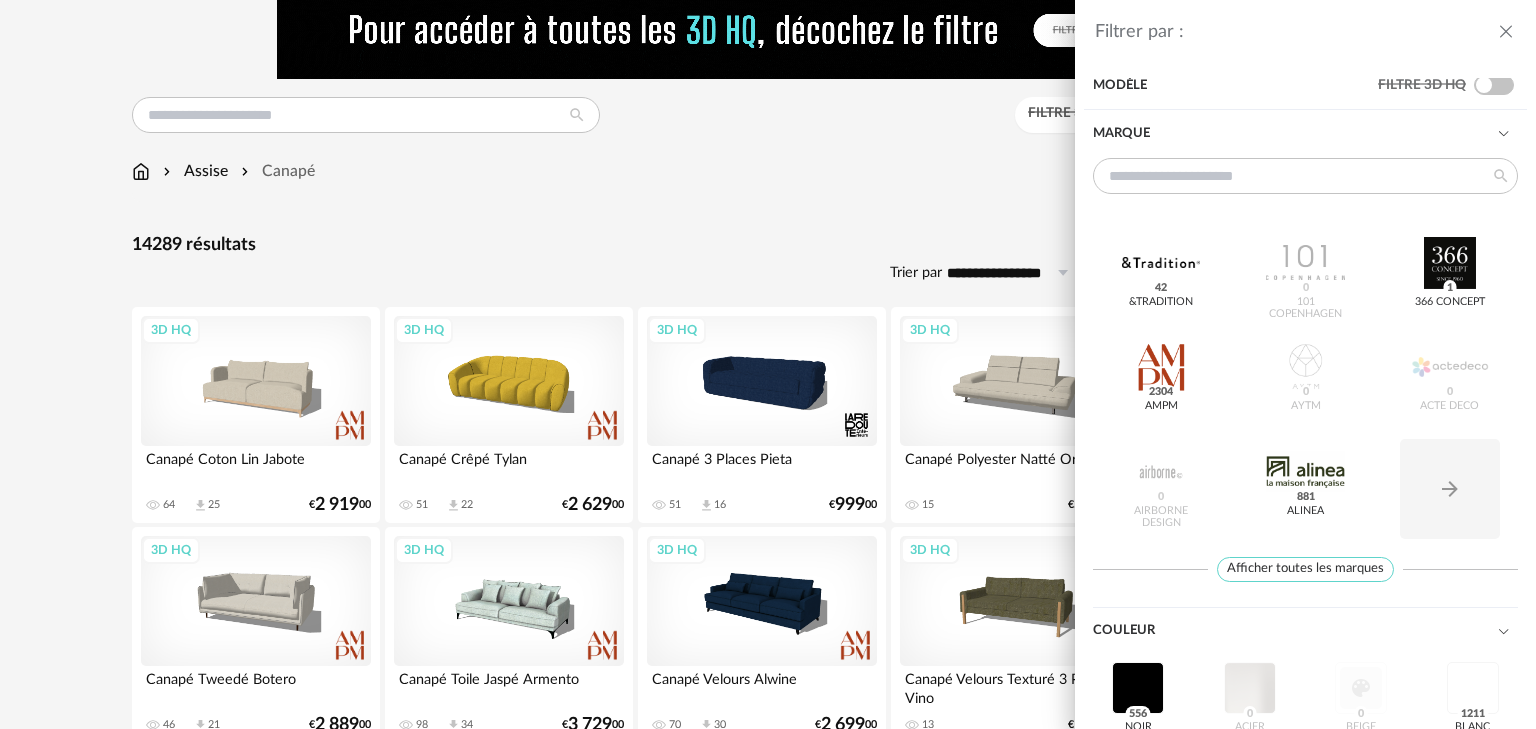 scroll, scrollTop: 0, scrollLeft: 0, axis: both 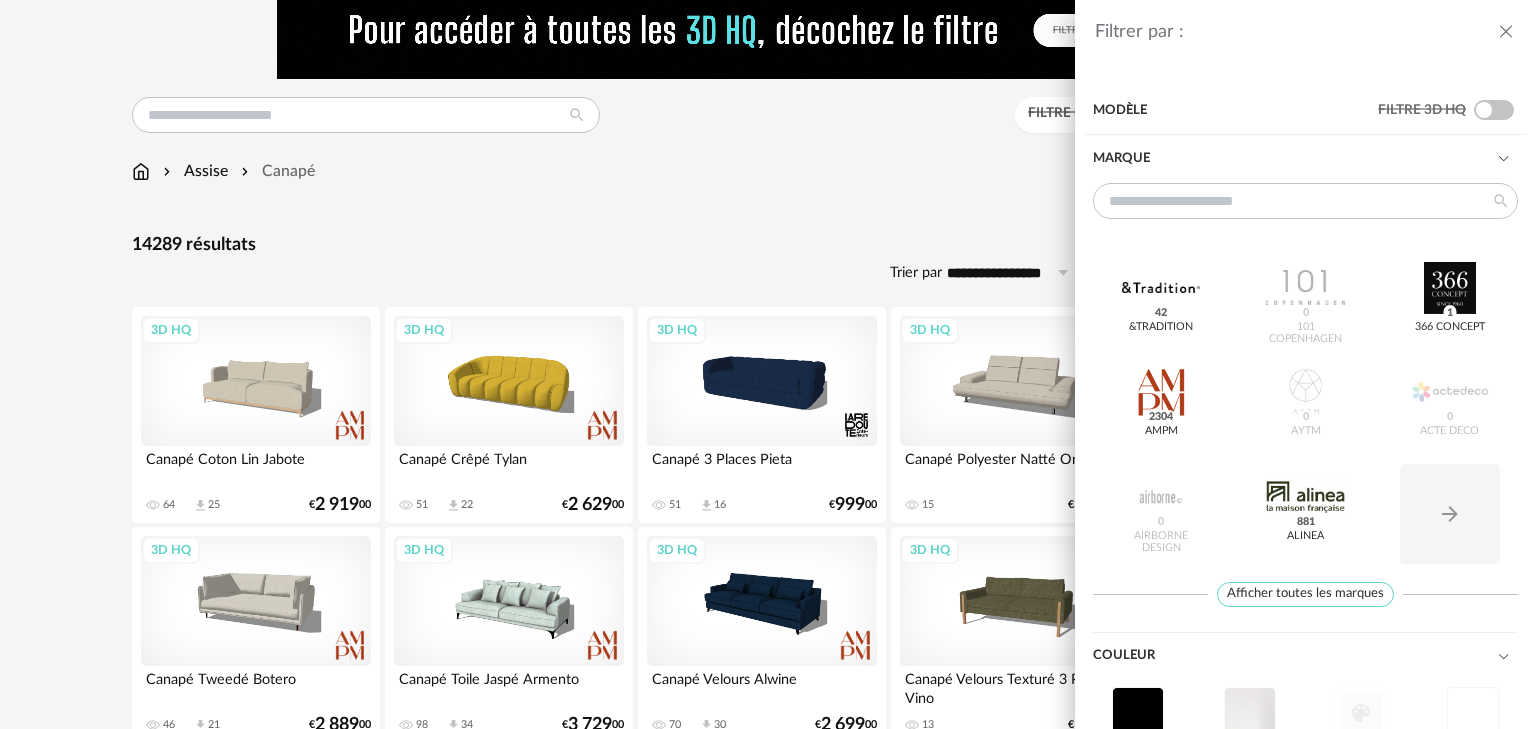 click at bounding box center [1503, 158] 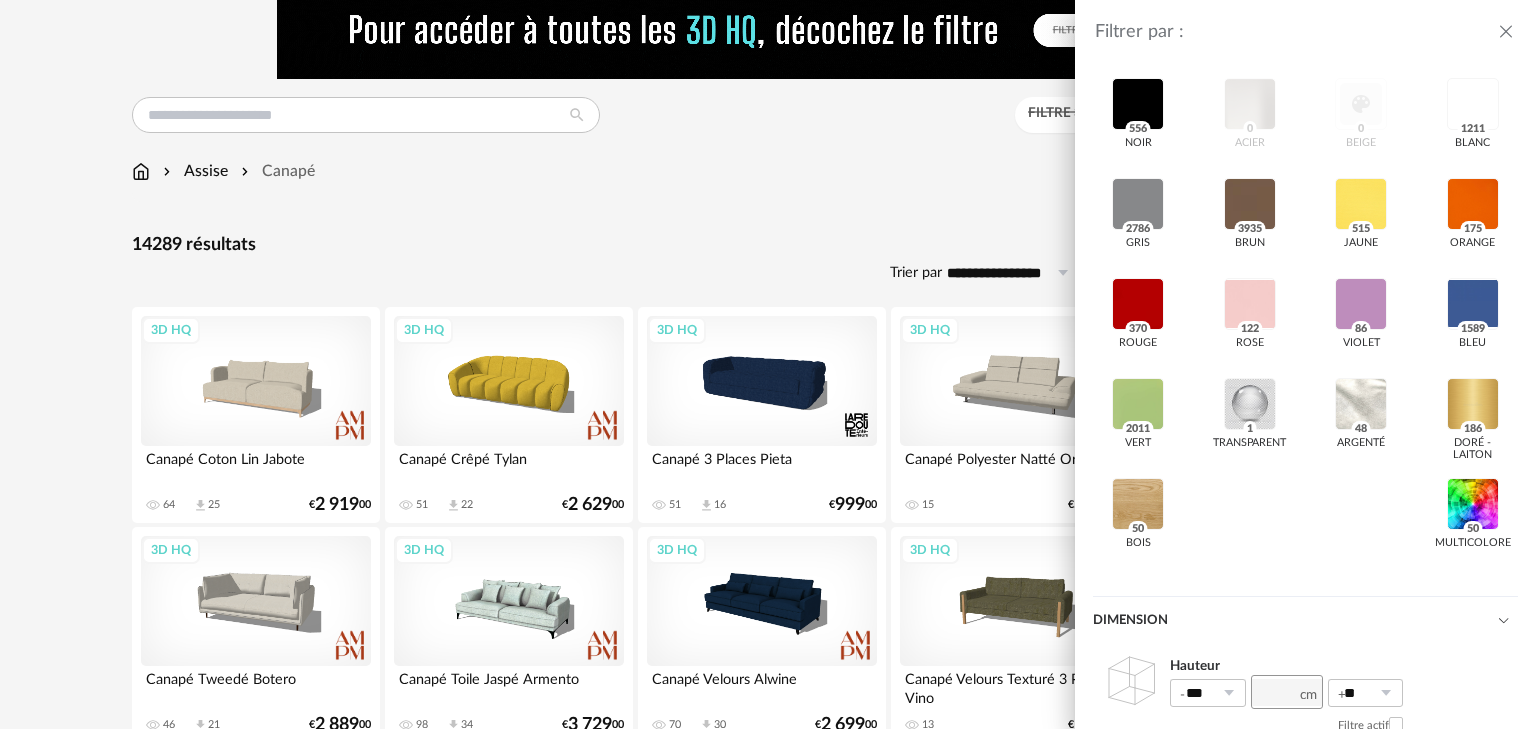 scroll, scrollTop: 0, scrollLeft: 0, axis: both 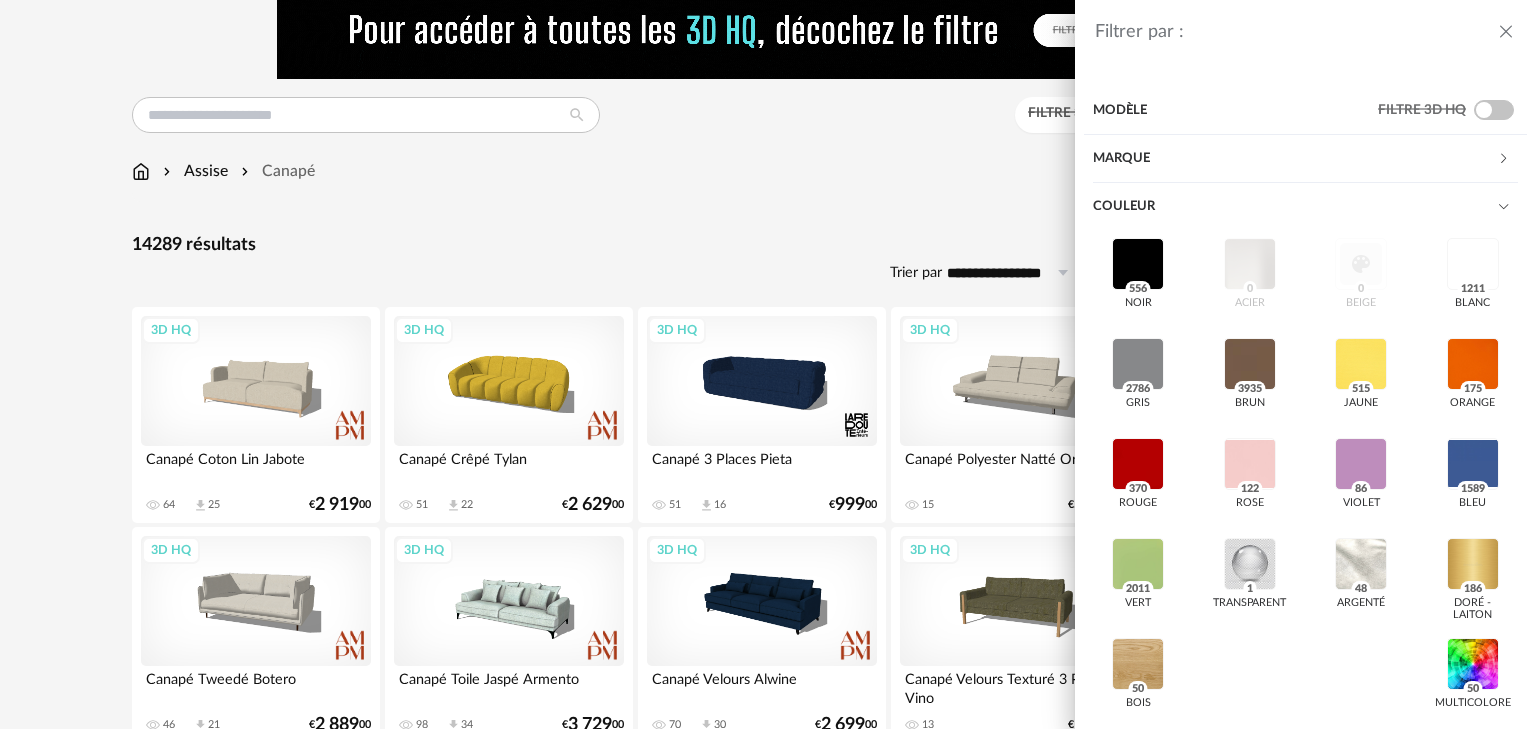click at bounding box center [1503, 206] 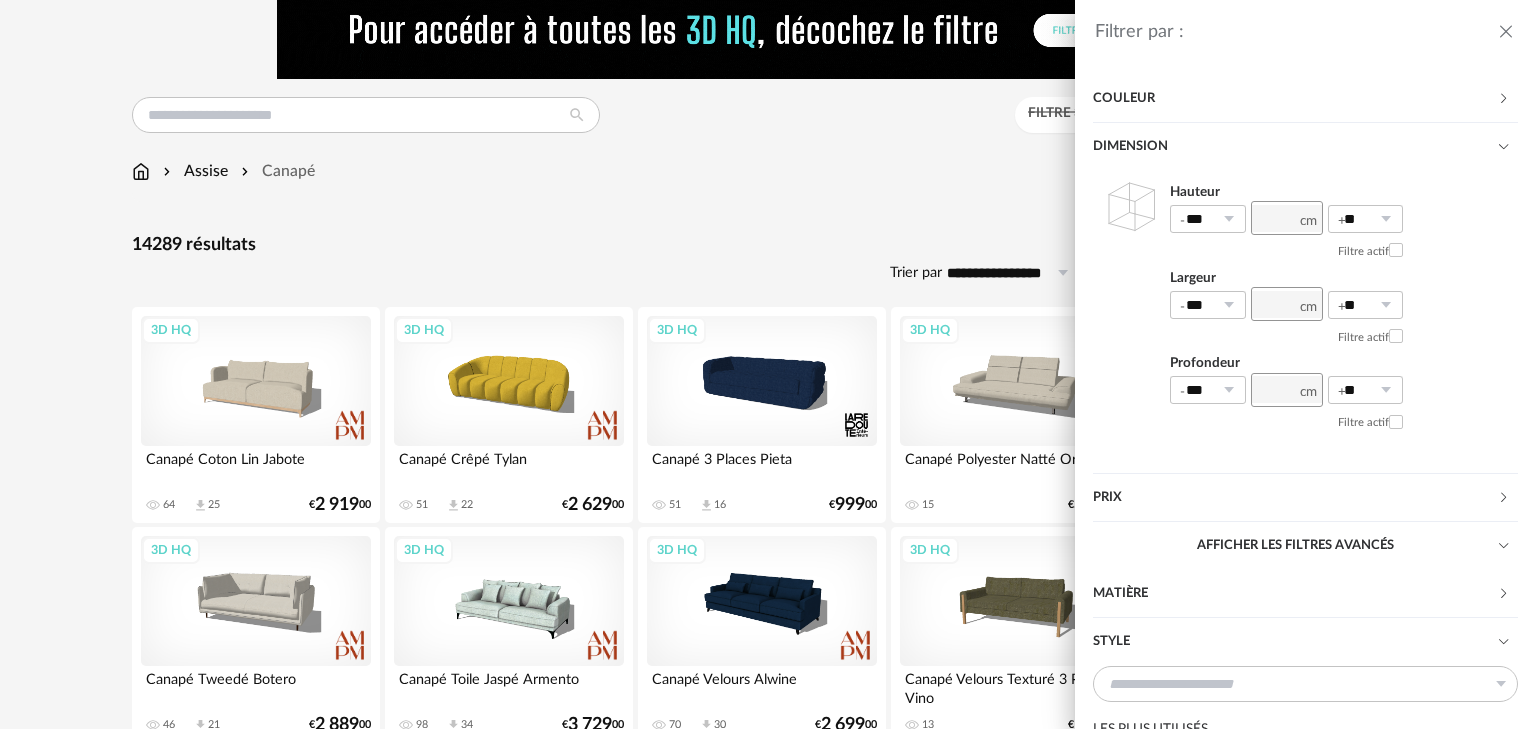 scroll, scrollTop: 80, scrollLeft: 0, axis: vertical 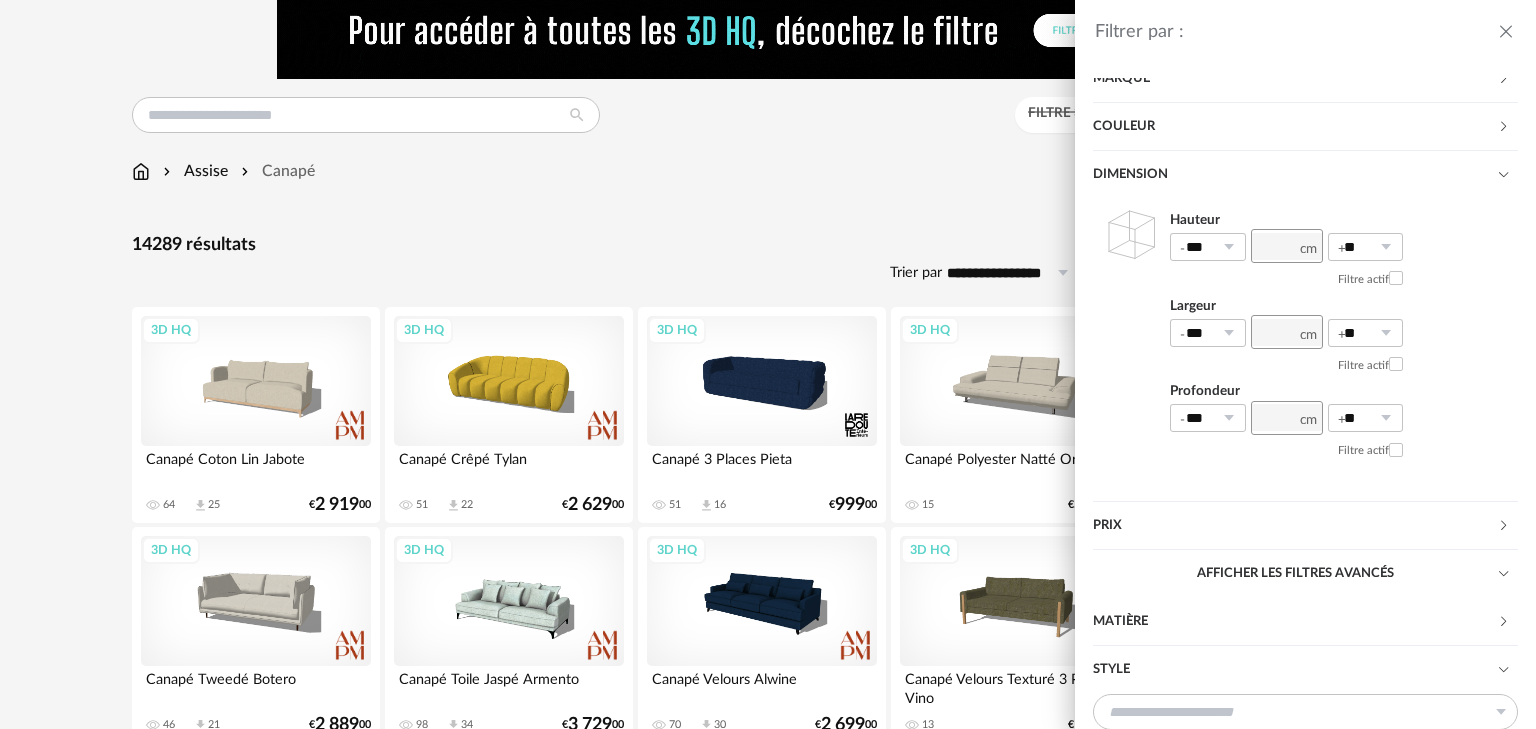 click at bounding box center (1503, 174) 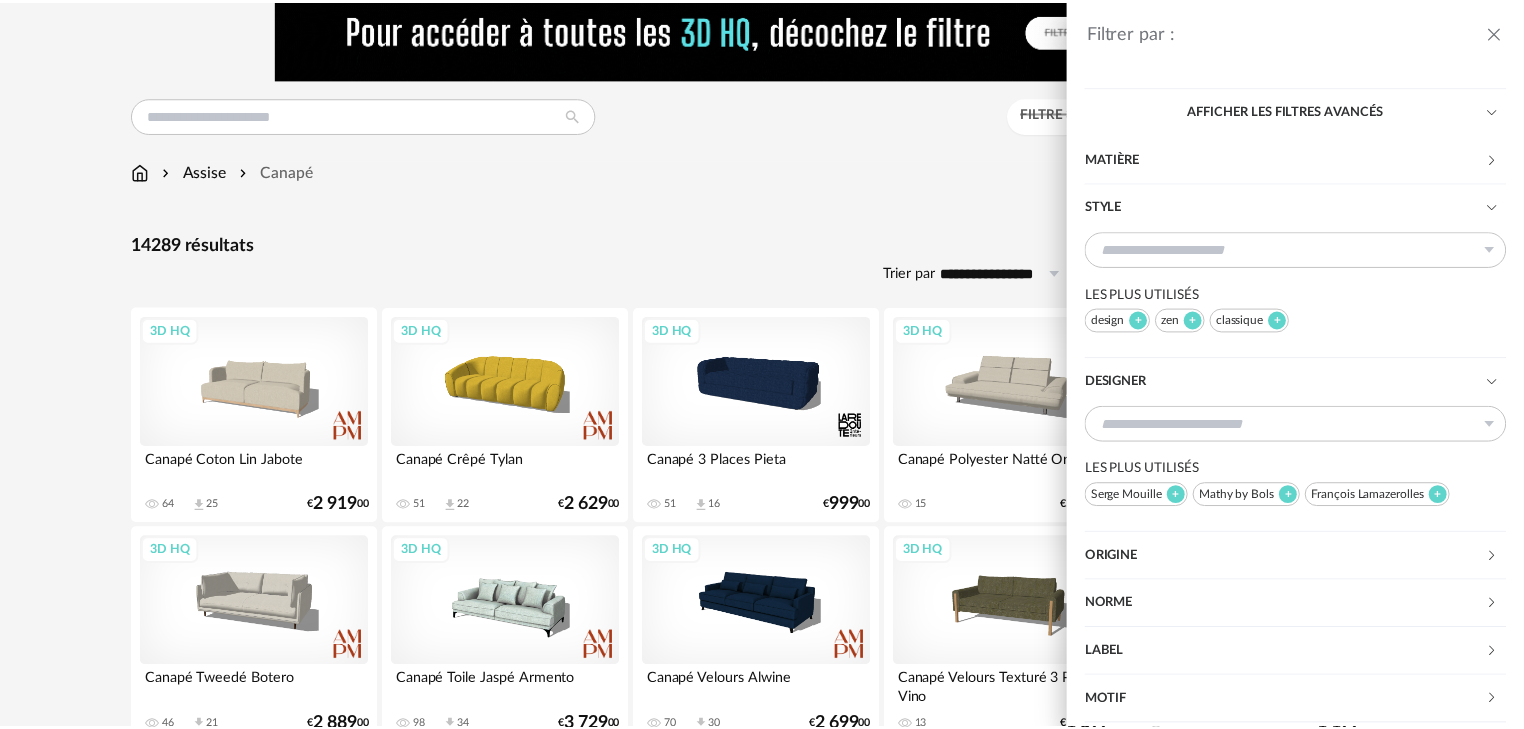 scroll, scrollTop: 267, scrollLeft: 0, axis: vertical 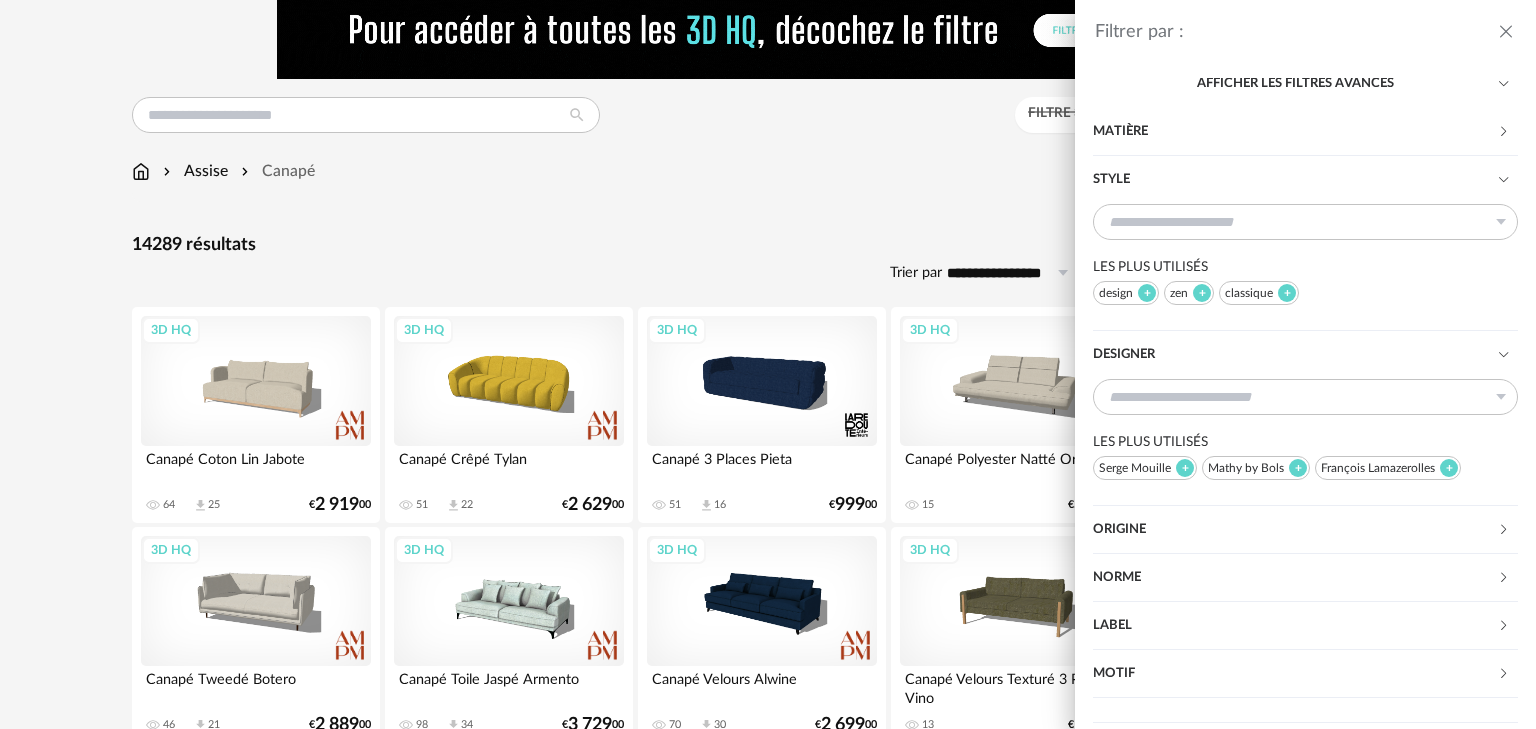 click on "Filtrer par :   Modèle
Filtre 3D HQ
Marque
&tradition
42
101 Copenhagen
0
366 Concept
1
AMPM
2304
AYTM
0
Acte DECO
0
Airborne Design
0
Alinea
881     Arrow Right icon
Afficher toutes les marques
Toutes les marques   Close icon
Couleur
noir
556
acier
0
beige
0
blanc
1211
gris
2786
brun
3935
jaune
515
orange
175
rouge
370
rose
122
violet
86
bleu
1589
vert
2011
transparent
1
argenté
48
doré - laiton
186
bois
50
multicolore
50
Dimension
Hauteur    *** 0% 10% 20% 30% 40% 50% 60% 70% 80% 90% 100%     ** 0% 10%" at bounding box center (768, 364) 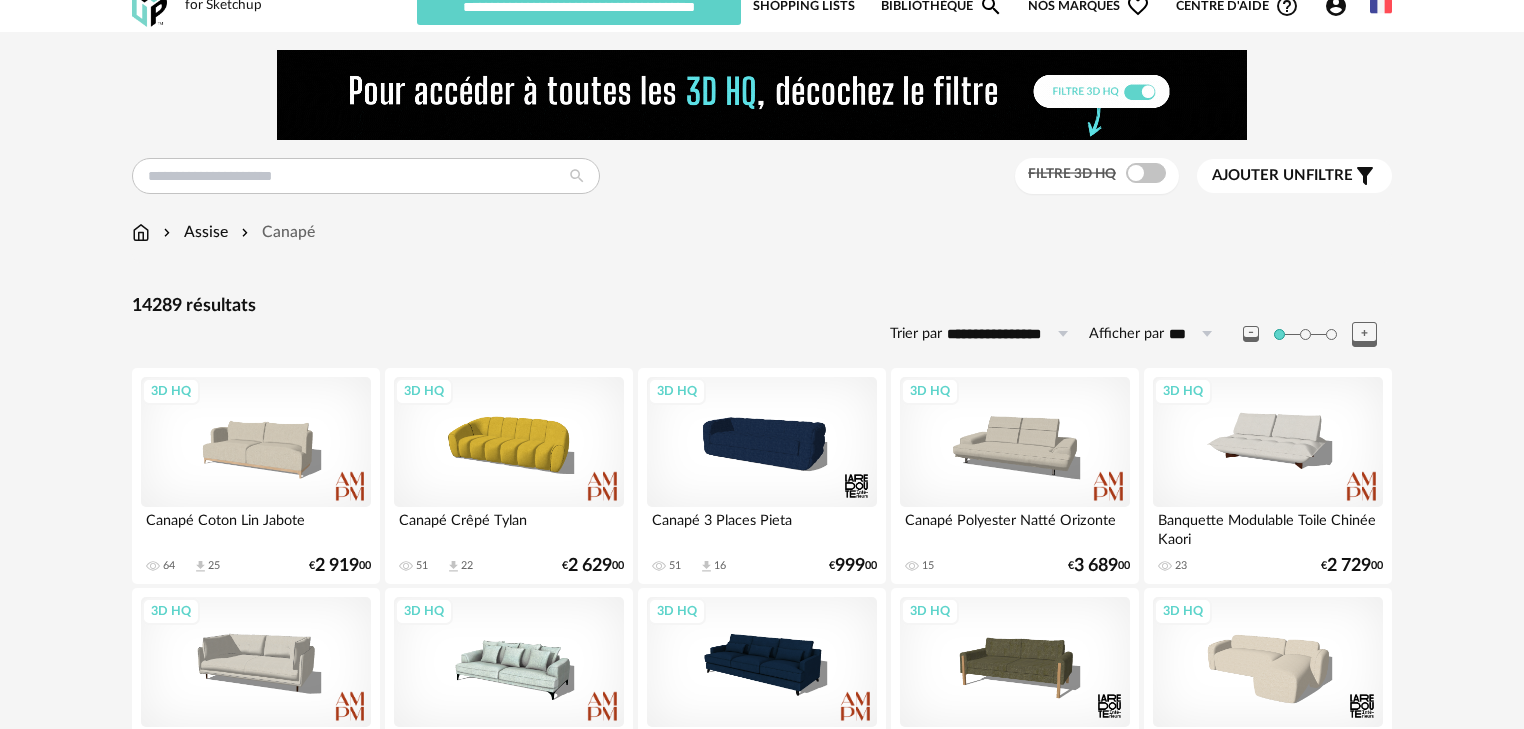 scroll, scrollTop: 0, scrollLeft: 0, axis: both 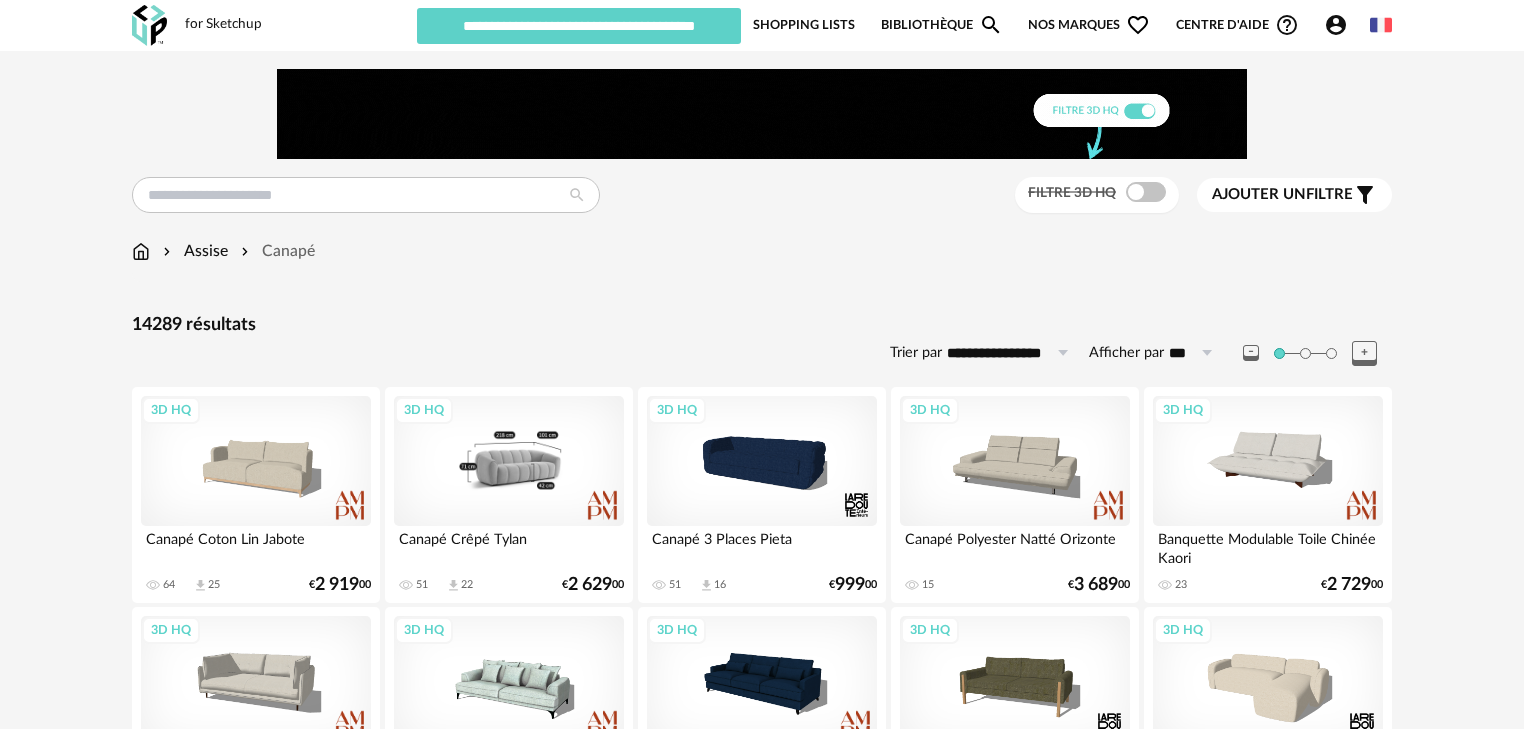 click on "3D HQ" at bounding box center (509, 461) 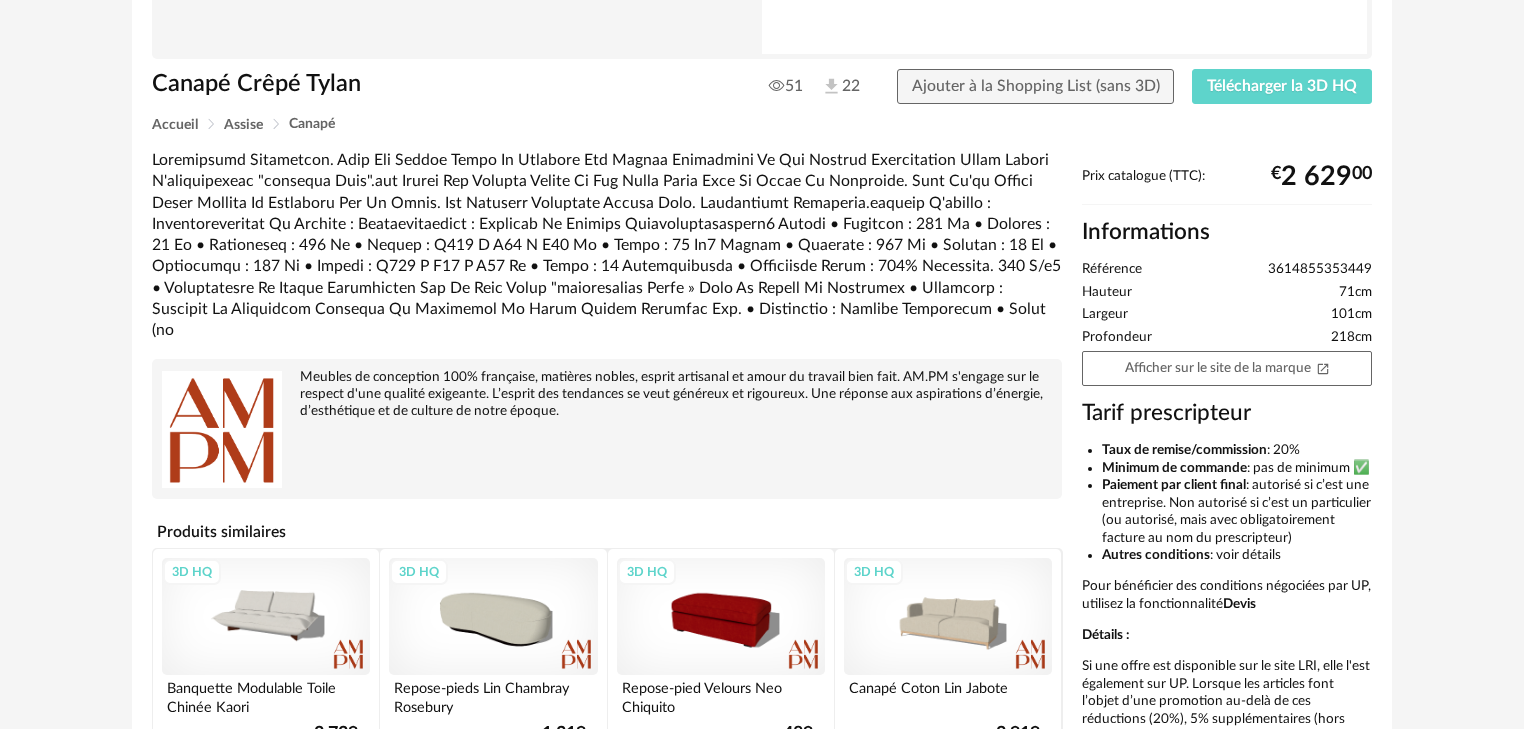 scroll, scrollTop: 400, scrollLeft: 0, axis: vertical 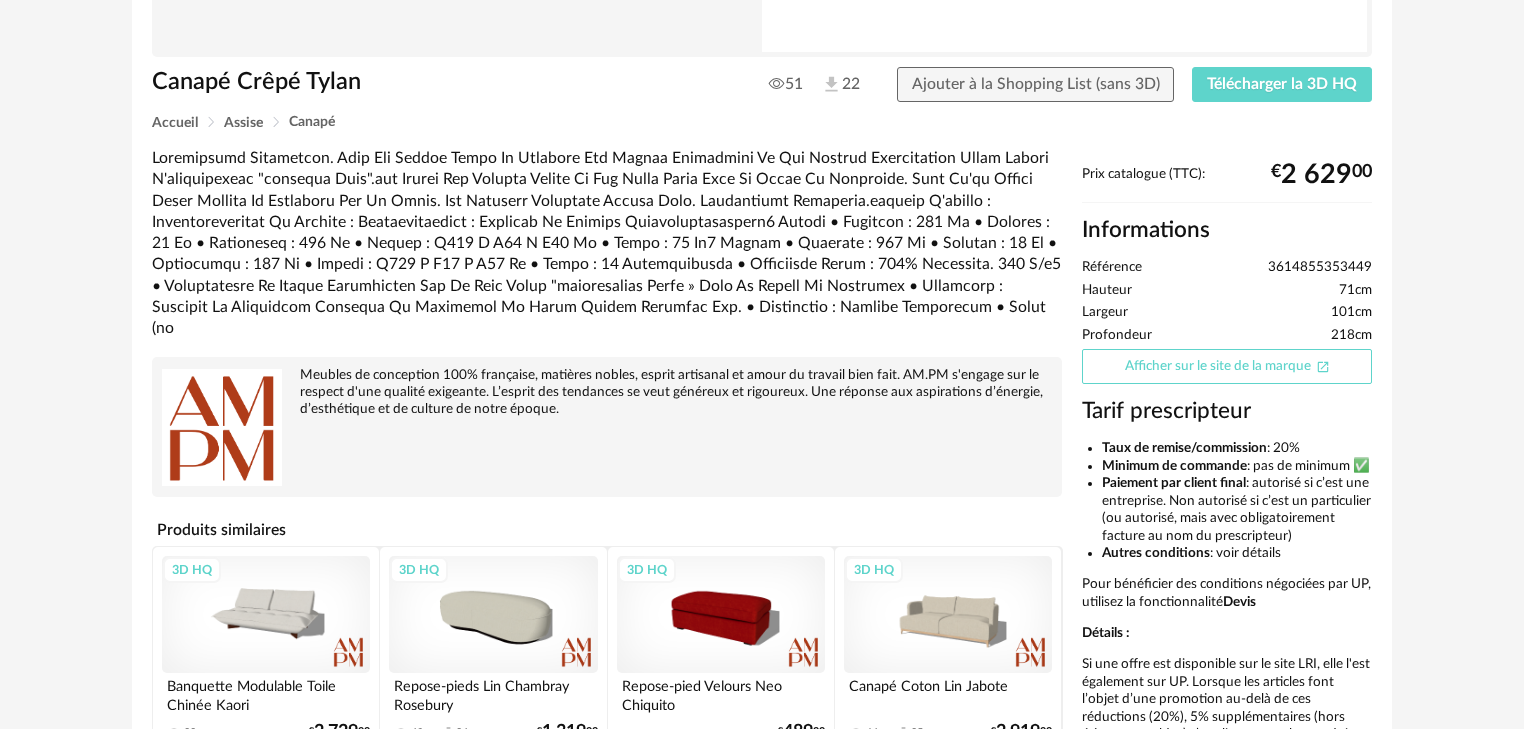 click on "Afficher sur le site de la marque
Open In New icon" at bounding box center [1227, 366] 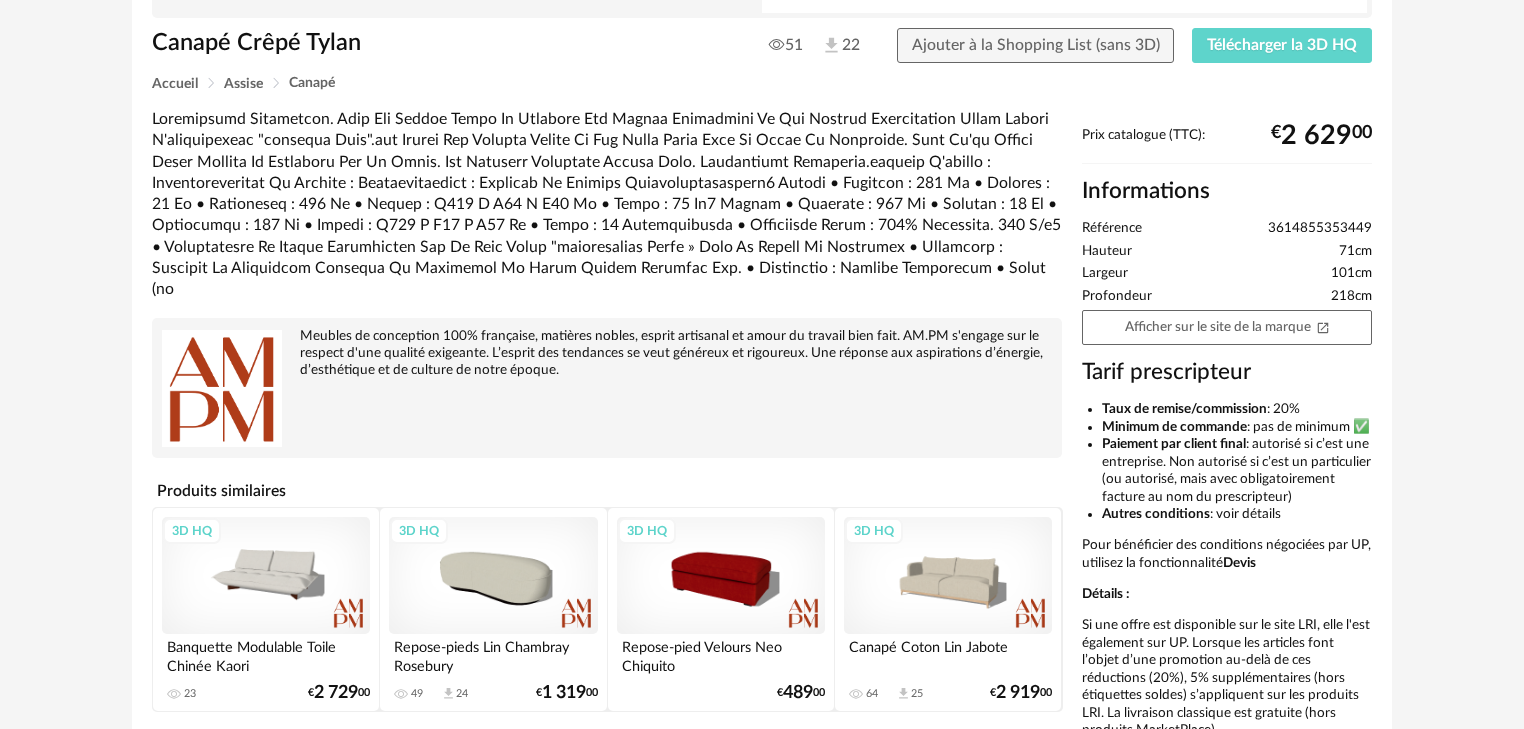 scroll, scrollTop: 400, scrollLeft: 0, axis: vertical 